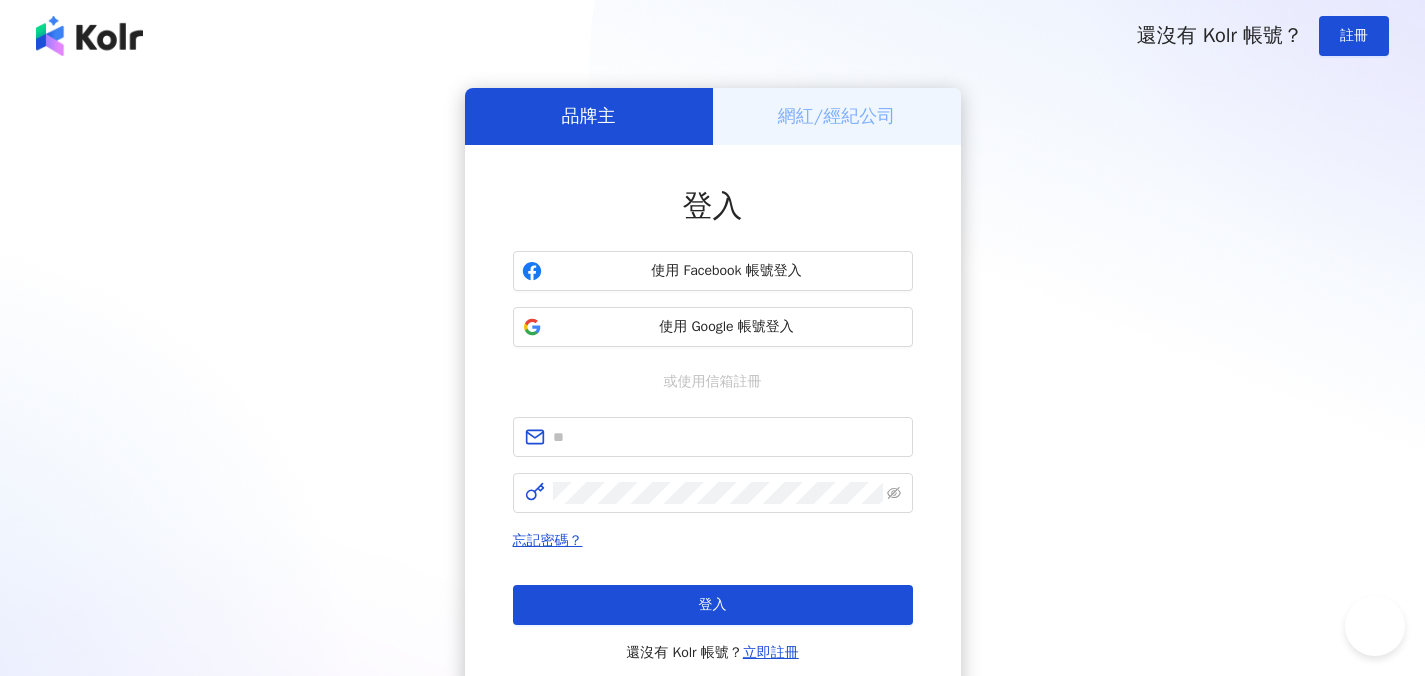 scroll, scrollTop: 0, scrollLeft: 0, axis: both 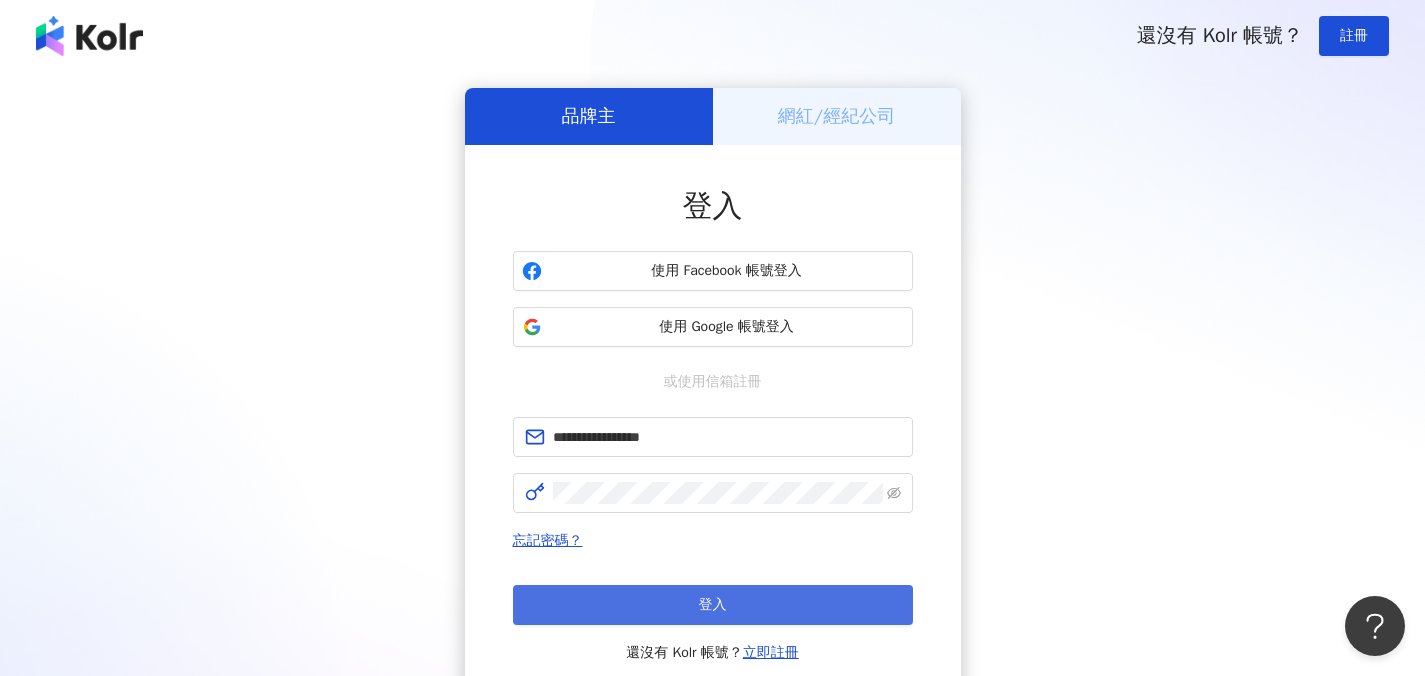 click on "登入" at bounding box center [713, 605] 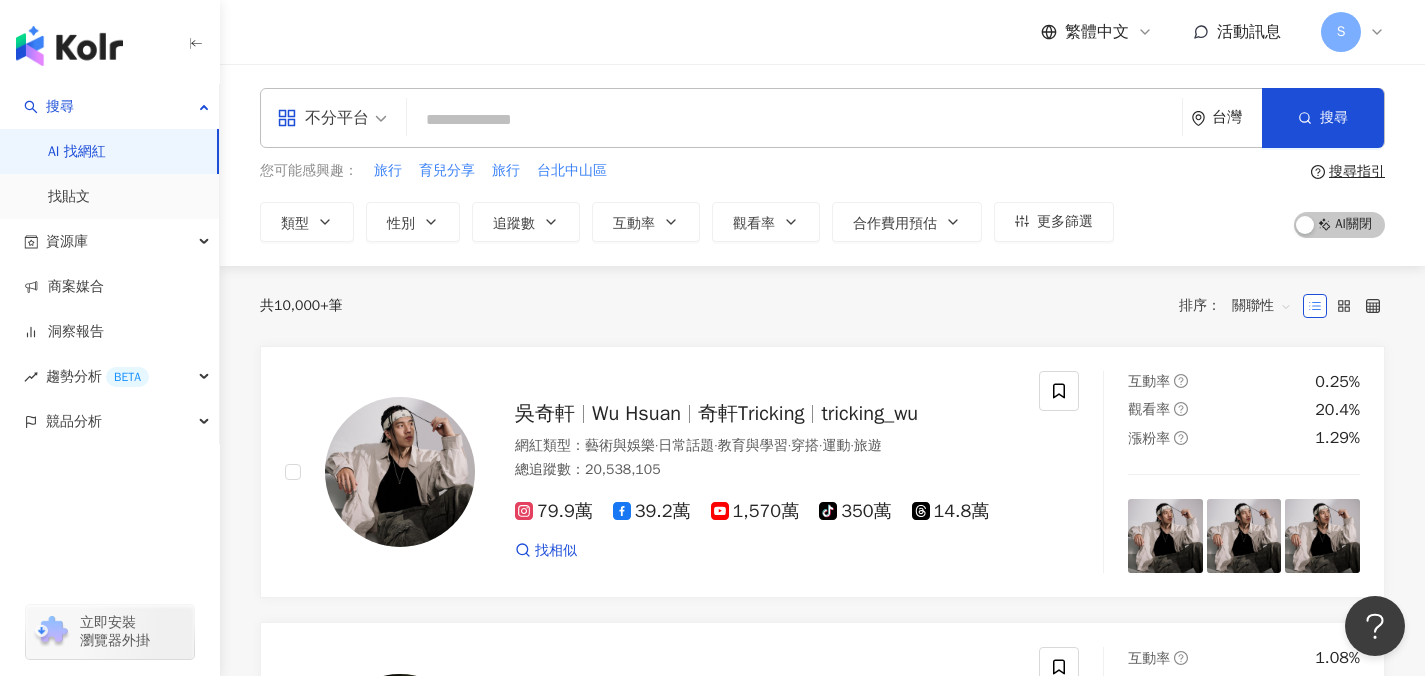 click at bounding box center (332, 118) 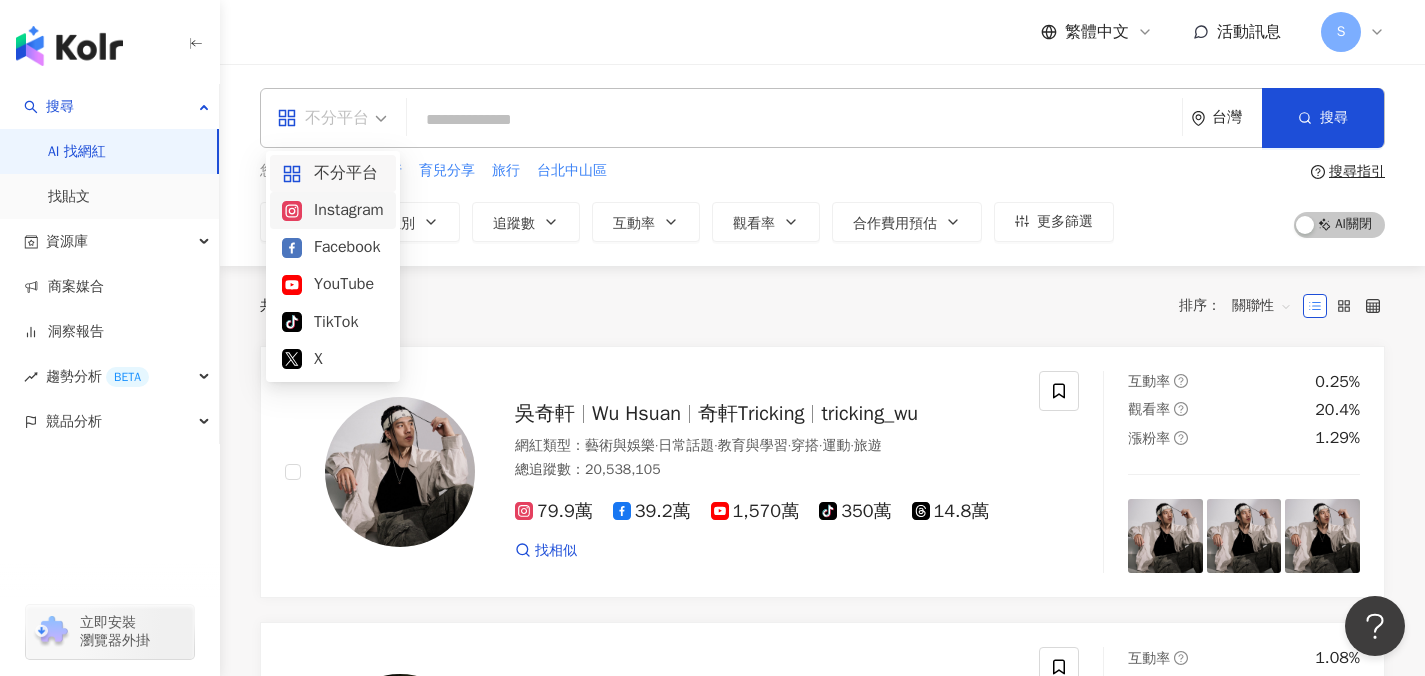 click on "Instagram" at bounding box center [333, 210] 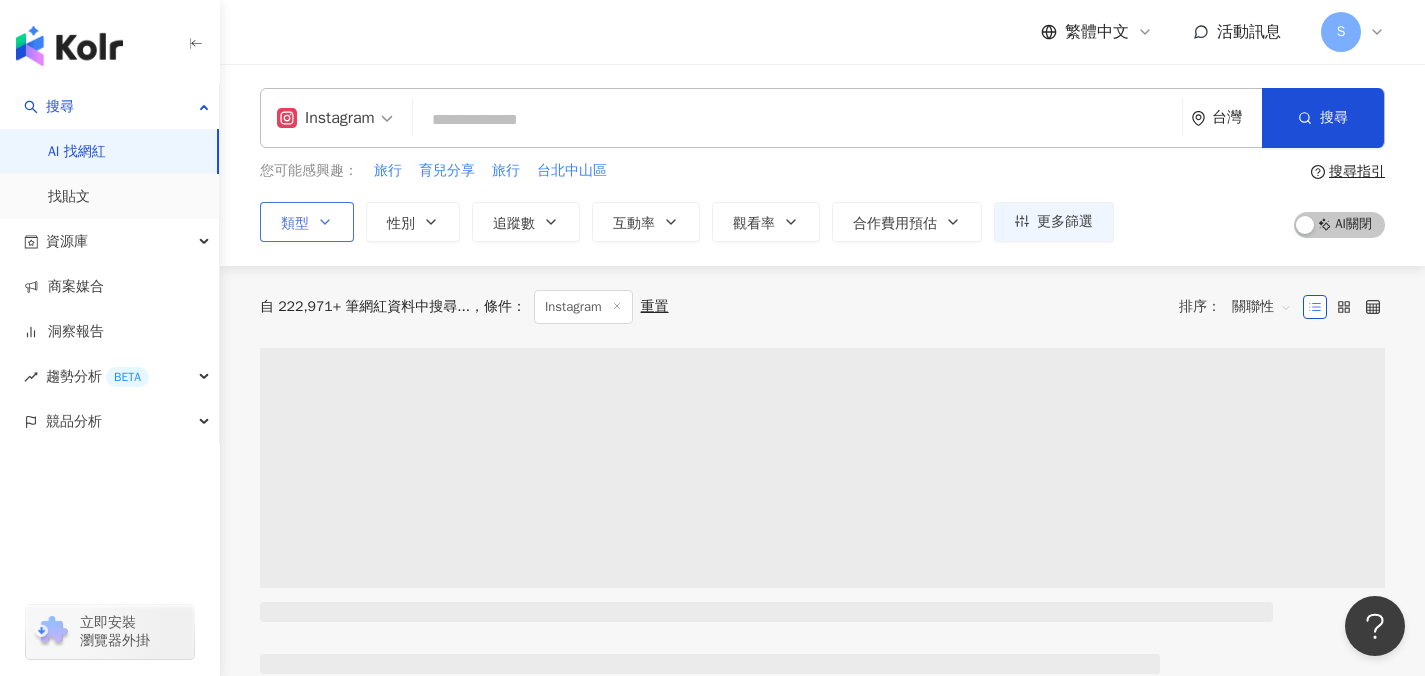 click 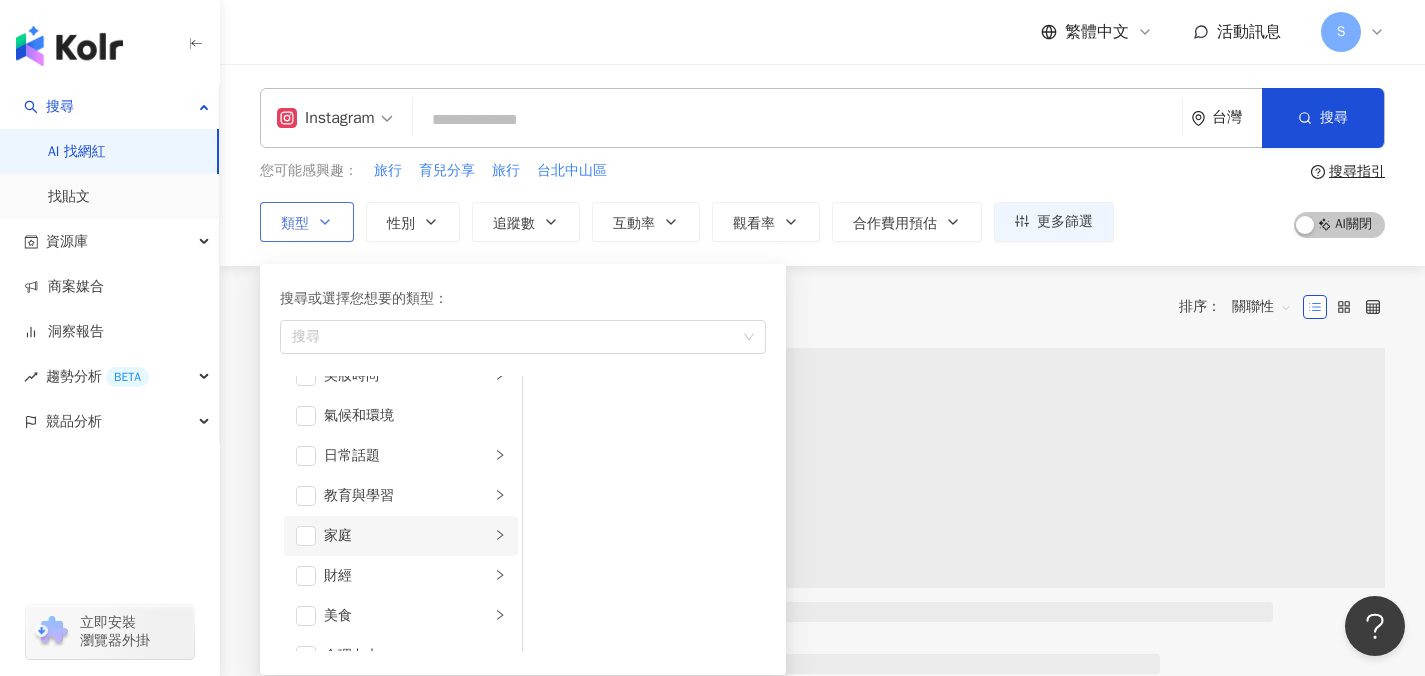 scroll, scrollTop: 67, scrollLeft: 0, axis: vertical 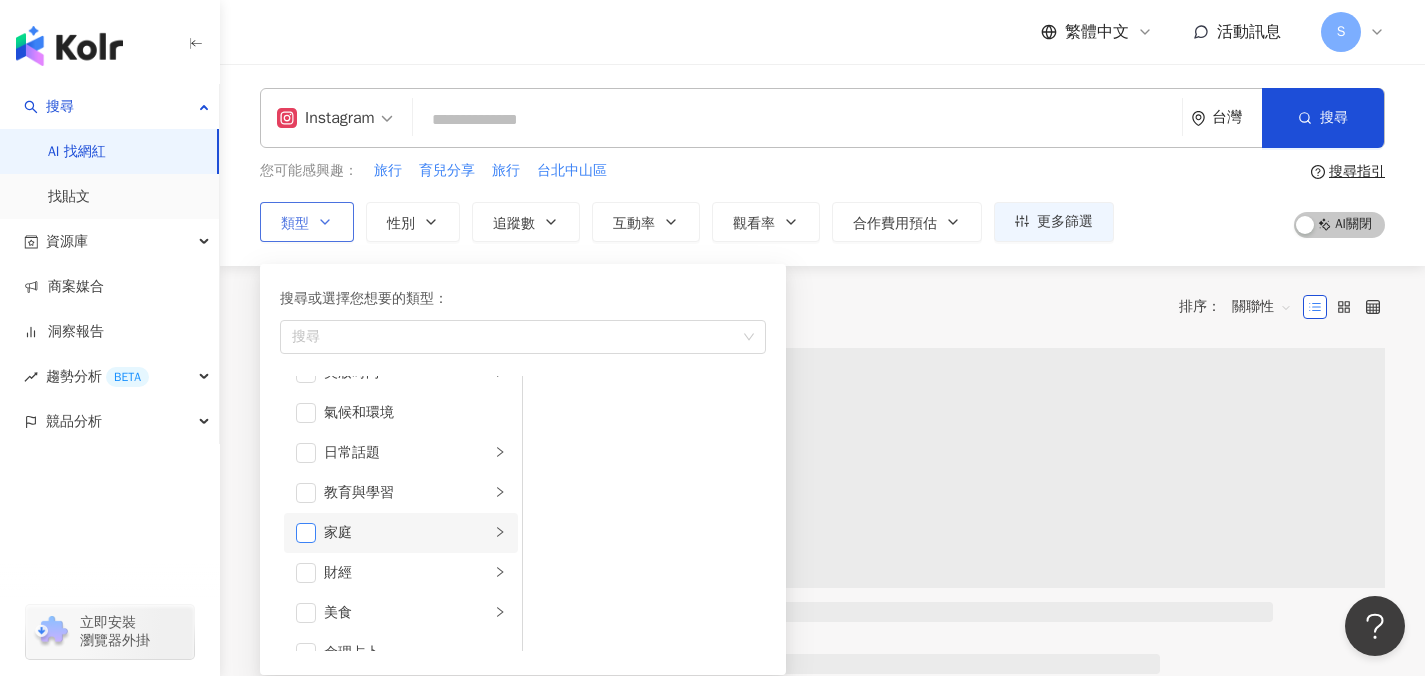 click at bounding box center [306, 533] 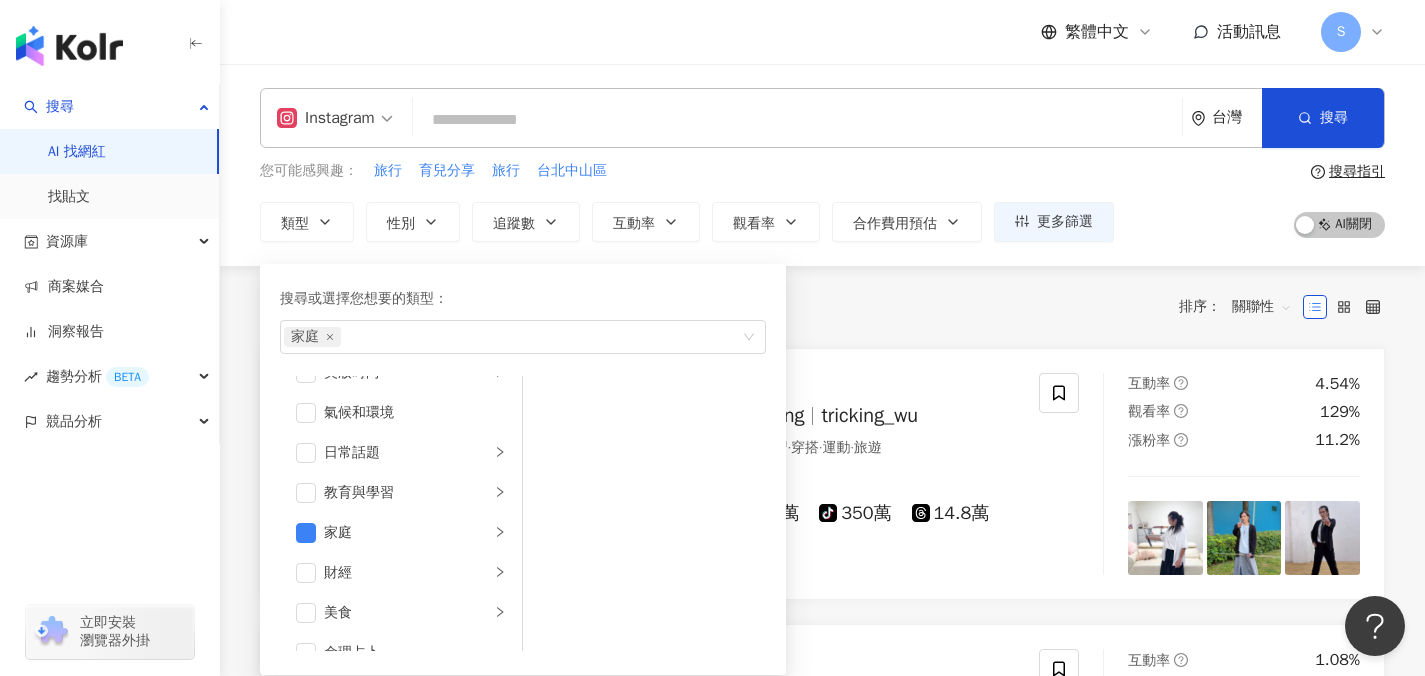 click on "共  10,000+  筆 條件 ： Instagram 重置 排序： 關聯性" at bounding box center (822, 307) 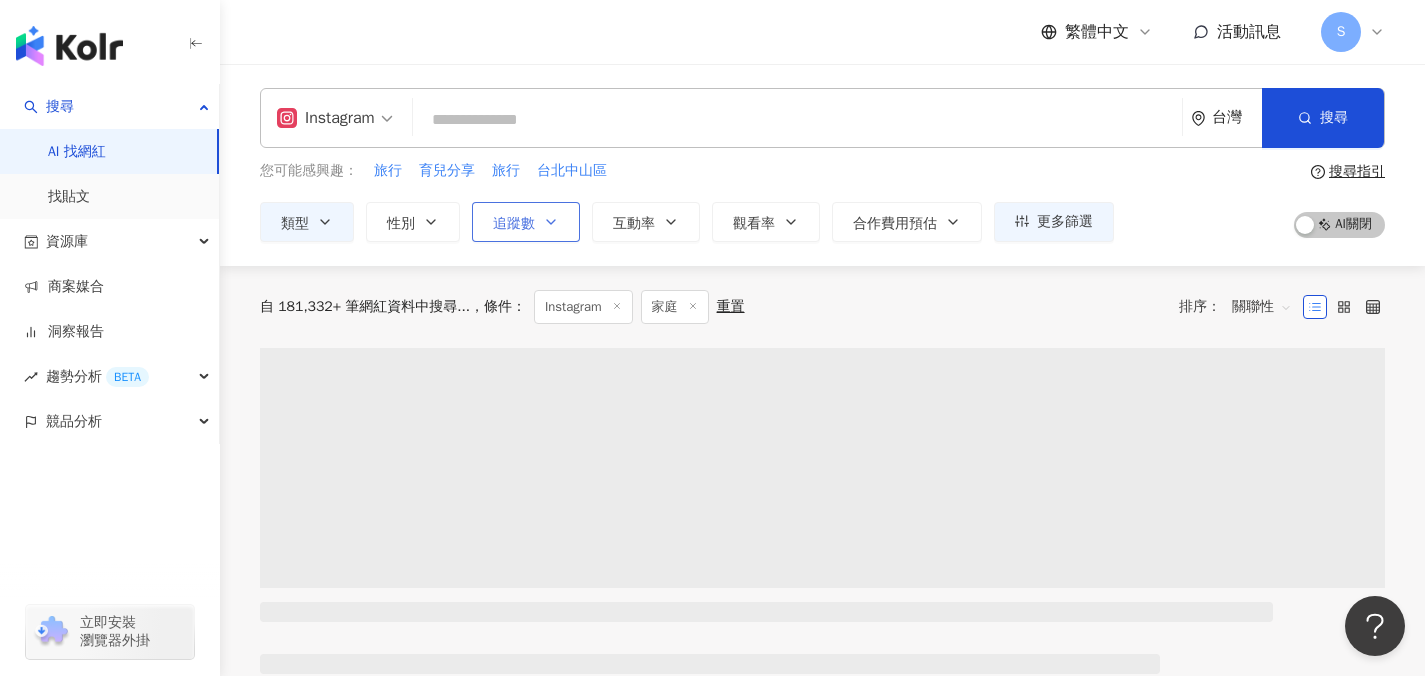 click on "追蹤數" at bounding box center [526, 222] 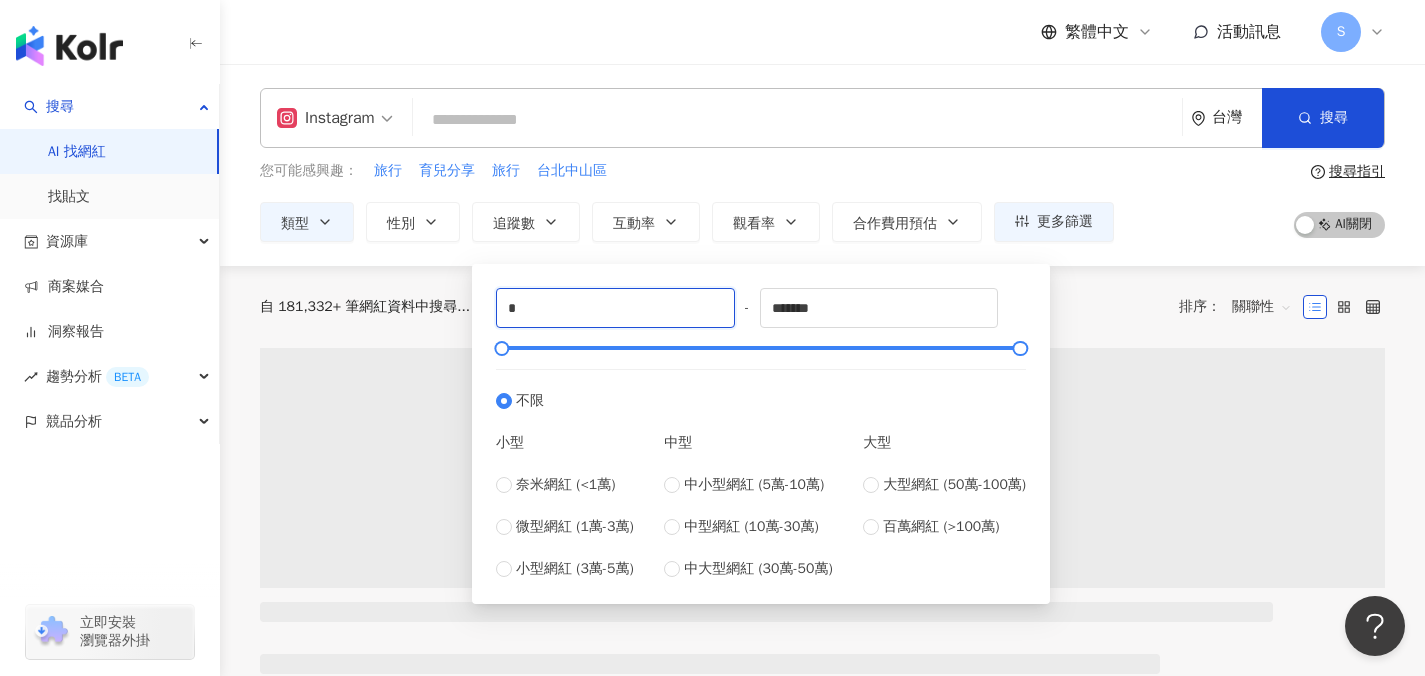drag, startPoint x: 553, startPoint y: 305, endPoint x: 408, endPoint y: 311, distance: 145.12408 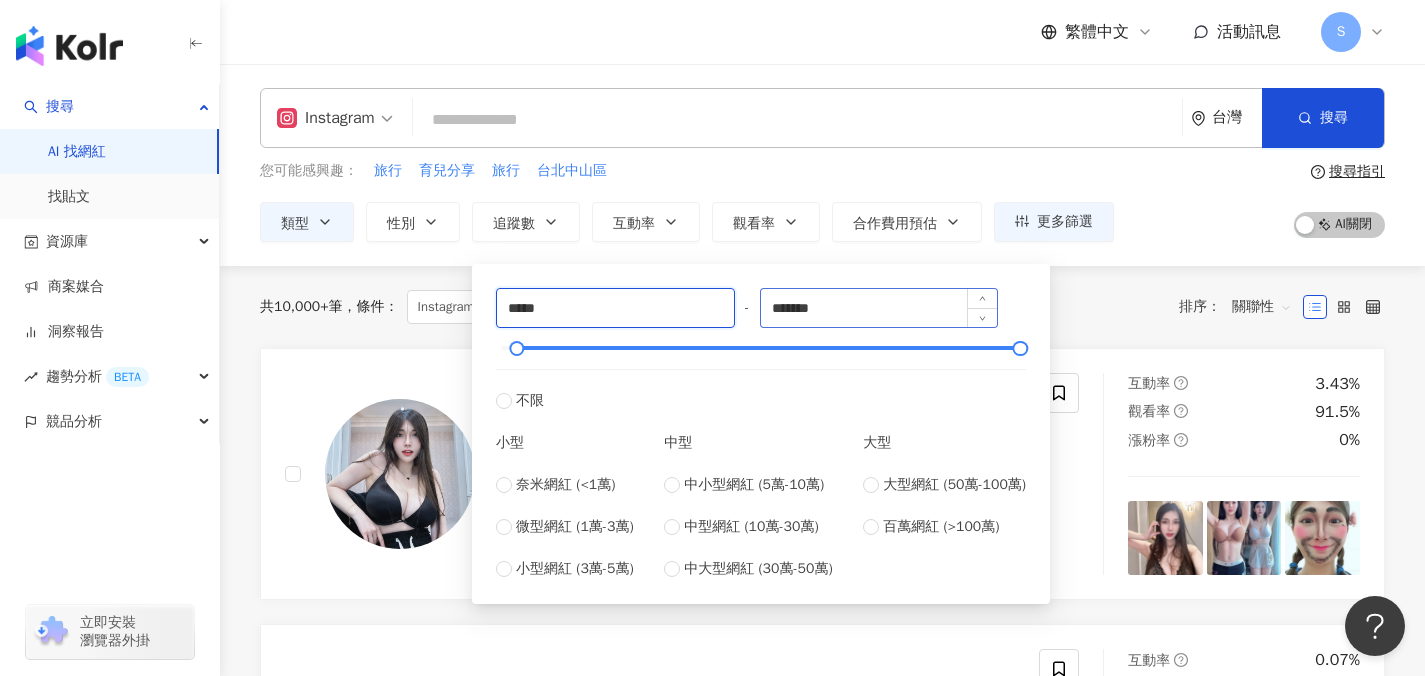 type on "*****" 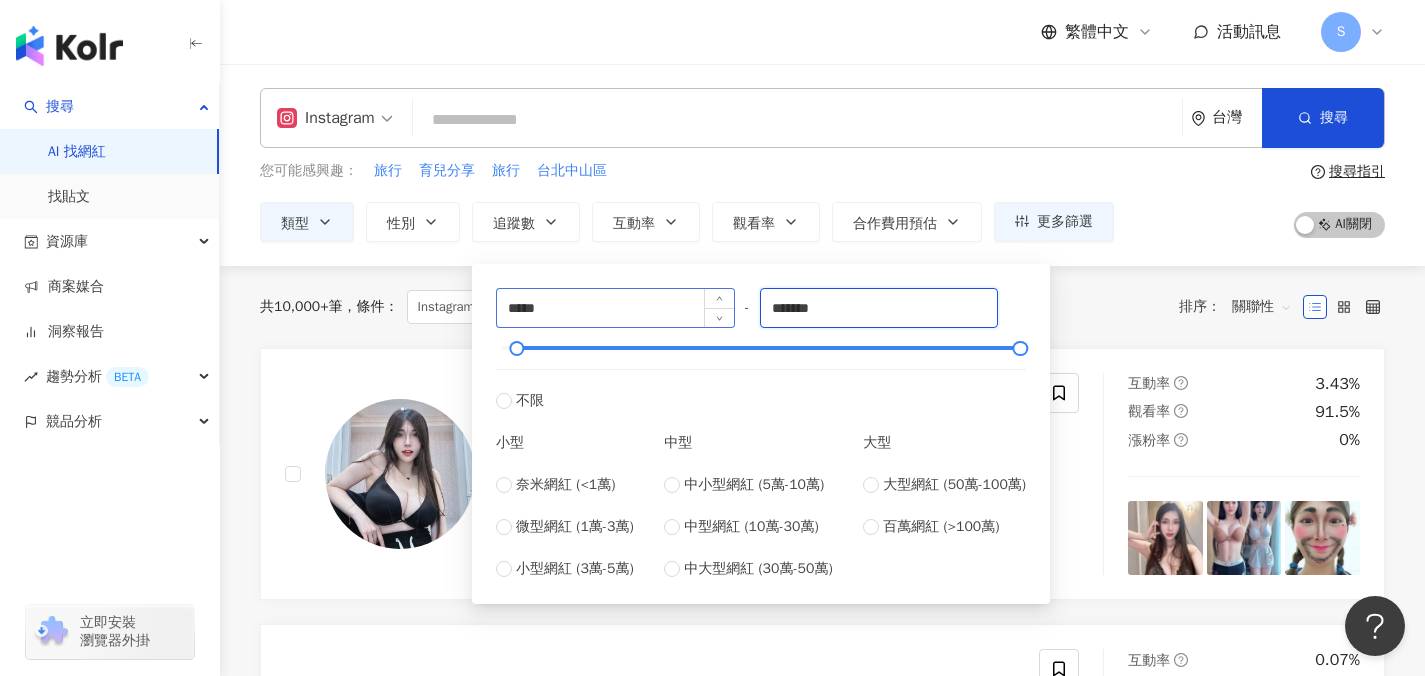 drag, startPoint x: 902, startPoint y: 322, endPoint x: 598, endPoint y: 288, distance: 305.89542 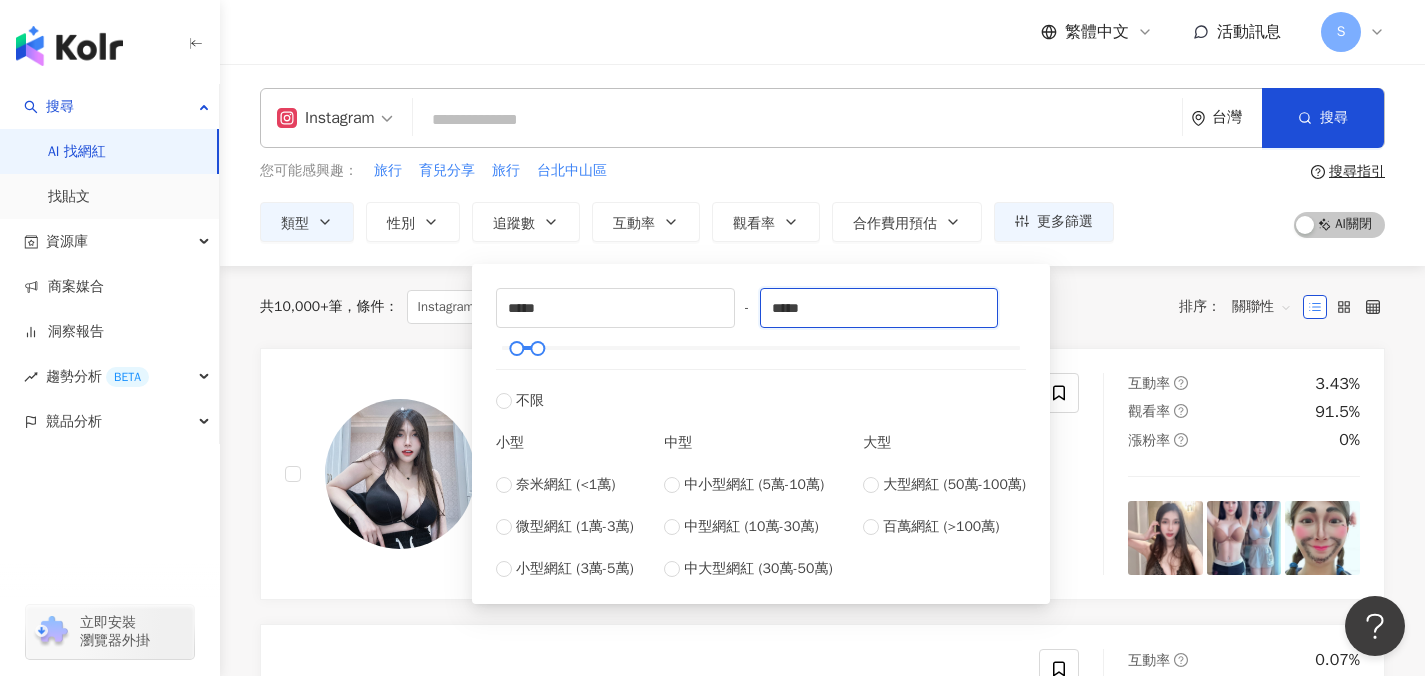 type on "*****" 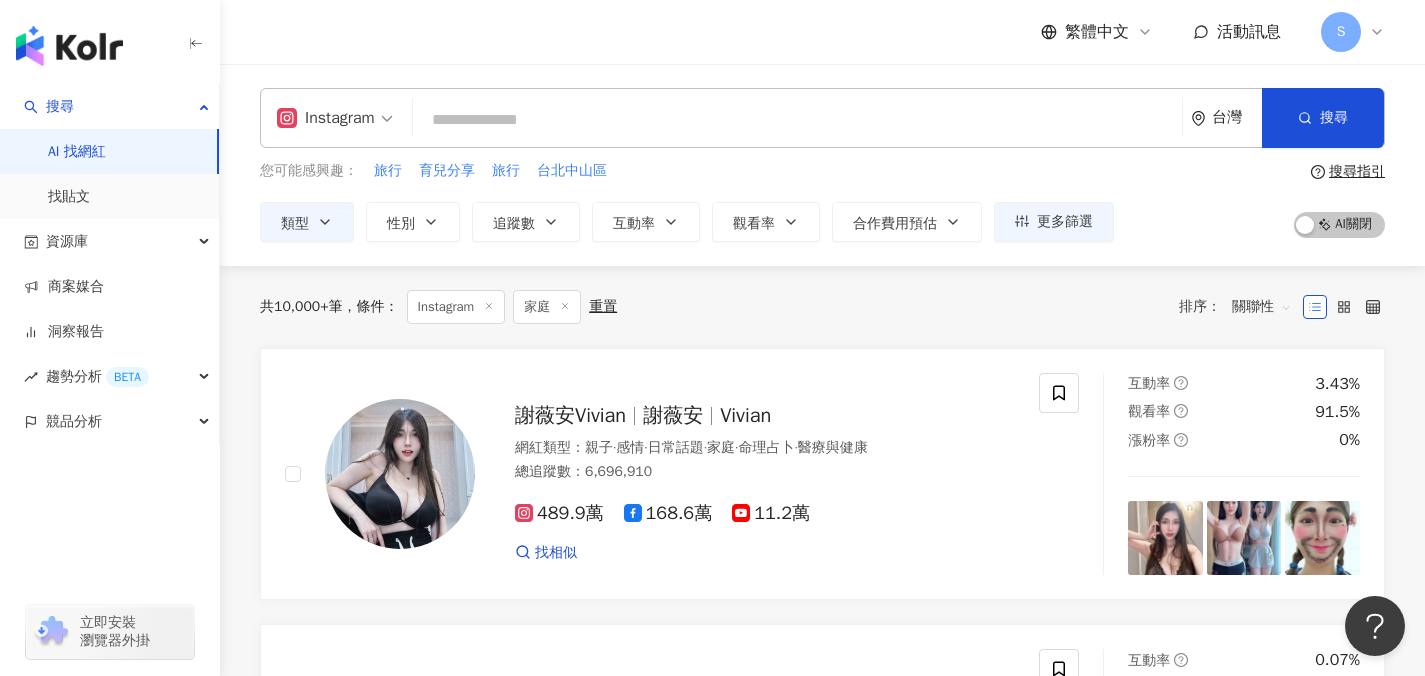 click on "共  10,000+  筆 條件 ： Instagram 家庭 重置 排序： 關聯性" at bounding box center [822, 307] 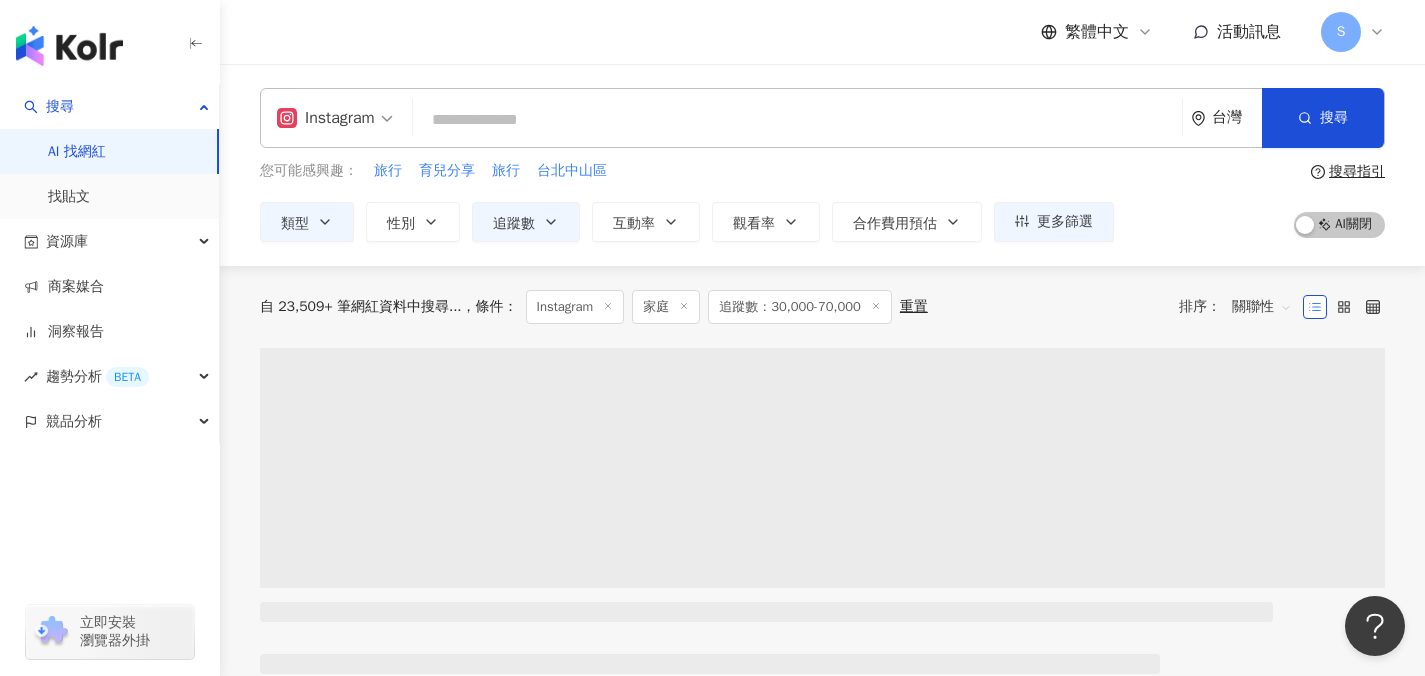 click at bounding box center (797, 120) 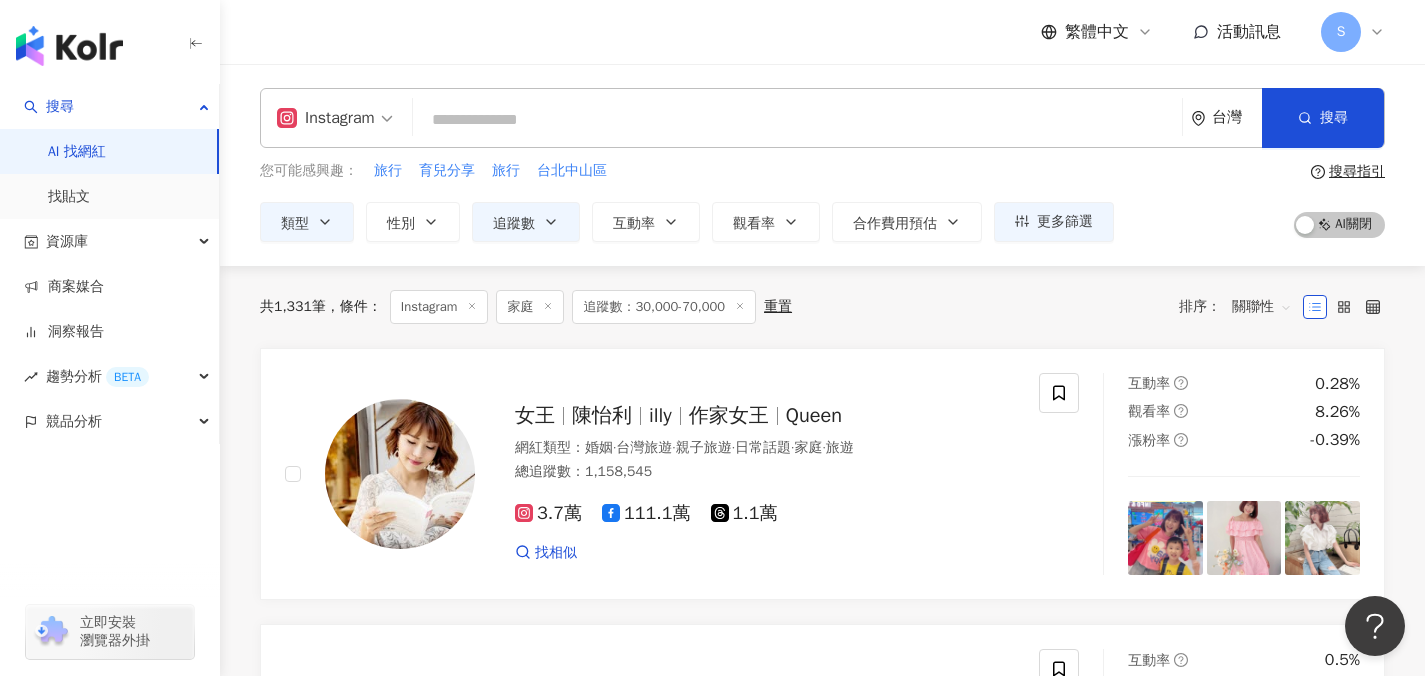 type on "*" 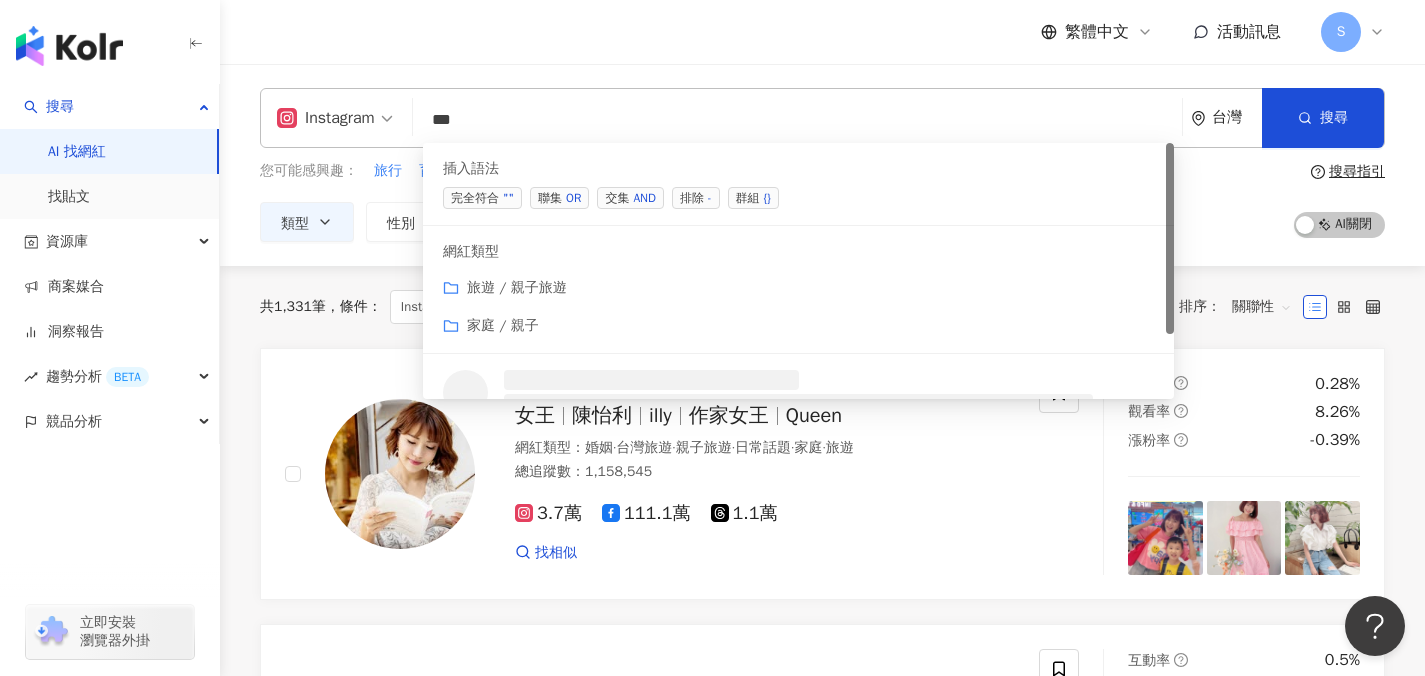 click on "AND" at bounding box center (644, 198) 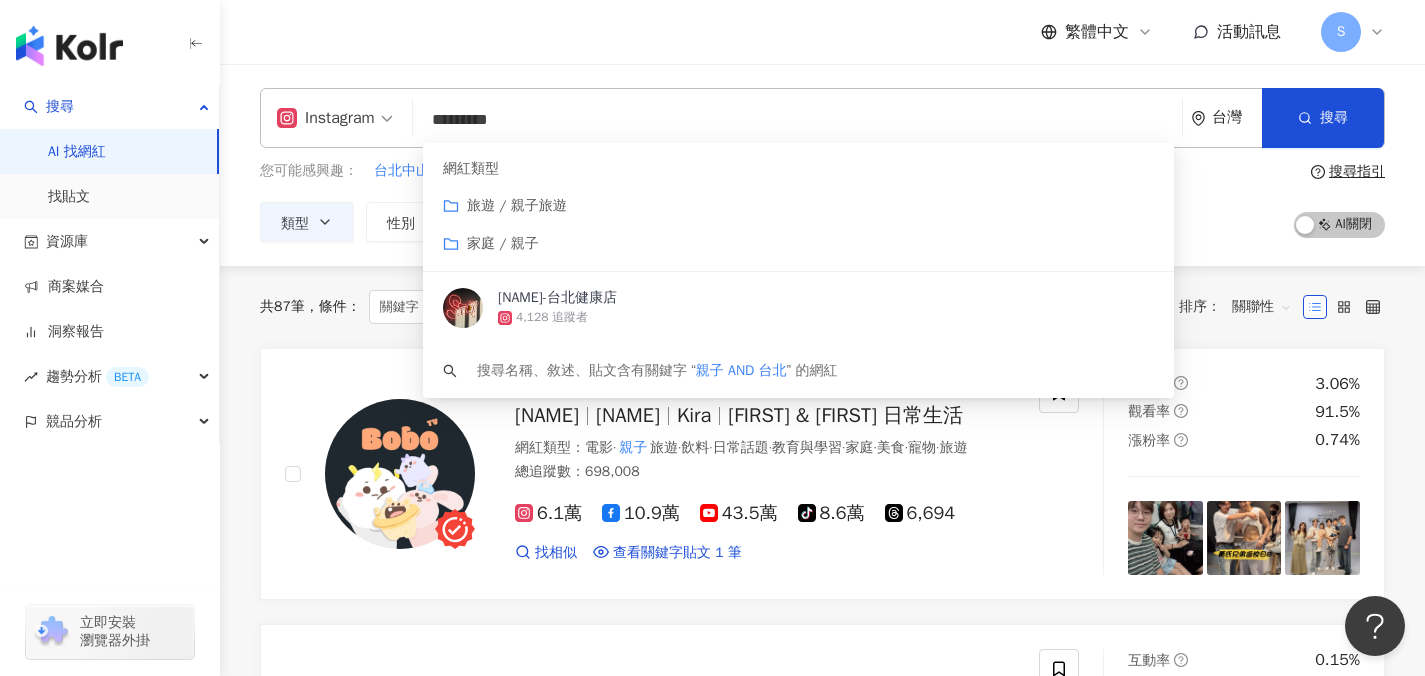 type on "*********" 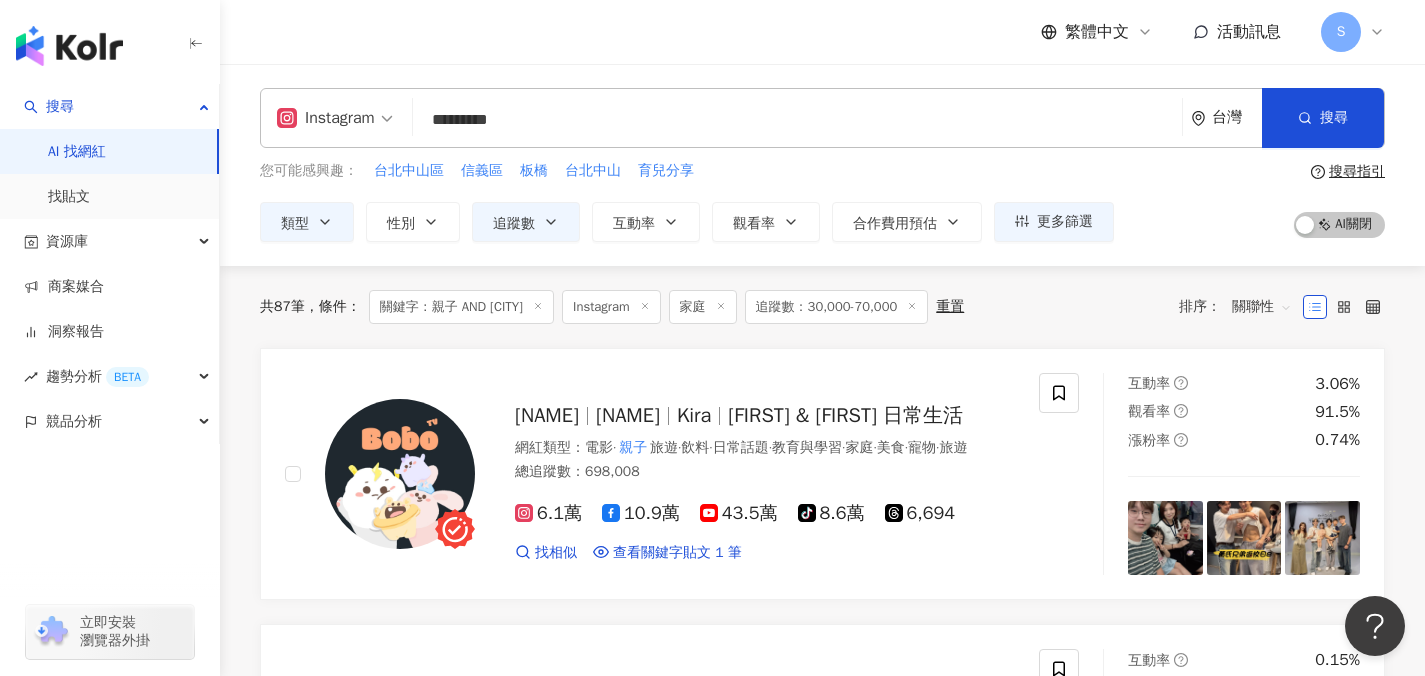 click on "共  87  筆 條件 ： 關鍵字：親子 AND 台北 Instagram 家庭 追蹤數：30,000-70,000 重置 排序： 關聯性" at bounding box center (822, 307) 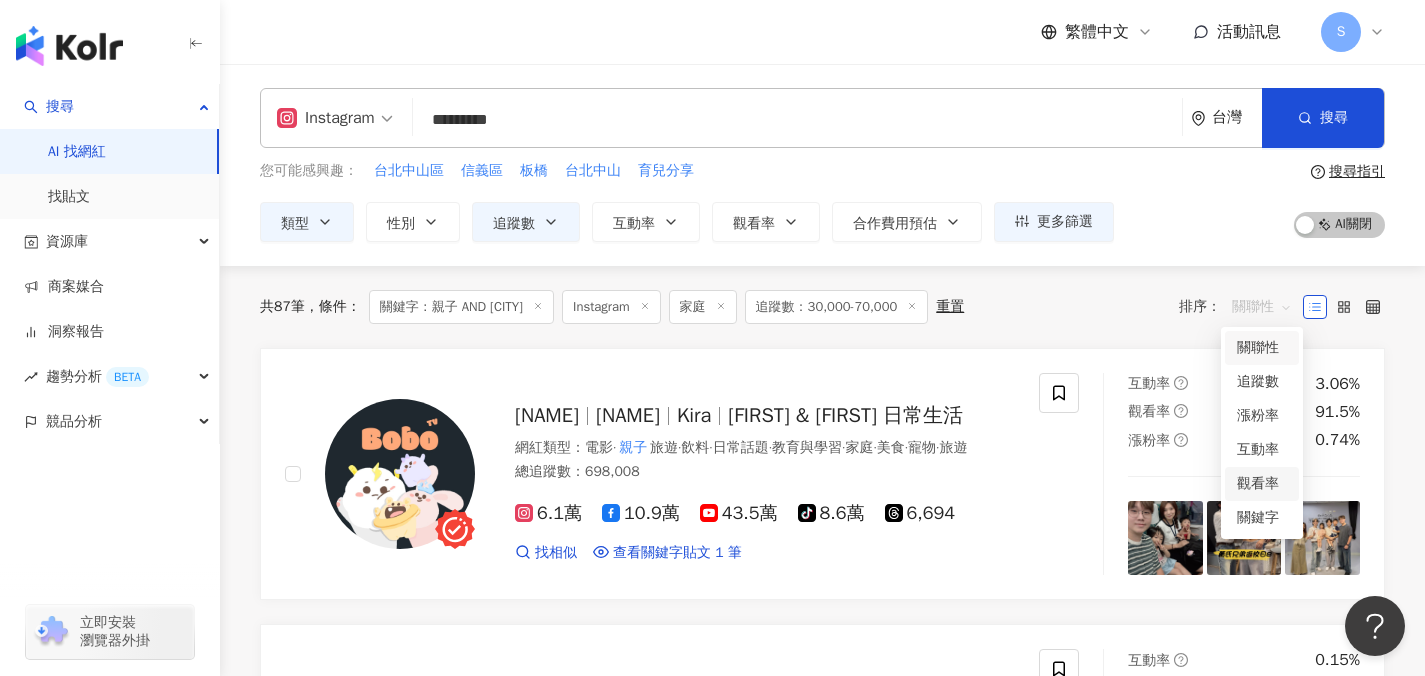 click on "觀看率" at bounding box center [1262, 484] 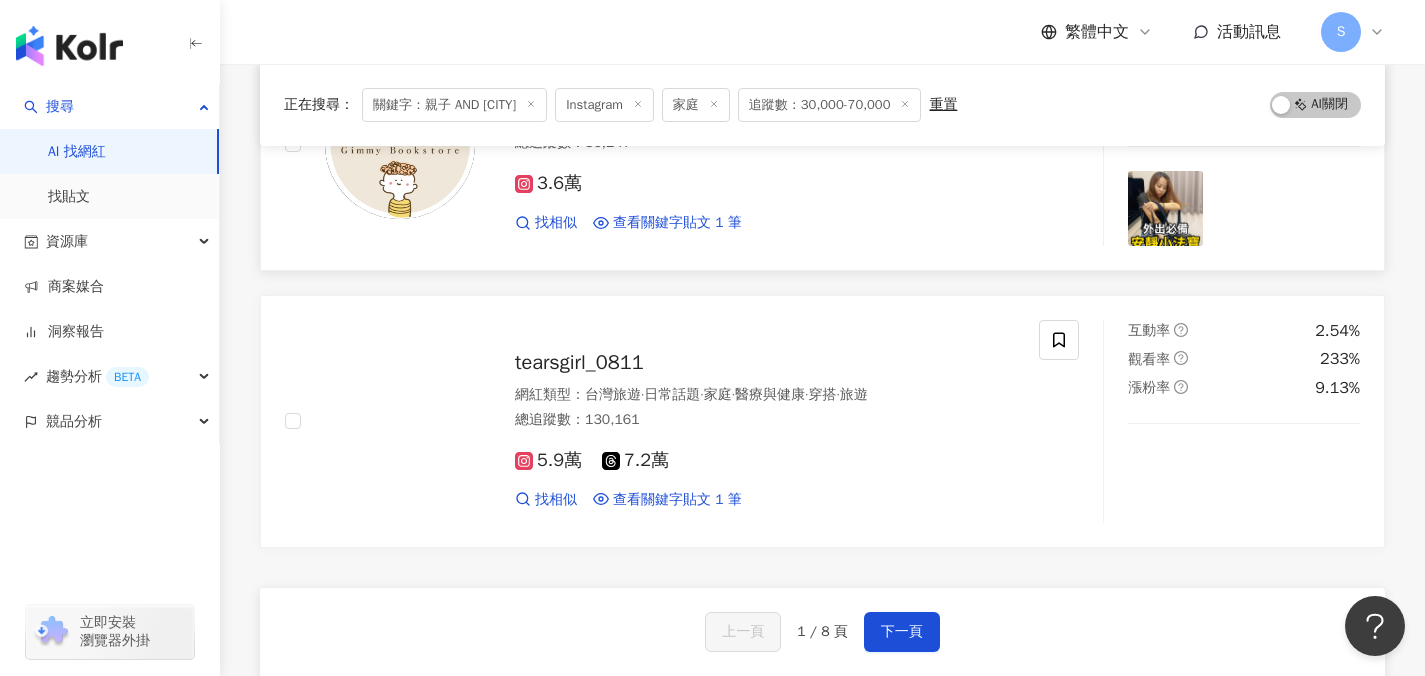 scroll, scrollTop: 3173, scrollLeft: 0, axis: vertical 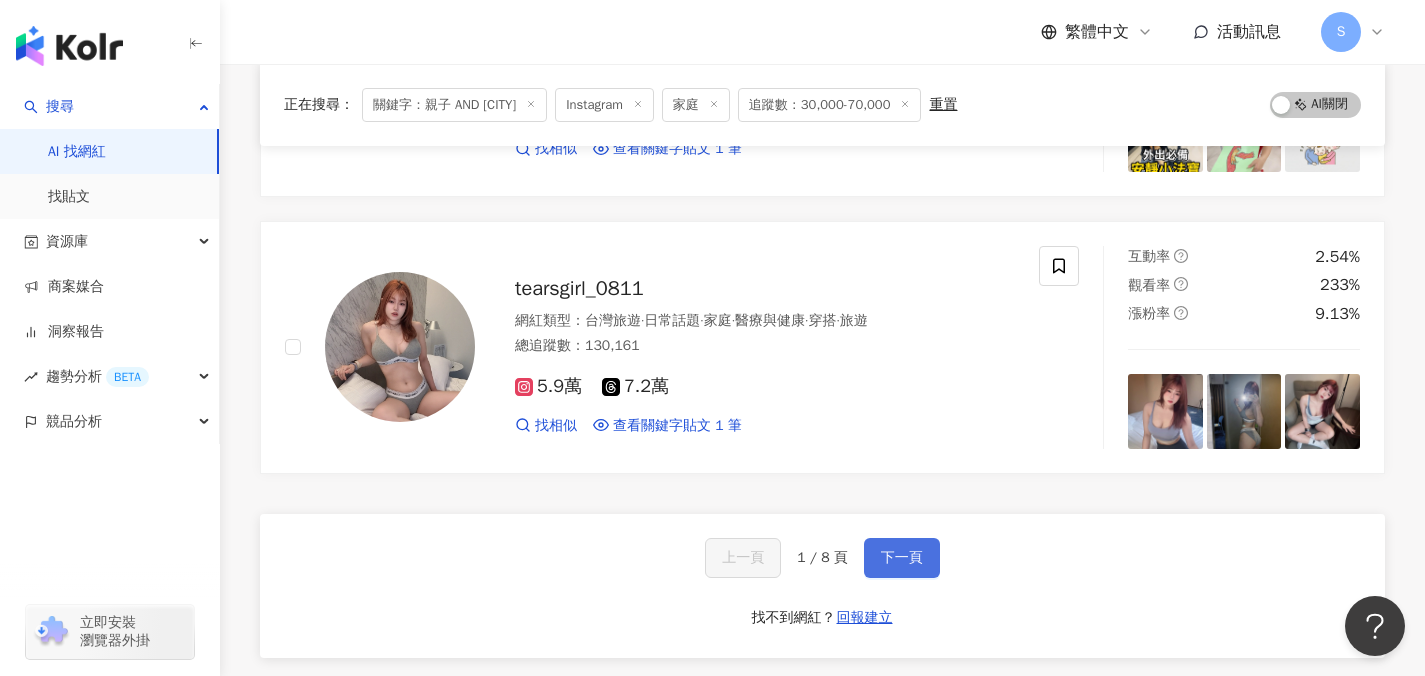click on "下一頁" at bounding box center (902, 558) 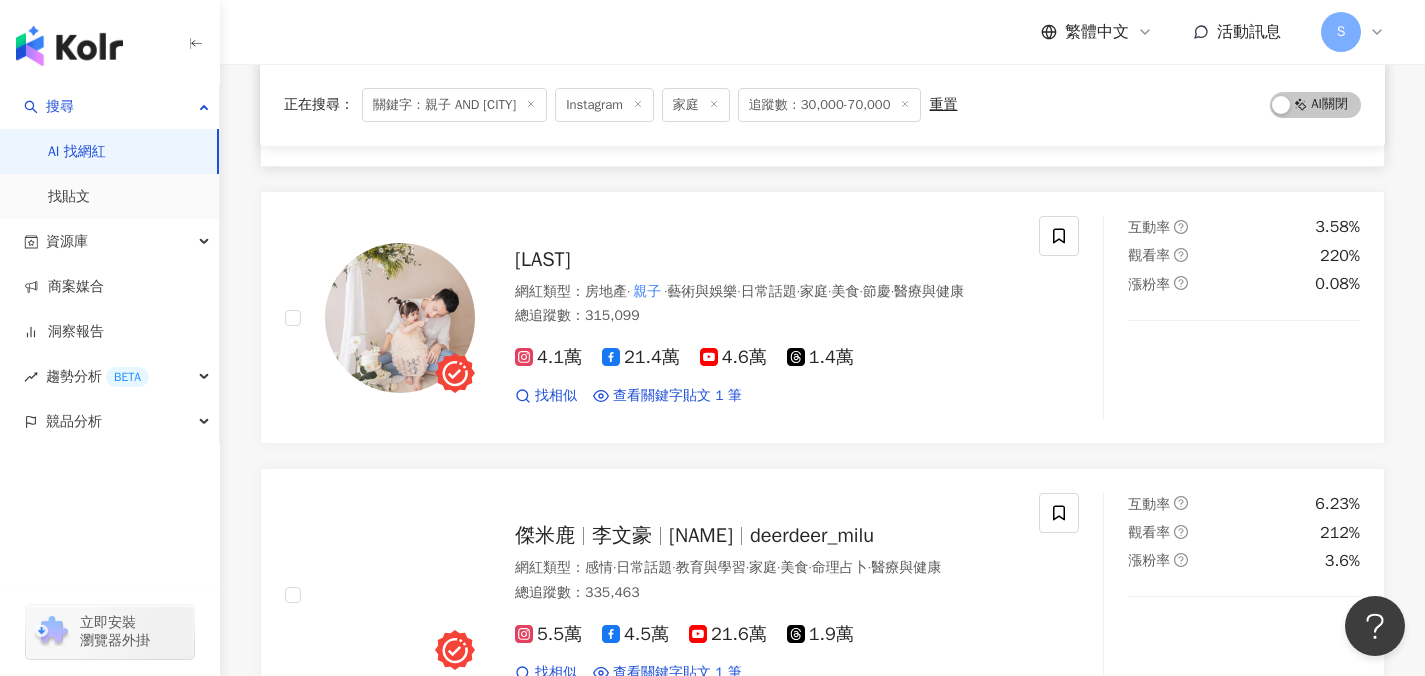 scroll, scrollTop: 460, scrollLeft: 0, axis: vertical 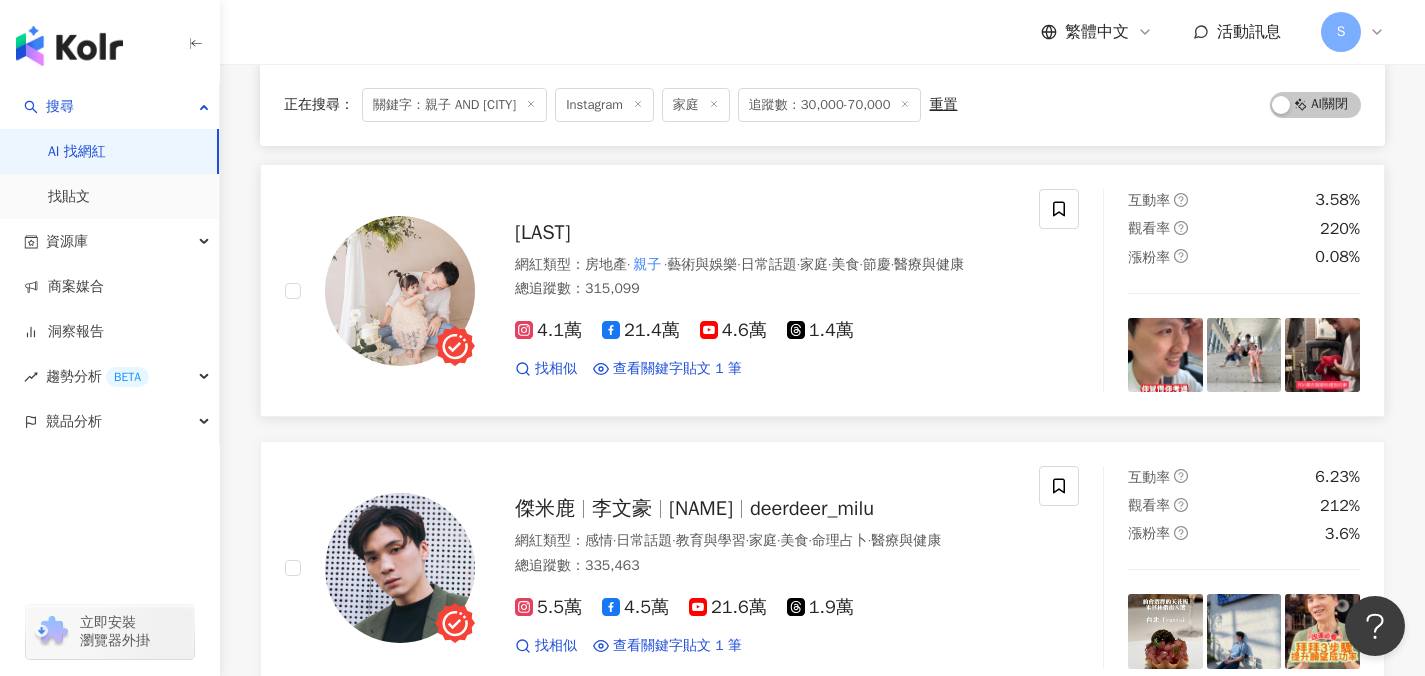 click on "張捷 網紅類型 ： 房地產  ·  親子  ·  藝術與娛樂  ·  日常話題  ·  家庭  ·  美食  ·  節慶  ·  醫療與健康 總追蹤數 ： 315,099 4.1萬 21.4萬 4.6萬 1.4萬 找相似 查看關鍵字貼文 1 筆 2024/11/2 溪威斯汀渡假酒店 ，
因為他交通便利，從 台北 過來走高速公路只要40-50分鐘左右  看更多 互動率 3.58% 觀看率 220% 漲粉率 0.08%" at bounding box center [822, 290] 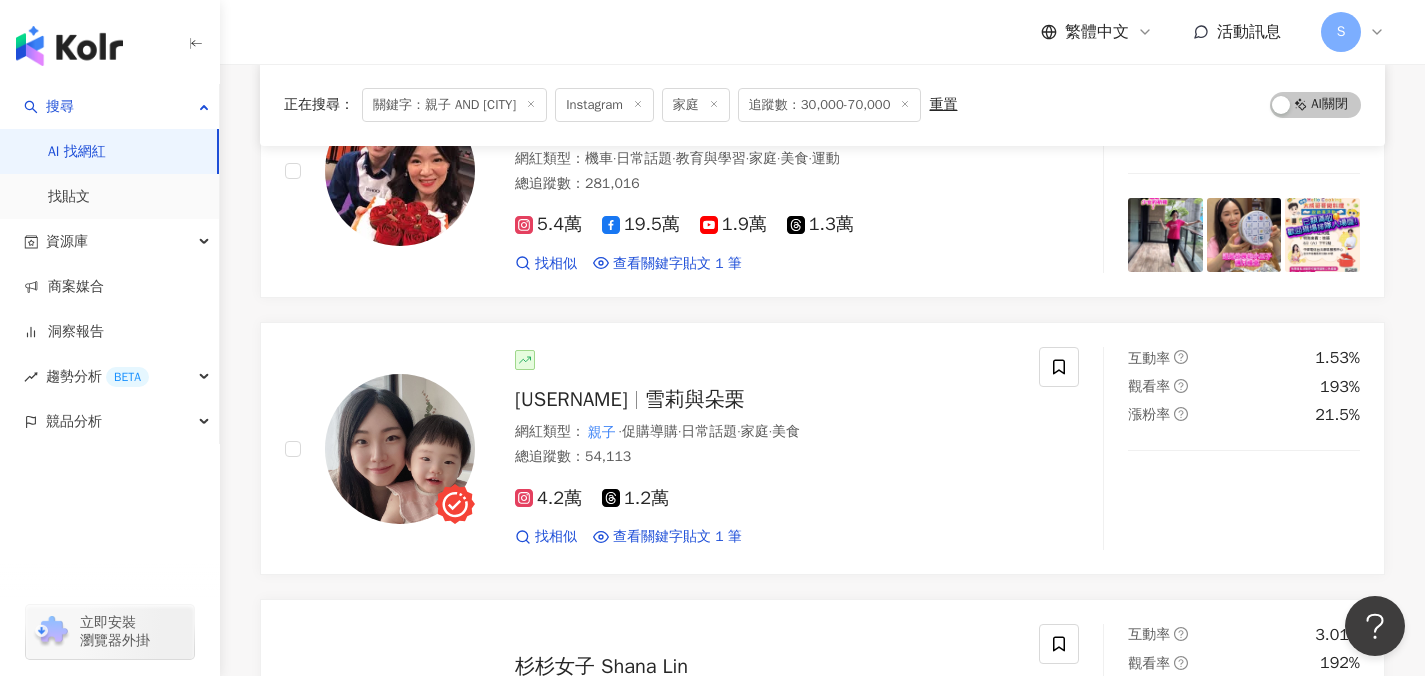 scroll, scrollTop: 1261, scrollLeft: 0, axis: vertical 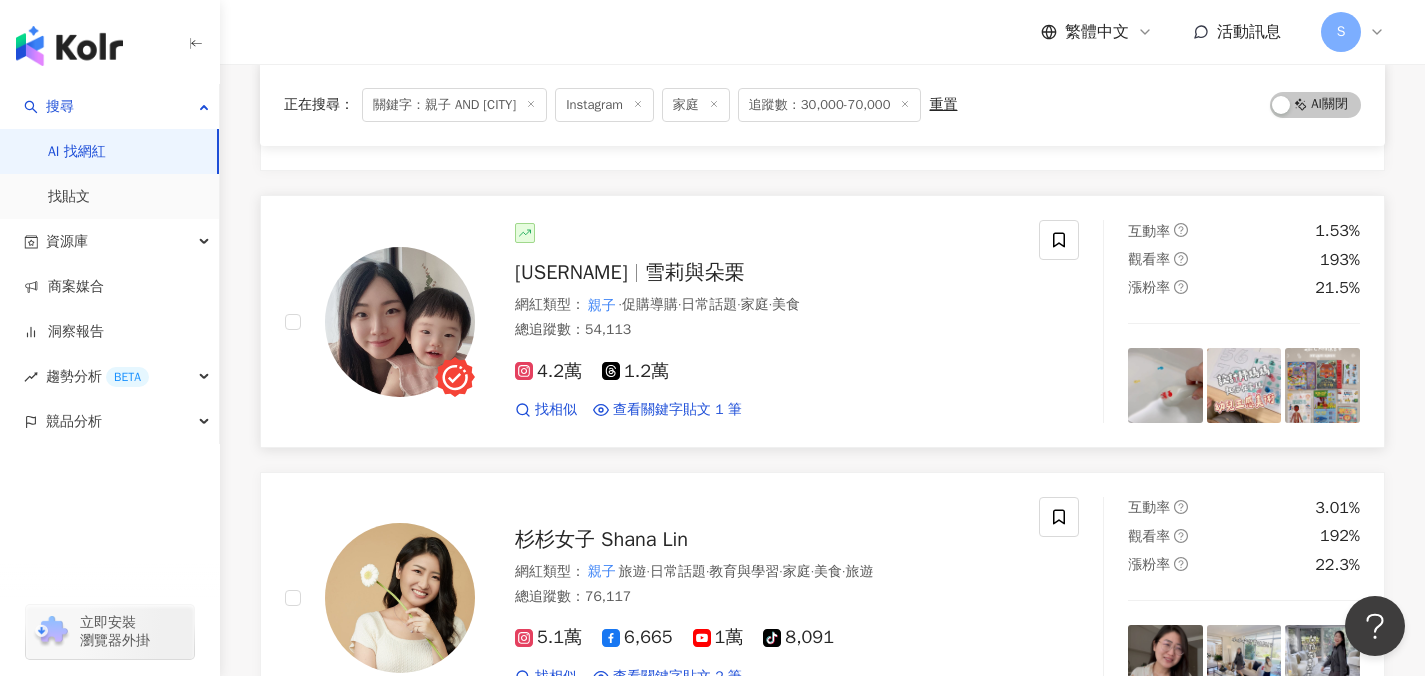 click on "4.2萬 1.2萬 找相似 查看關鍵字貼文 1 筆 2024/9/9 華山1914文化創意產業園區舉辦的小腳丫 親子 市集，超多好逛又好玩通通在這裡！
看更多" at bounding box center (765, 382) 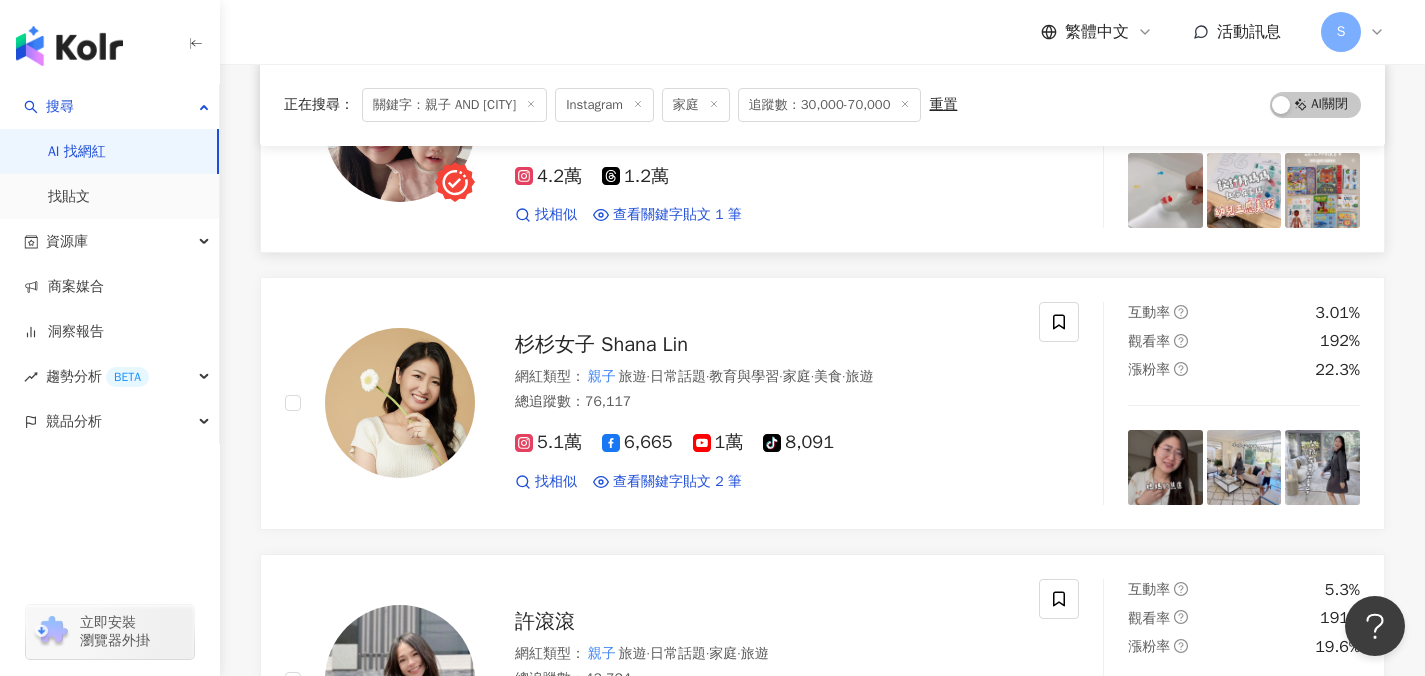 scroll, scrollTop: 1601, scrollLeft: 0, axis: vertical 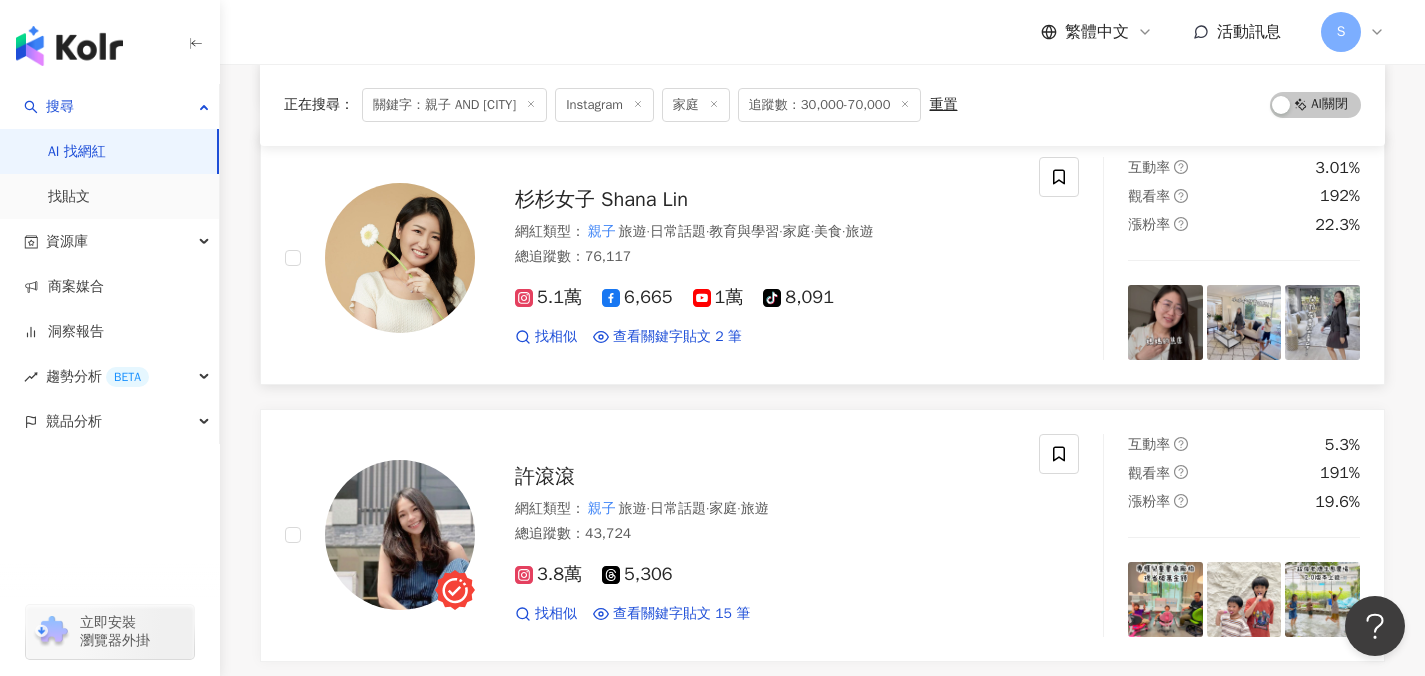 click on "杉杉女子 Shana Lin 網紅類型 ： 親子 旅遊  ·  日常話題  ·  教育與學習  ·  家庭  ·  美食  ·  旅遊 總追蹤數 ： 76,117 5.1萬 6,665 1萬 tiktok-icon 8,091 找相似 查看關鍵字貼文 2 筆 2025/5/25 冷的
不過沒在怕啦——誰叫我可是從小在 台北 長大，又在倫敦唸過書的
這種程度的濕 2025/3/30 處理租車+找回不見的行李
11:00 到 台北 經濟文化辦事處
11:30 發現文件  看更多" at bounding box center (662, 258) 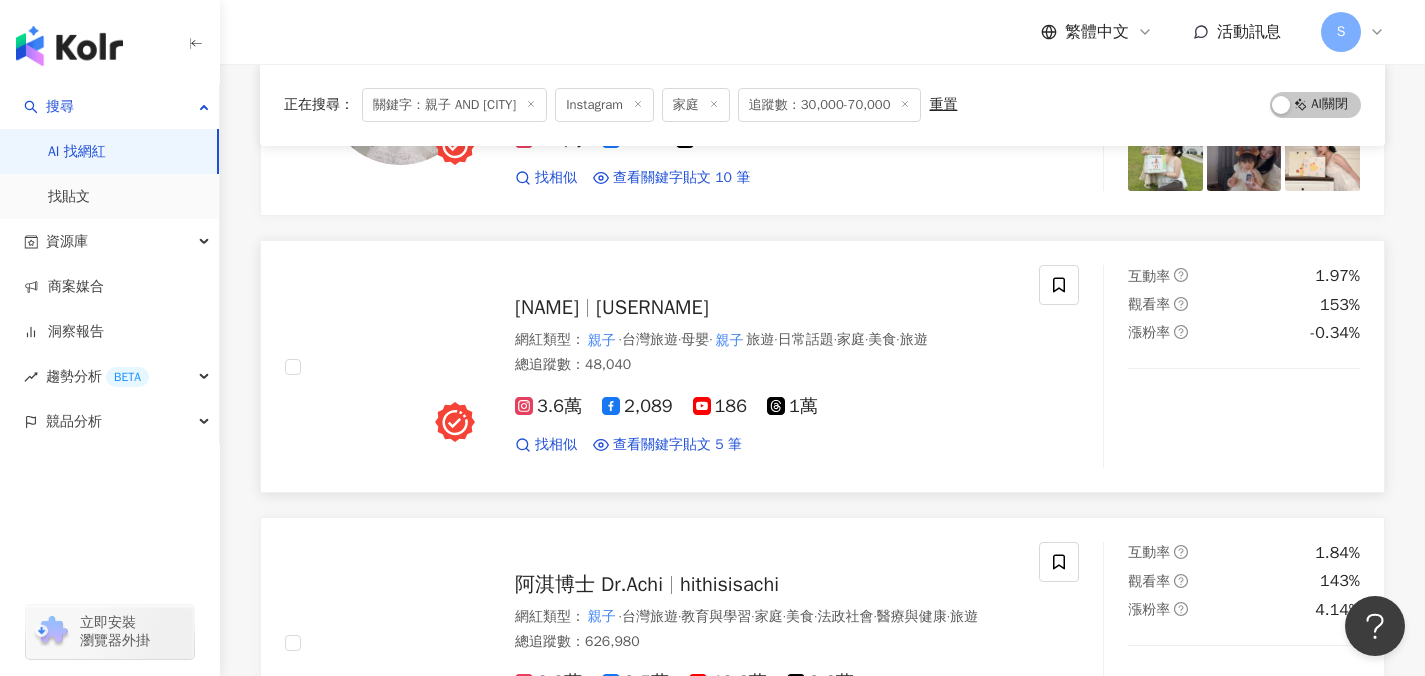 scroll, scrollTop: 2601, scrollLeft: 0, axis: vertical 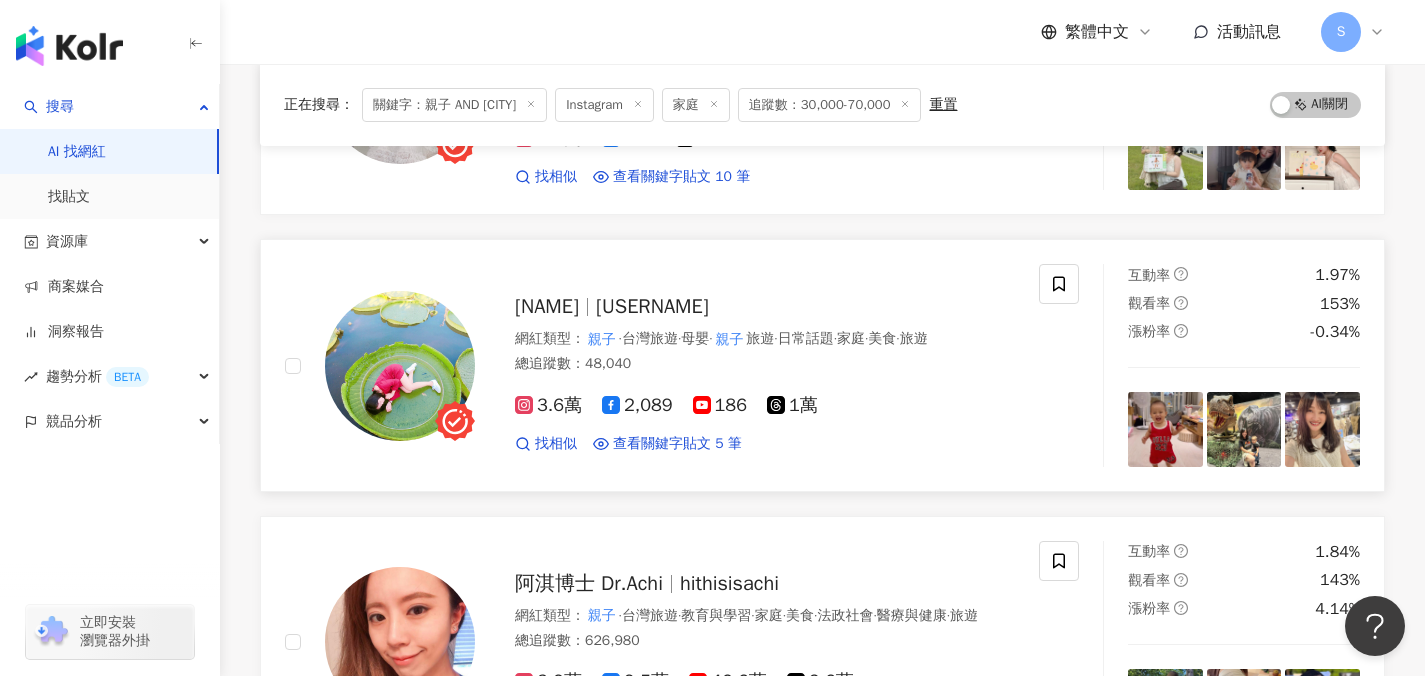 click on "3.6萬 2,089 186 1萬 找相似 查看關鍵字貼文 5 筆 2025/3/26 粉圓踩點 台北 101🎉
上次上來101觀景台，是和室友先生的兩人約會
這次是帶粉圓來享受母子時光
帶👶🏻上來101的體驗實在太棒了
觀景台的地板很乾淨，也有草皮區可以休息野餐，很放心的讓👶🏻活動，爸媽很輕鬆😌
4F都會廣場夢幻香氛花園區，以世界頂級香氛品牌為靈感
結合歐式花藝，打造最浪漫的戶外香氛花園，美照拍不完！
89F秘境花園觀景台雲端賞櫻園，3-4月以 「雲端春季 山林之美」 為主題
打造如同武陵農場櫻花秘境的氛圍，展區內栽種原生粉櫻，彷彿漫步在紛紛的花海中
聽說4月初兒童連假還有最新機器人策展登場
兒童連假帶孩子衝一波吧！
這次還去了101F世界最高秘境花園雲端杜鵑花展
春季限定的杜鵑花非常漂亮
一踏進去就能感受夢幻的氛圍😌
來 台北 親子 台北 台北 台北 台北 親子 2025/3/4" at bounding box center [765, 416] 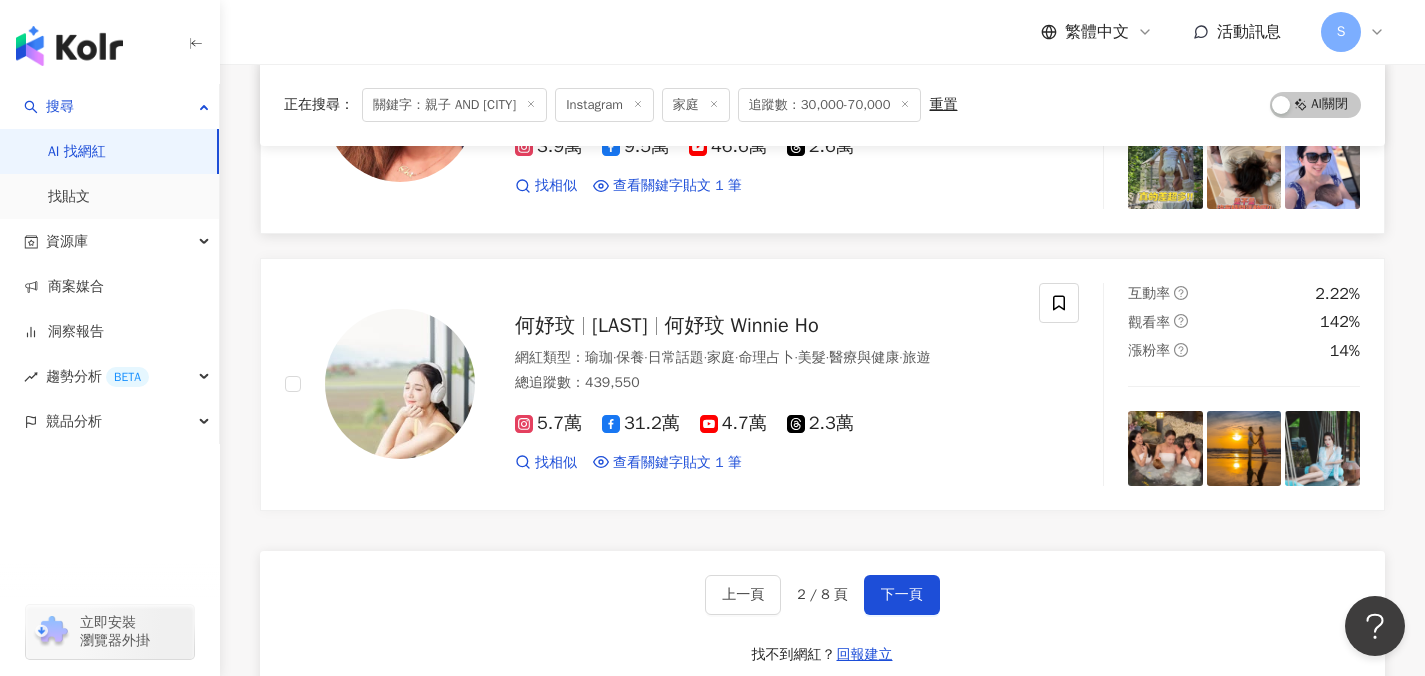 scroll, scrollTop: 3158, scrollLeft: 0, axis: vertical 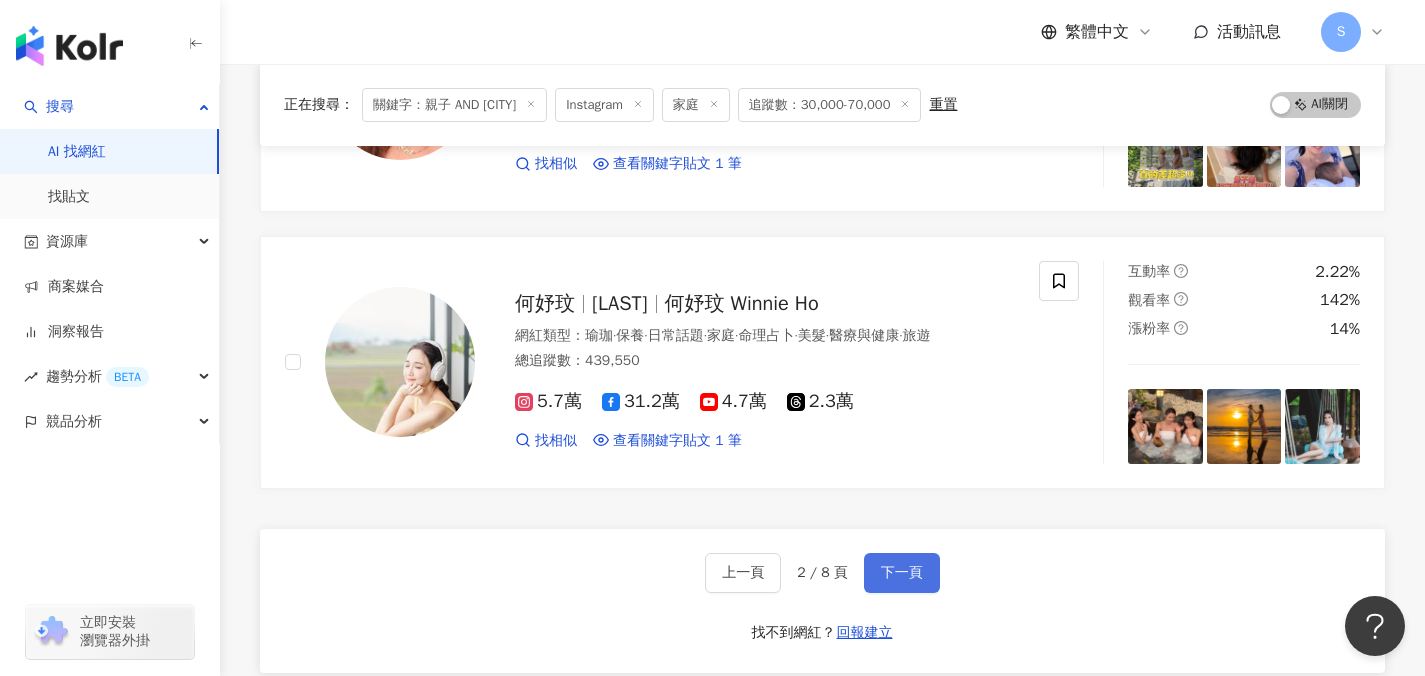 click on "下一頁" at bounding box center (902, 573) 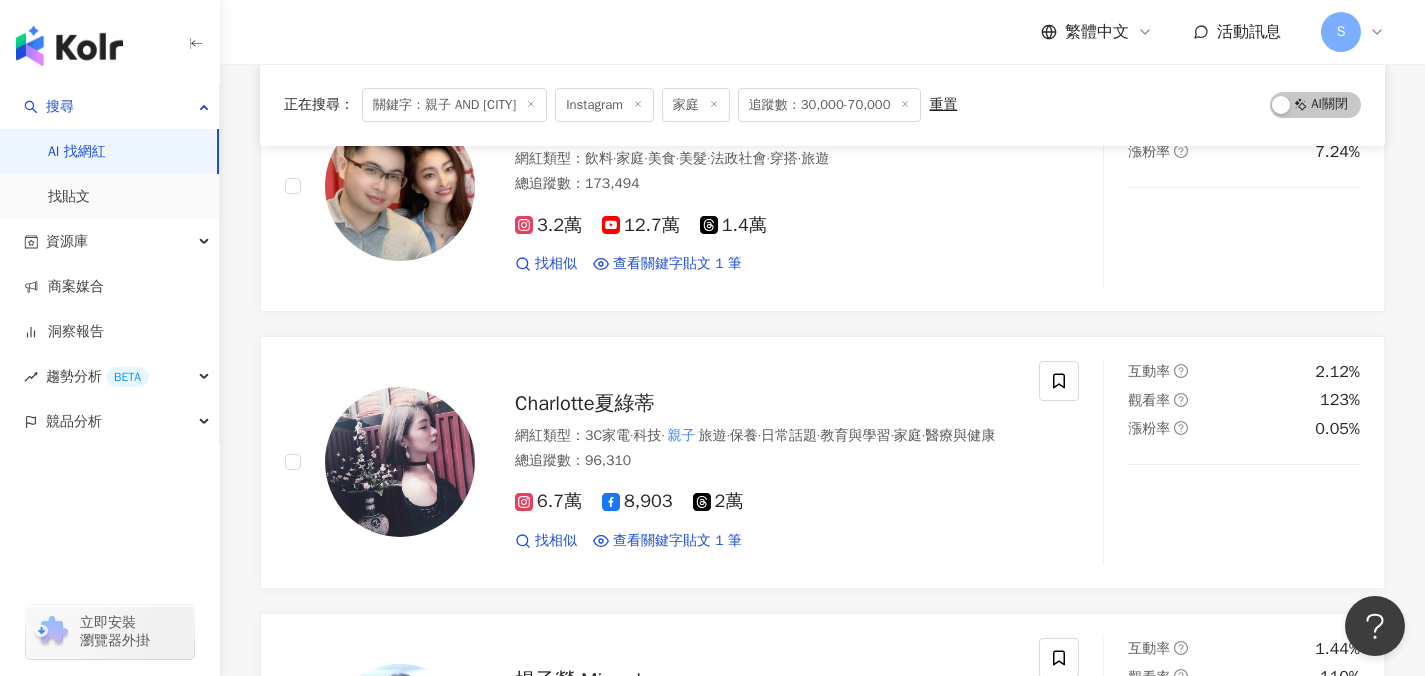 scroll, scrollTop: 1204, scrollLeft: 0, axis: vertical 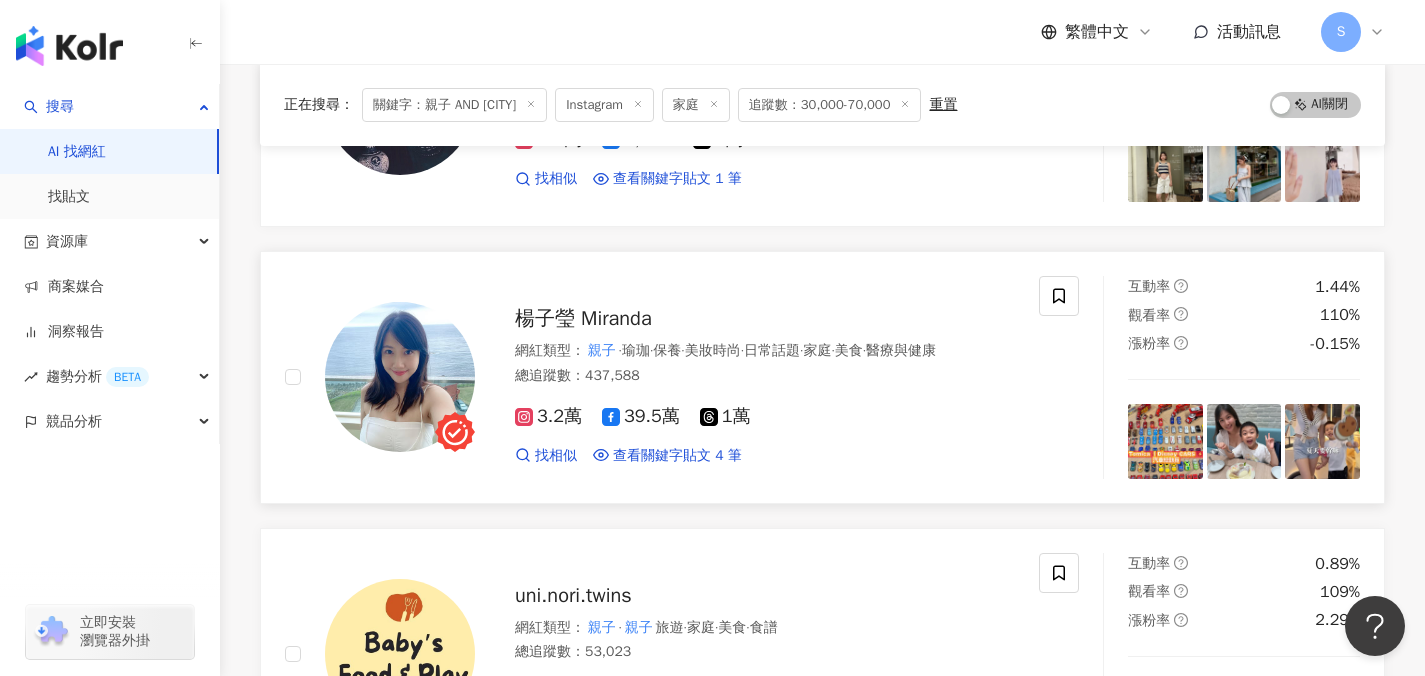 click on "楊子瑩 Miranda 網紅類型 ： 親子  ·  瑜珈  ·  保養  ·  美妝時尚  ·  日常話題  ·  家庭  ·  美食  ·  醫療與健康 總追蹤數 ： 437,588 3.2萬 39.5萬 1萬 找相似 查看關鍵字貼文 4 筆 2025/7/3  Baby嘟嘟房｜圓山花博館
📍地點： 台北 市中山區玉門街一號 兒童體適能區 B 2025/7/1 小汽車55週年博覽會 #tomica # 台北 華山 #tomica小汽車 #多美小 2025/5/3 台北 也有 TOMICA 主題店啦！
⚠️爸媽請牽好小孩，小心一走進去就出不來了🙈
天花板光軌流動、車頭會發亮✨
滿滿多美小汽車展示，忍不住想收一波😍
#限量特注版車款🚓🚕
台灣郵政／警車／計程車 門市限定販售！
🎁滿額好禮也超狂：
✅ 滿200元送TOMICA貼紙
✅ 滿1,200元送 Honda Civic Type R
✅ 滿2,500元送 TOMICA 新城鎮道路組
📍7-ELEVEN 長峰門市｜ 台北 台北 打卡點
#多美小汽車 # 親子 景點 #車控天堂 #7ELEVEN #711 #tomica小汽車 #tomicacars" at bounding box center (662, 377) 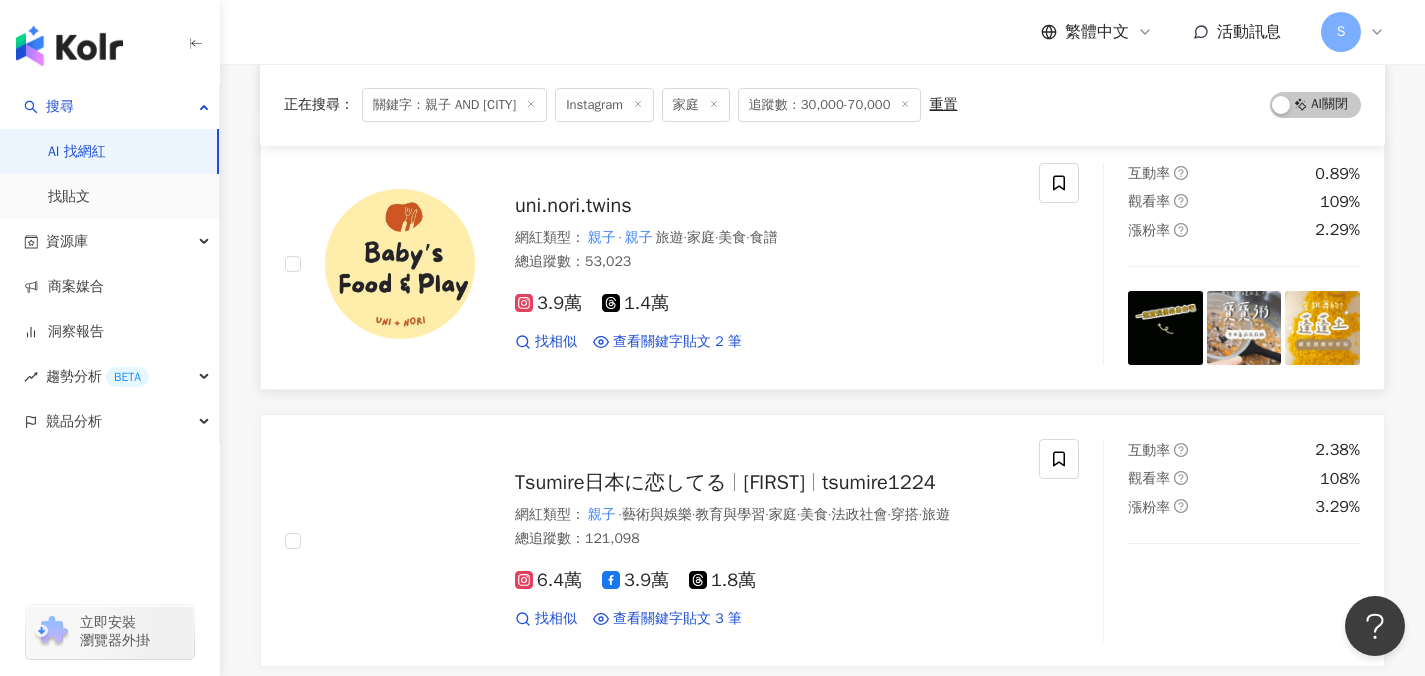 scroll, scrollTop: 1578, scrollLeft: 0, axis: vertical 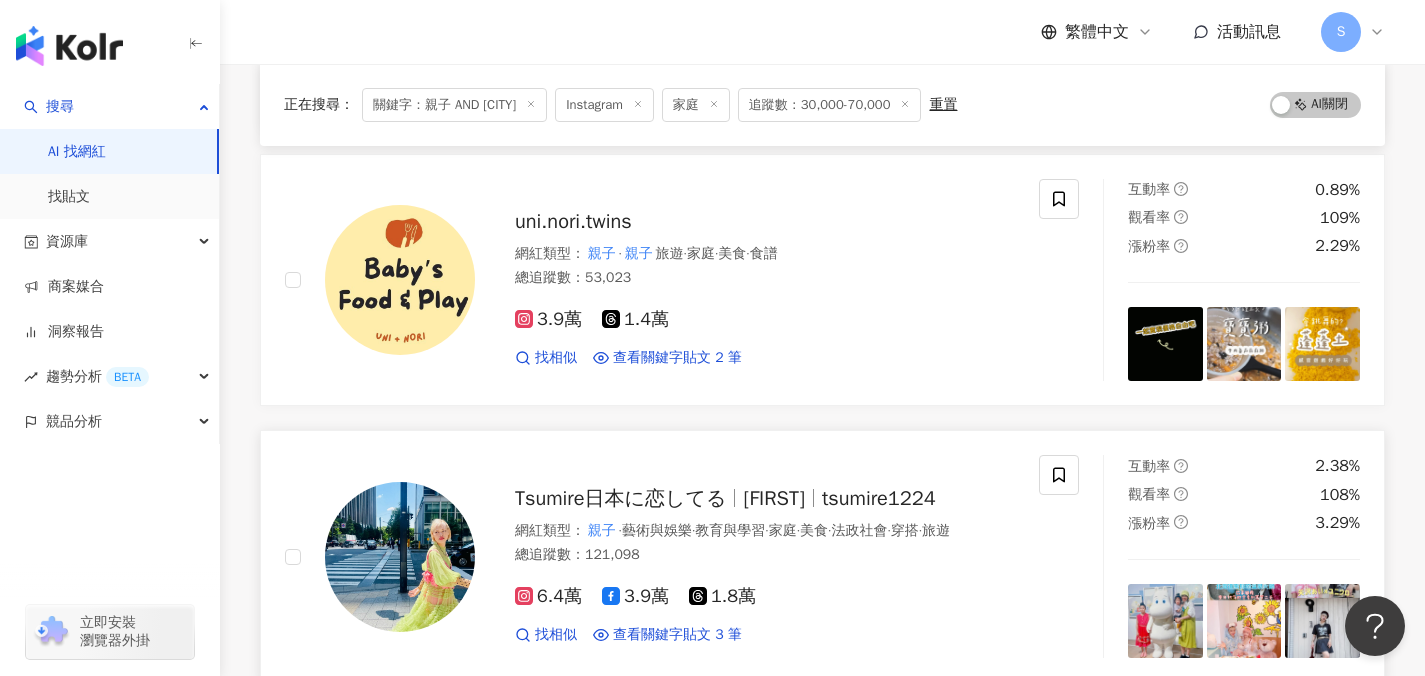 click on "6.4萬 3.9萬 1.8萬" at bounding box center (765, 597) 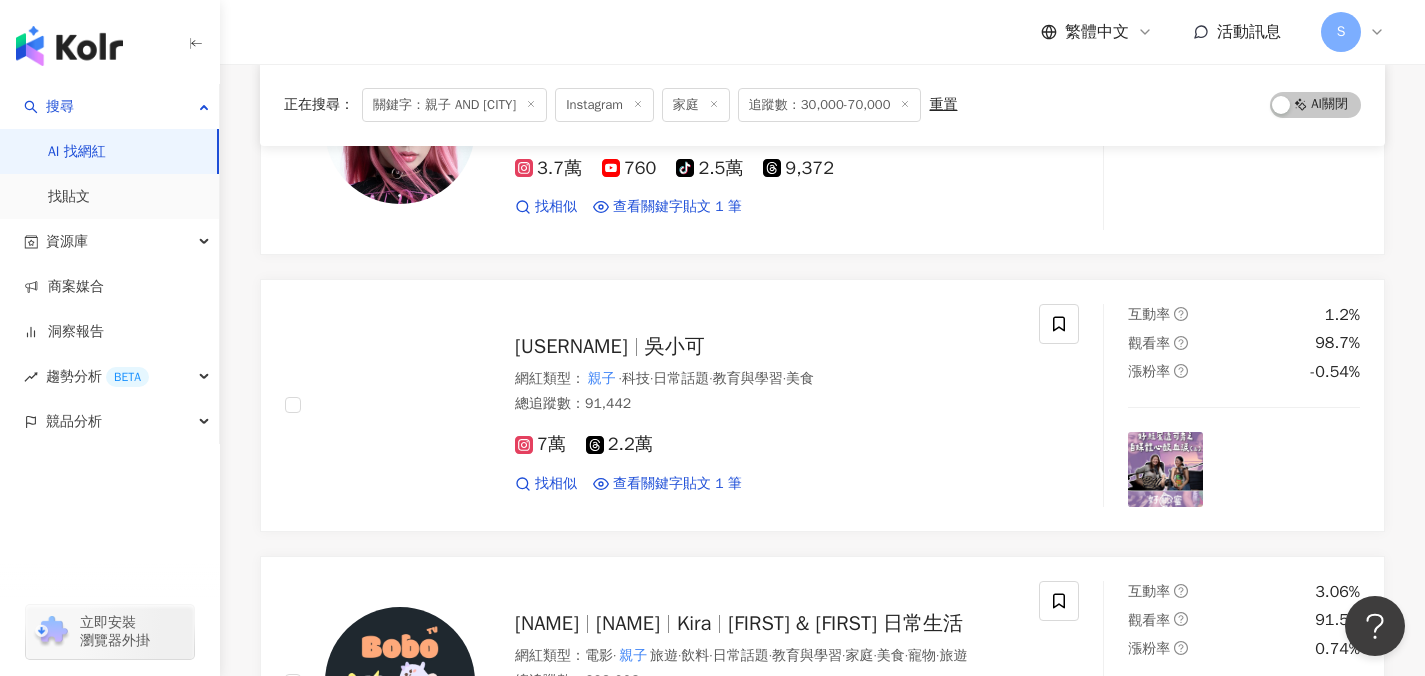 scroll, scrollTop: 2385, scrollLeft: 0, axis: vertical 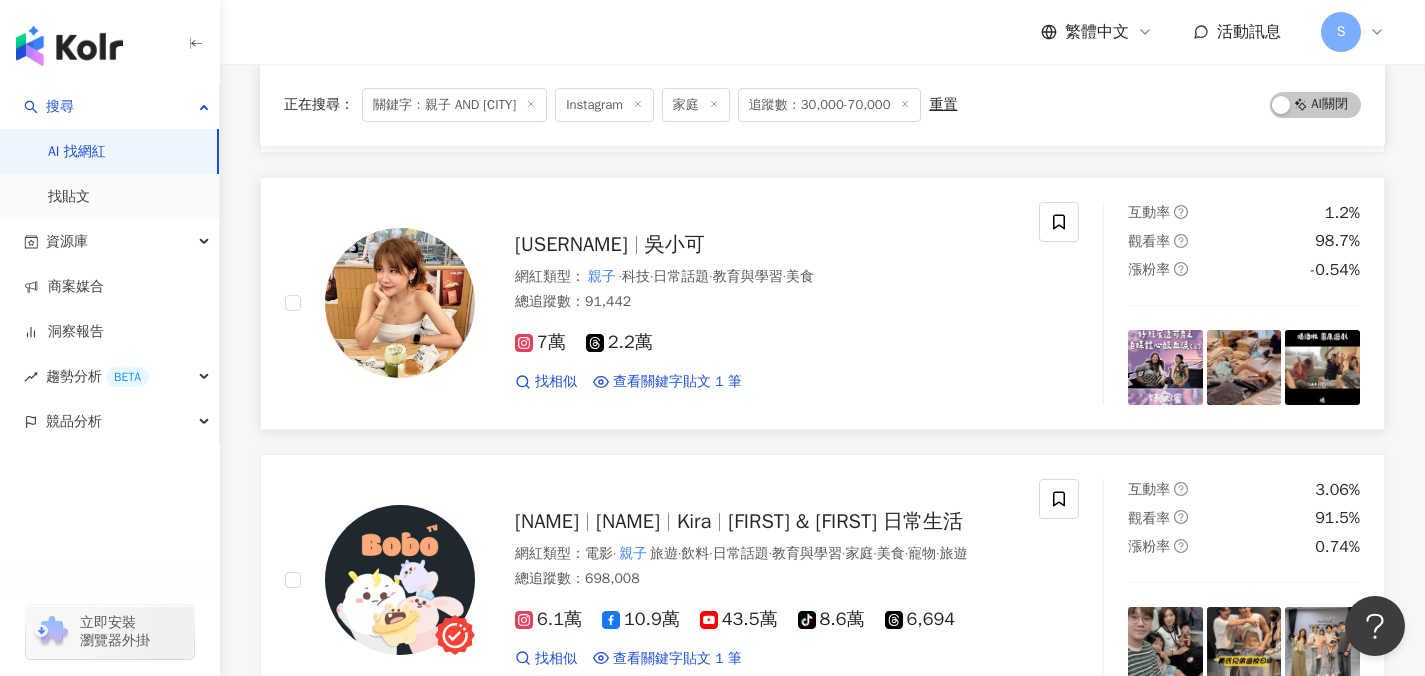 click on "7萬 2.2萬" at bounding box center (765, 343) 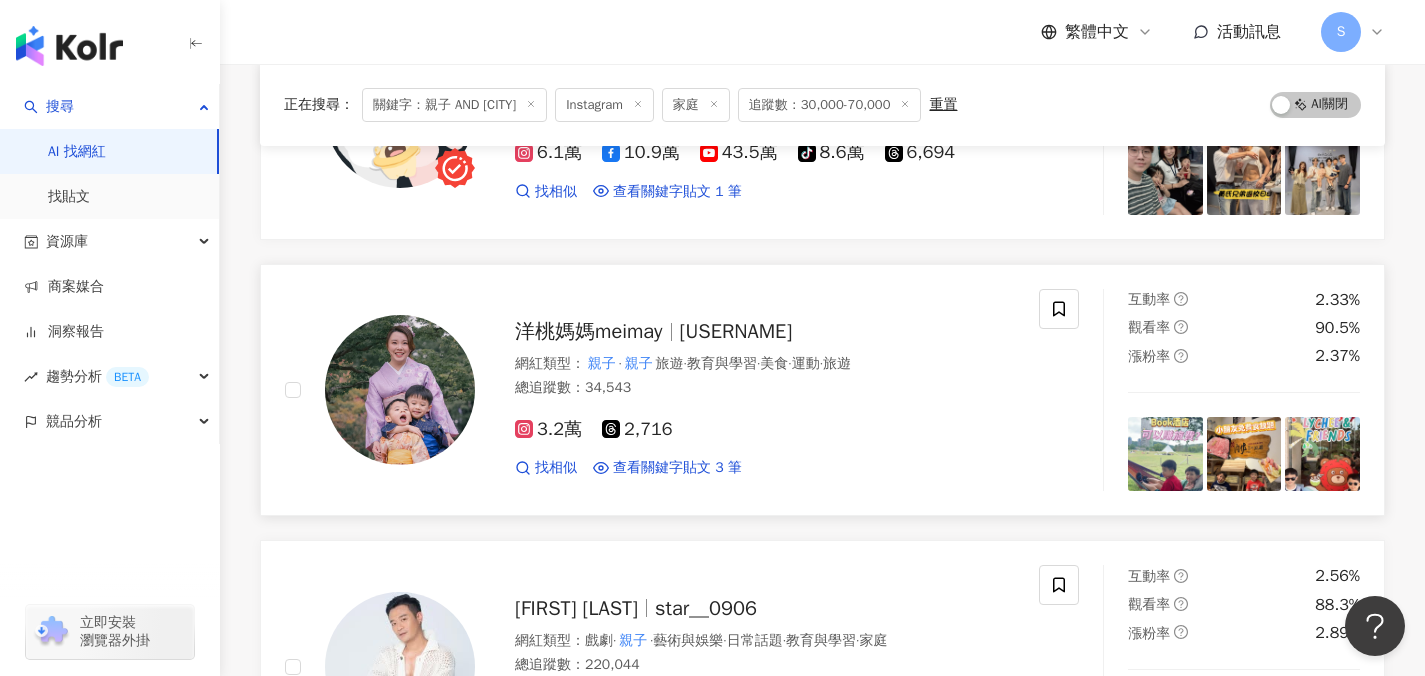 scroll, scrollTop: 2897, scrollLeft: 0, axis: vertical 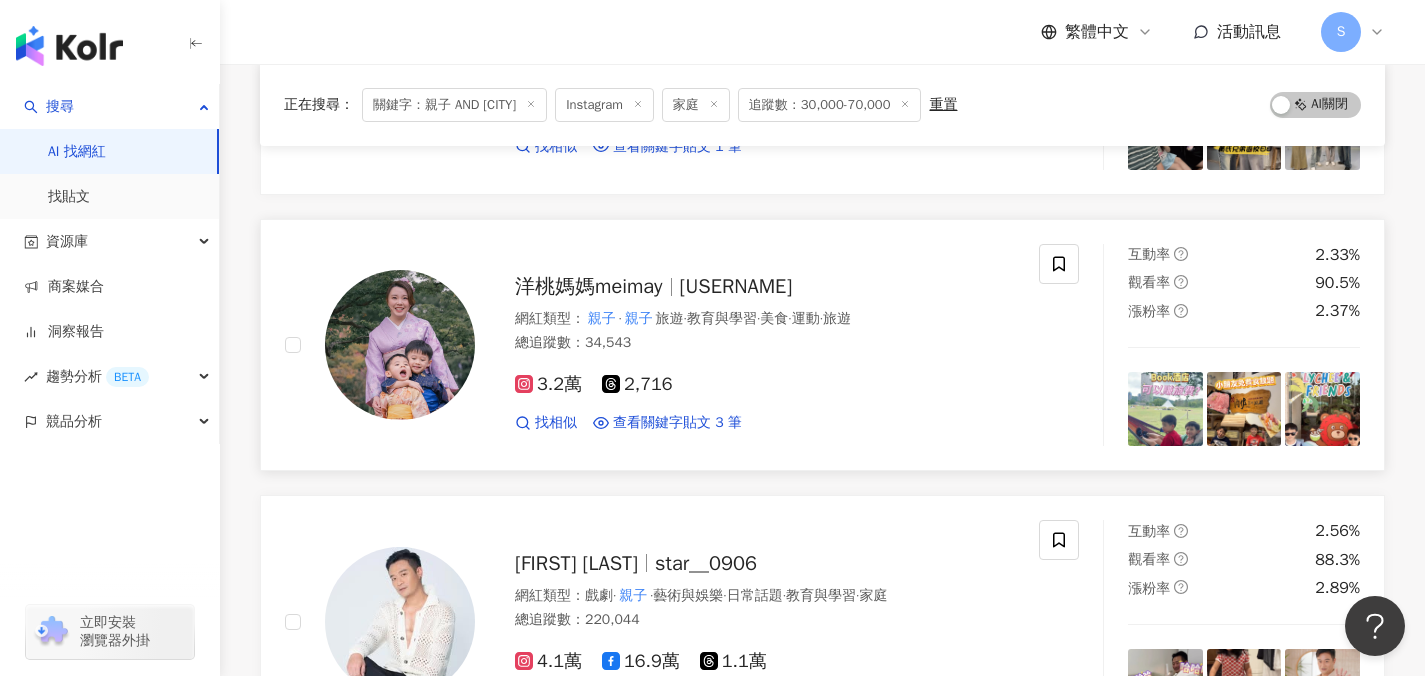 click on "3.2萬 2,716" at bounding box center [765, 385] 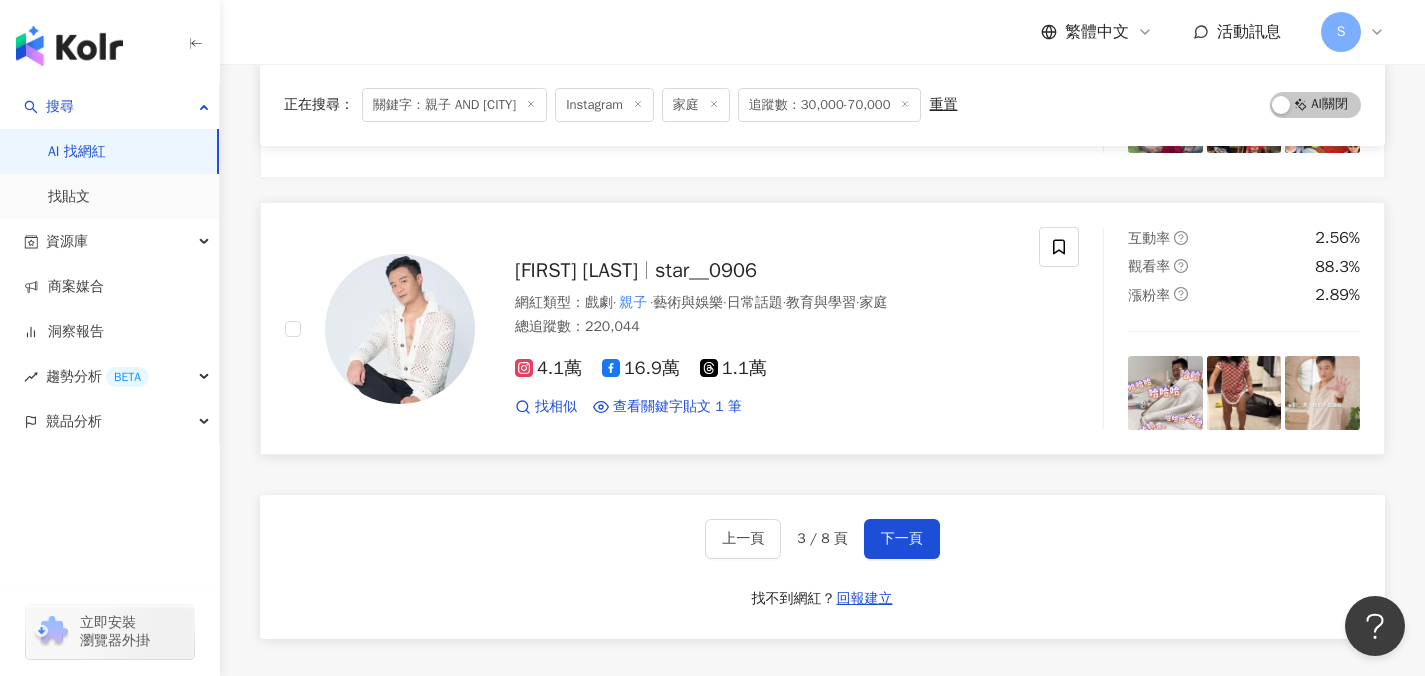 scroll, scrollTop: 3112, scrollLeft: 0, axis: vertical 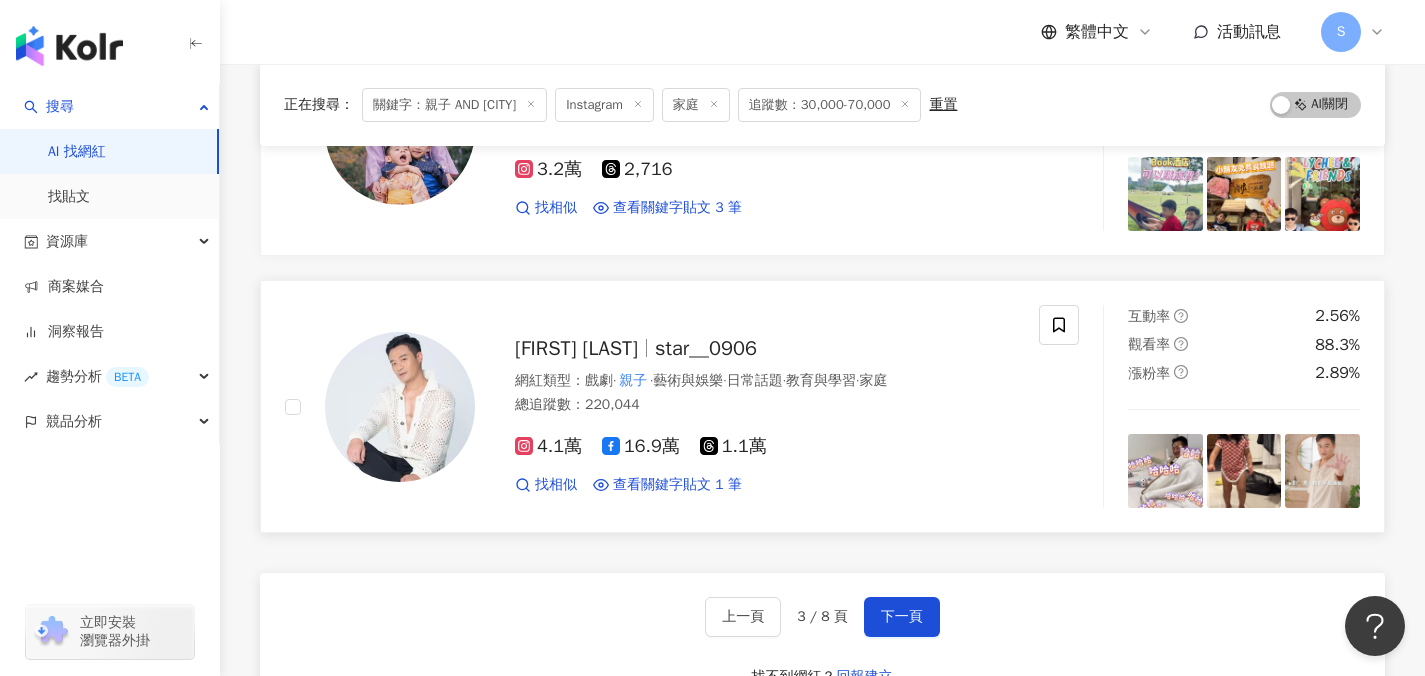 click on "4.1萬 16.9萬 1.1萬" at bounding box center [765, 447] 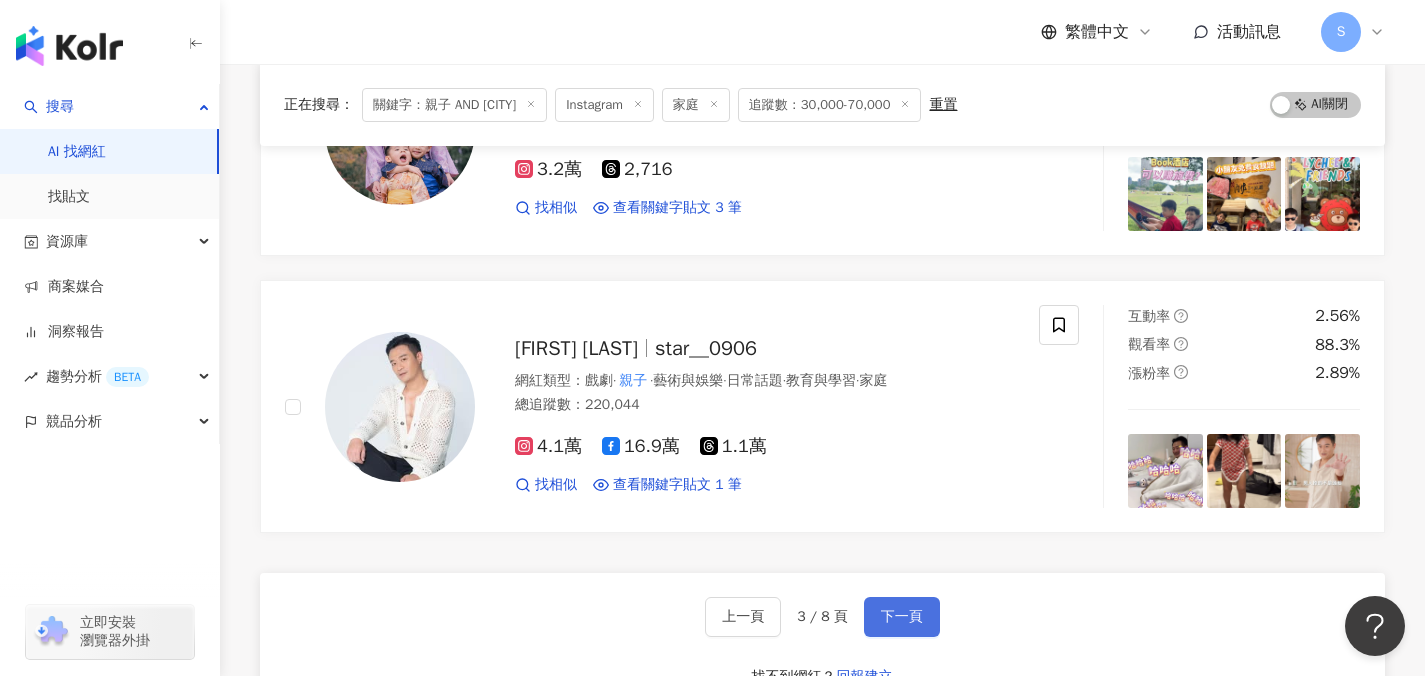click on "下一頁" at bounding box center [902, 617] 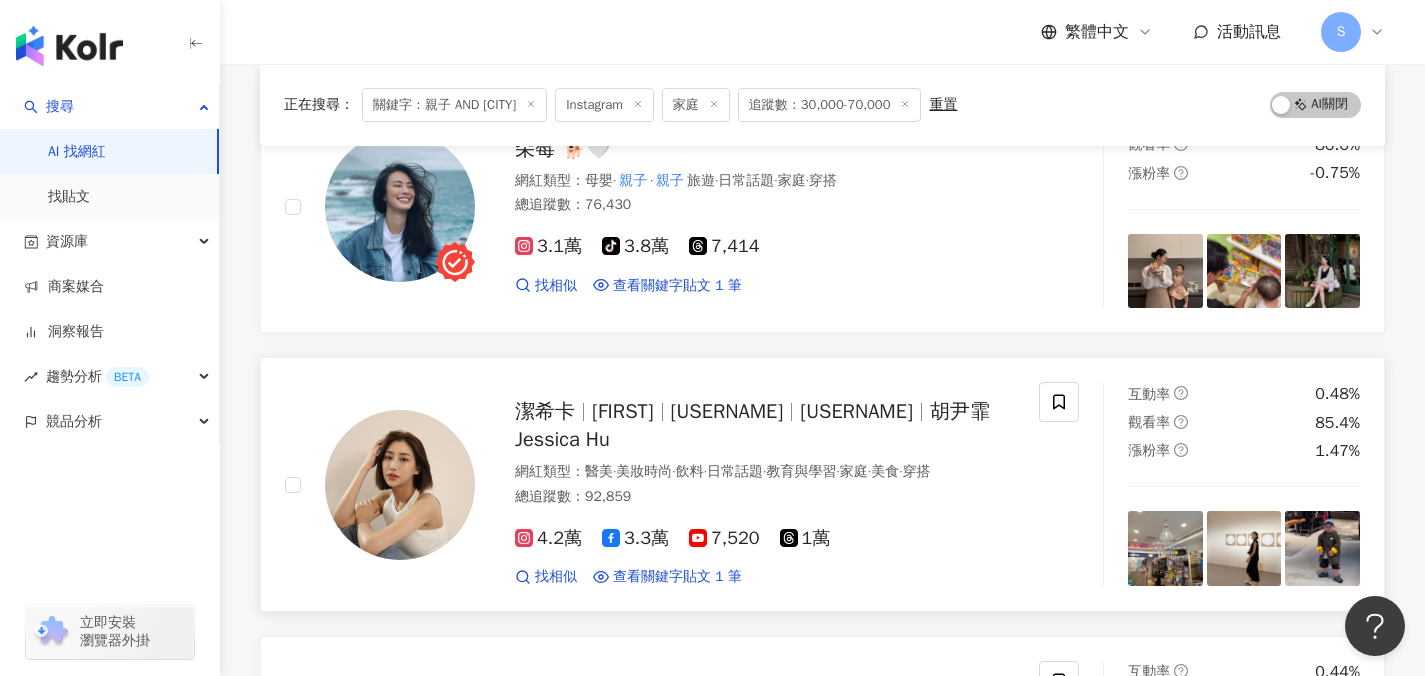 scroll, scrollTop: 281, scrollLeft: 0, axis: vertical 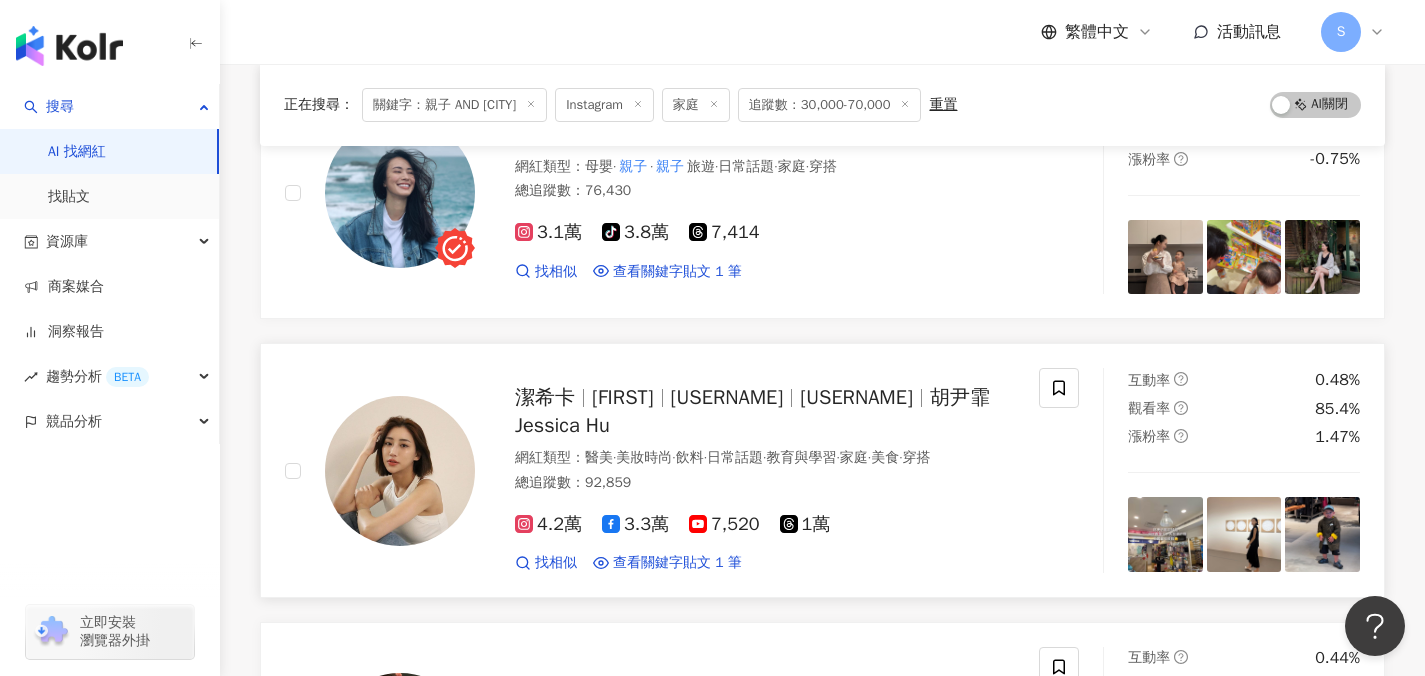 click on "總追蹤數 ： 92,859" at bounding box center [765, 483] 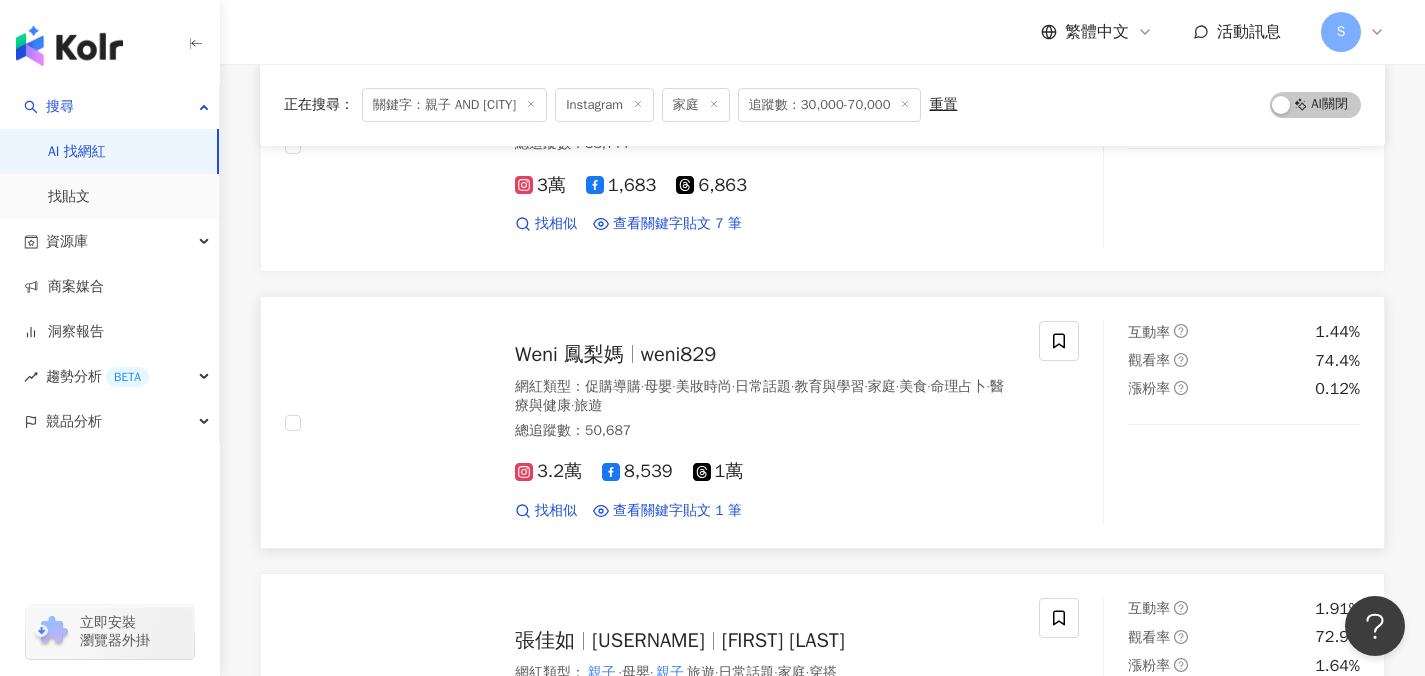 scroll, scrollTop: 1176, scrollLeft: 0, axis: vertical 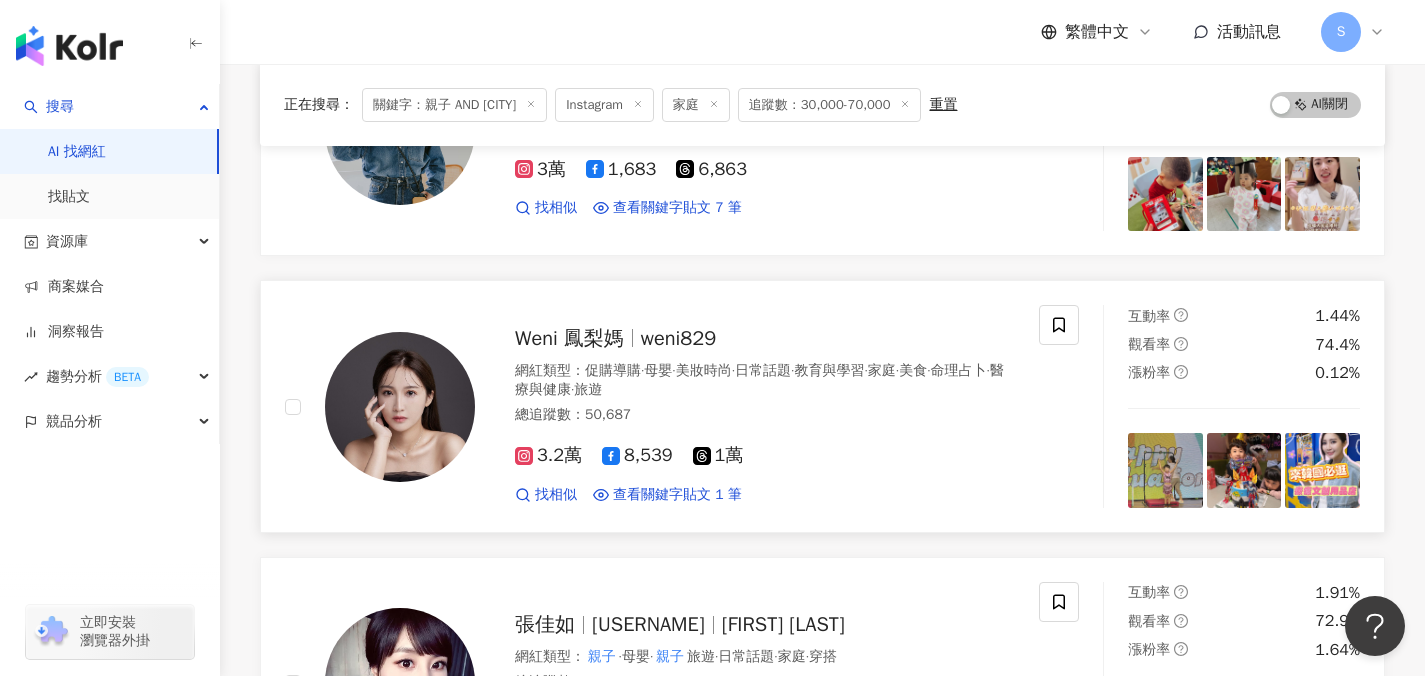 click on "Weni 鳳梨媽 weni829 網紅類型 ： 促購導購  ·  母嬰  ·  美妝時尚  ·  日常話題  ·  教育與學習  ·  家庭  ·  美食  ·  命理占卜  ·  醫療與健康  ·  旅遊 總追蹤數 ： 50,687 3.2萬 8,539 1萬 找相似 查看關鍵字貼文 1 筆 2024/8/20 WEWEE 與美好實驗室的聯合展
第一站   台北 親子  #台中展覽館 #敏感肌 #敏肌保養
#異膚 #按摩 #寶寶精華 #兒童防曬 #兒童護手霜 #生活清潔  看更多 互動率 1.44% 觀看率 74.4% 漲粉率 0.12%" at bounding box center [822, 406] 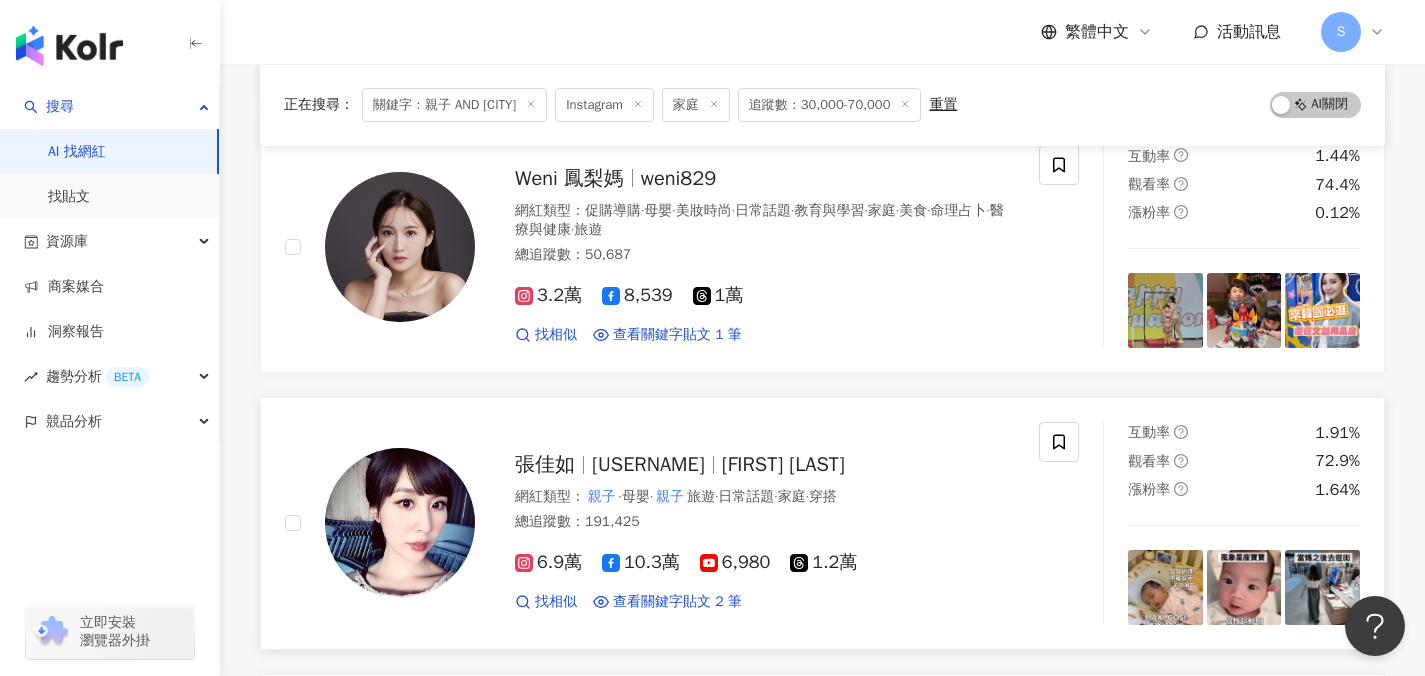 scroll, scrollTop: 1586, scrollLeft: 0, axis: vertical 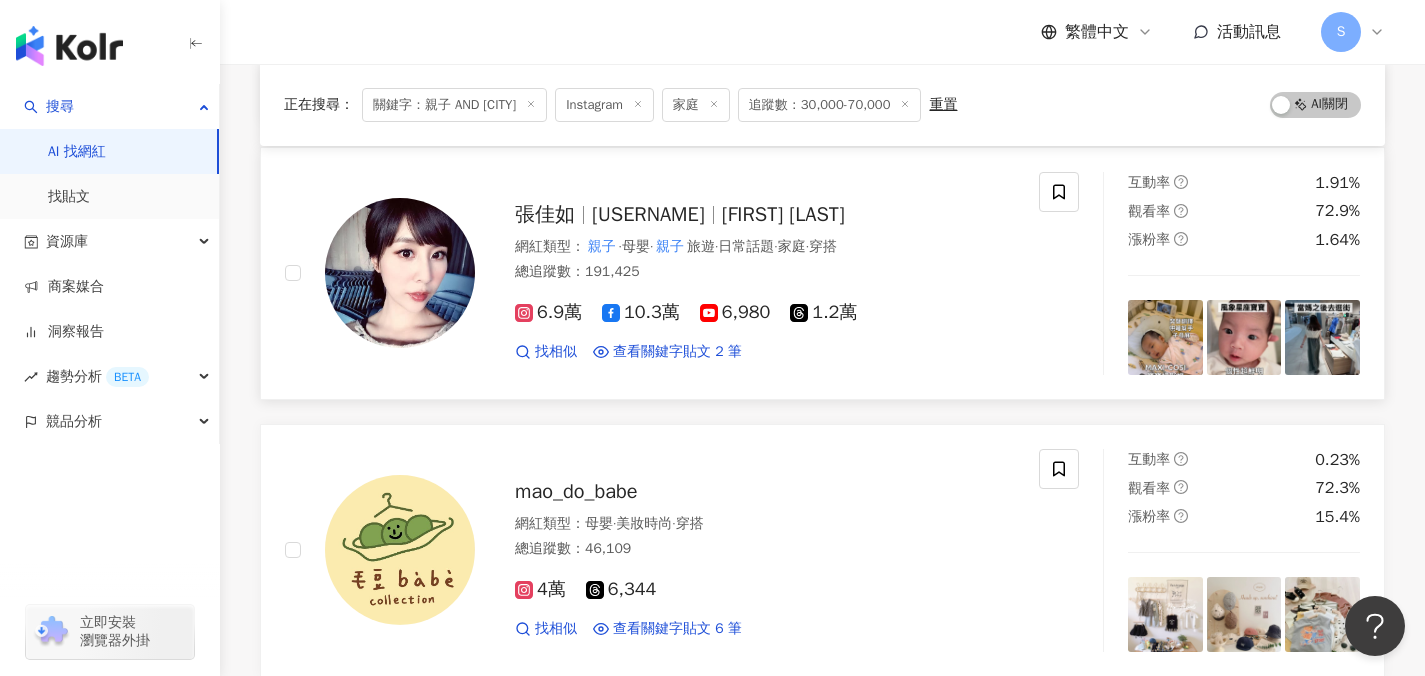 click on "張佳如 chelseychang1122 Chelsey Chang 網紅類型 ： 親子  ·  母嬰  ·  親子 旅遊  ·  日常話題  ·  家庭  ·  穿搭 總追蹤數 ： 191,425 6.9萬 10.3萬 6,980 1.2萬 找相似 查看關鍵字貼文 2 筆 2025/3/26 @jsselect
#臺北玫瑰園 # 台北 玫瑰園 #玫瑰 #玫瑰園 #走春 # 2024/8/9 來玩「台版迪士尼」  探索宇宙👽
這是 台北 天文科教館的設施 - 宇宙探險
搭乘模擬探險車
探索太陽系和太空未知世界
結論！
大人不會無聊
小孩覺得新奇
好玩 很可以去🚀
🏷️天文館資訊
門票/ 一般民眾$70
幼童、學生、長者優待票$35
可刷悠遊卡進入喔
OOTD 整套穿搭 @lizziofficial_
#暑假 # 親子  # 親子 旅遊 #景點 #科教館 #天文館 #迪士尼 #環球影城 #太空 #宇宙探險 #外星人 #旅遊景點 #士林 #太陽系 #妻妻如佳  看更多 互動率 1.91% 觀看率 72.9% 漲粉率 1.64%" at bounding box center (822, 273) 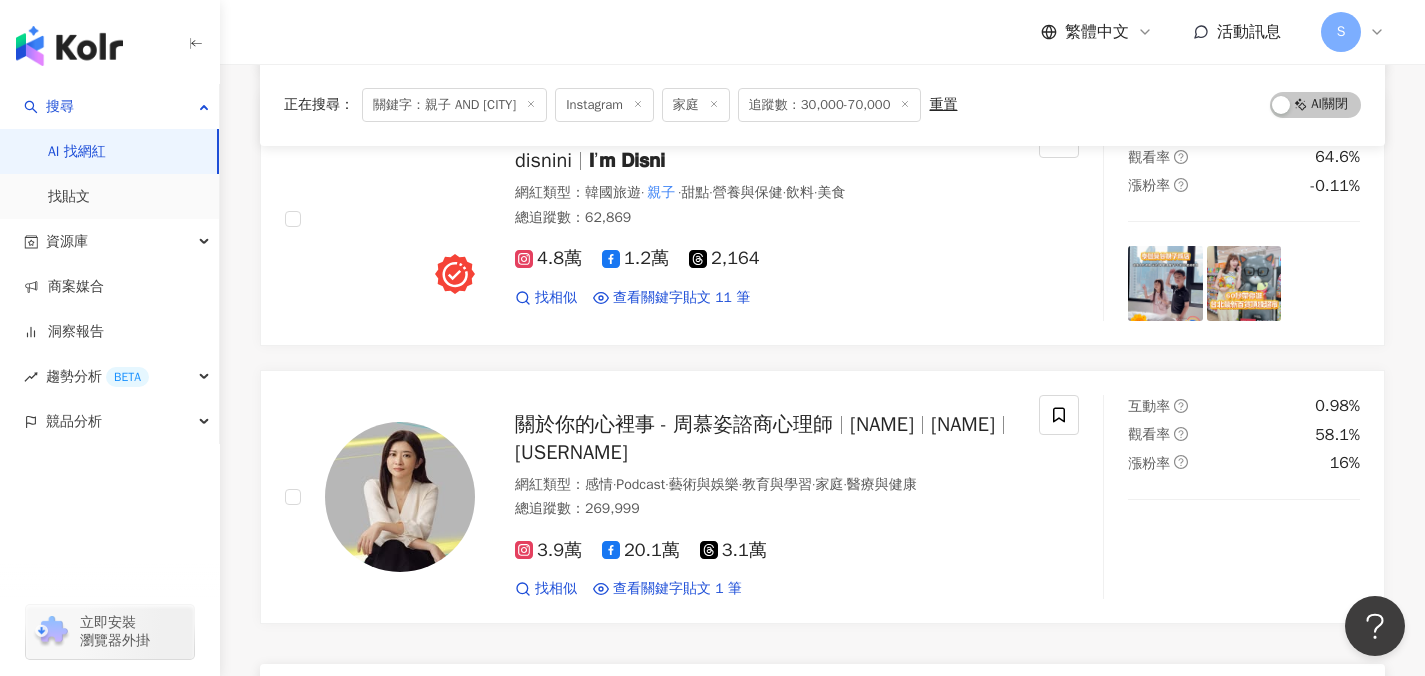 scroll, scrollTop: 3177, scrollLeft: 0, axis: vertical 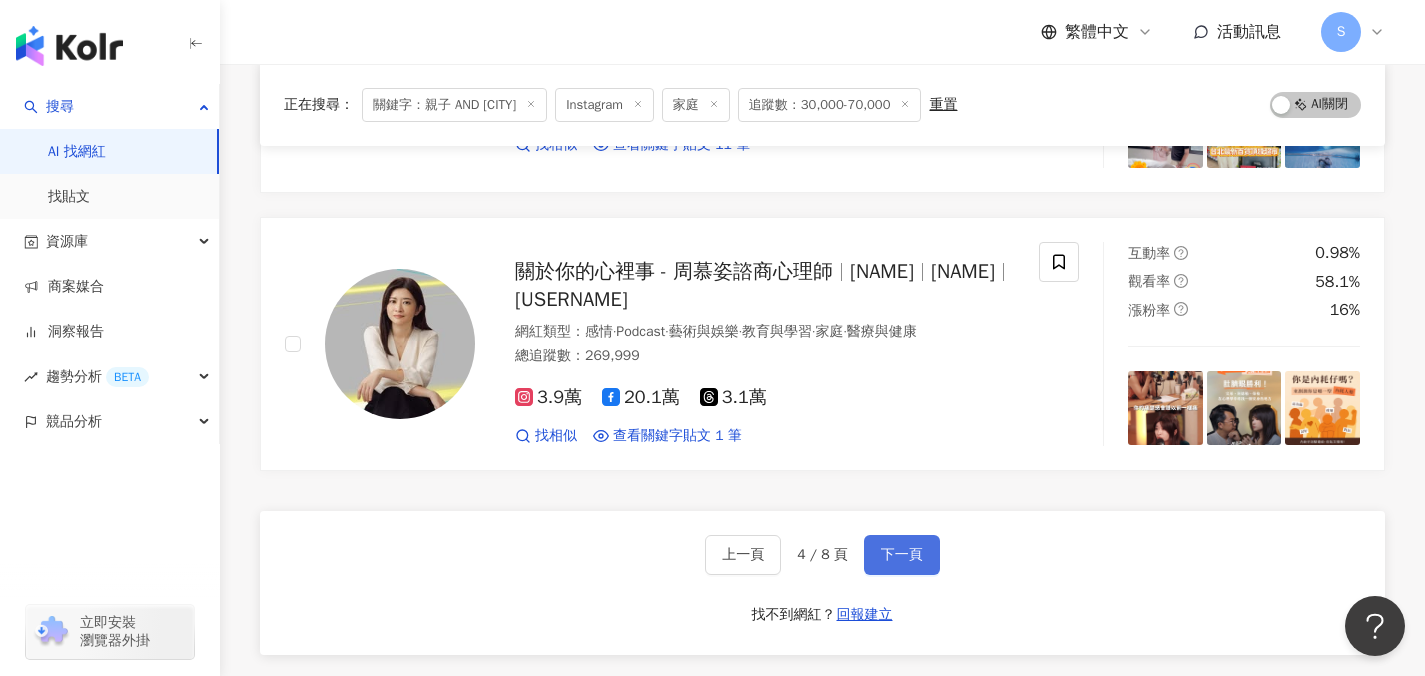 click on "下一頁" at bounding box center (902, 555) 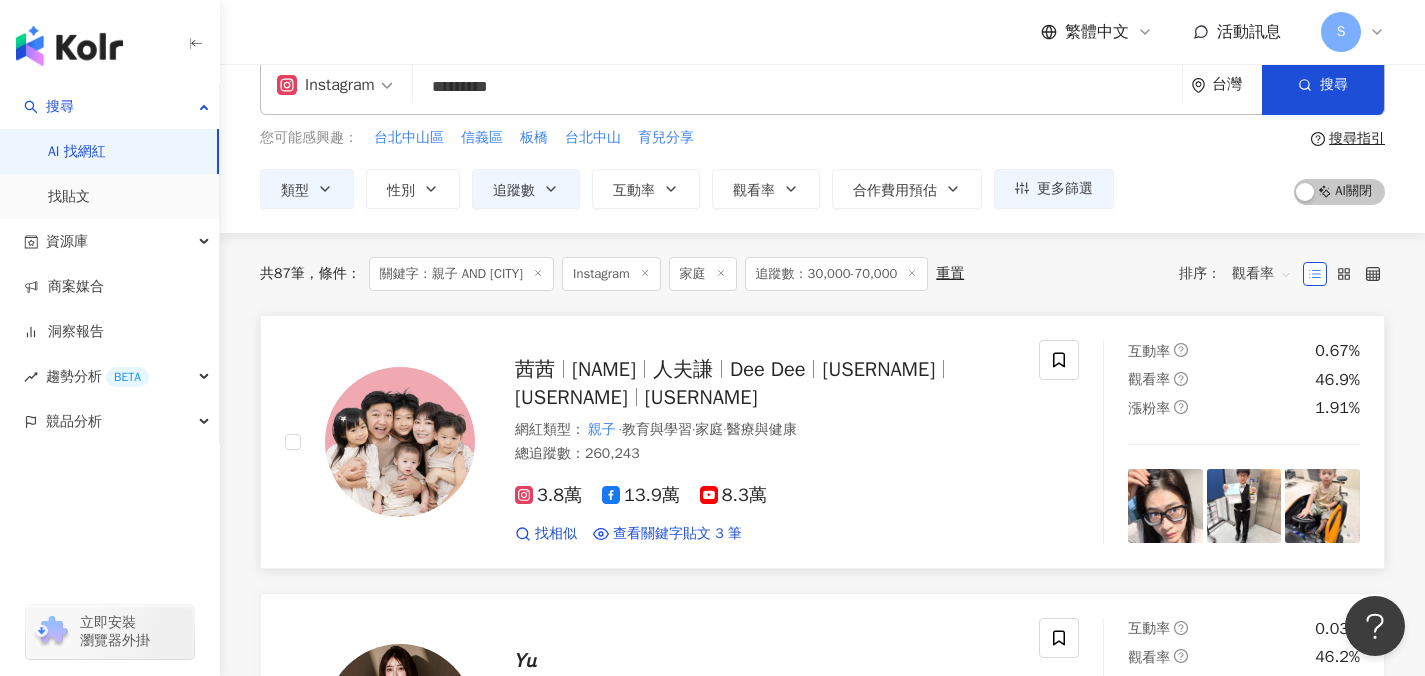 scroll, scrollTop: 29, scrollLeft: 0, axis: vertical 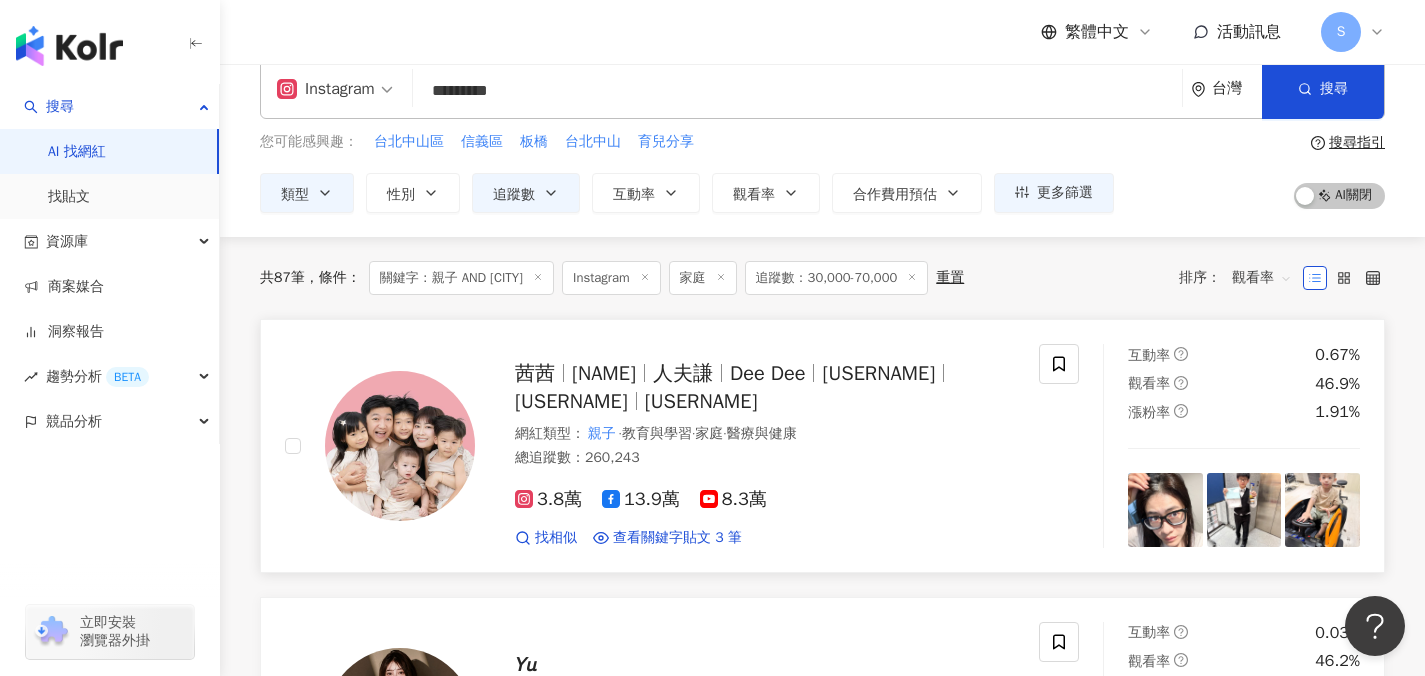 click on "網紅類型 ： 親子  ·  教育與學習  ·  家庭  ·  醫療與健康" at bounding box center (765, 434) 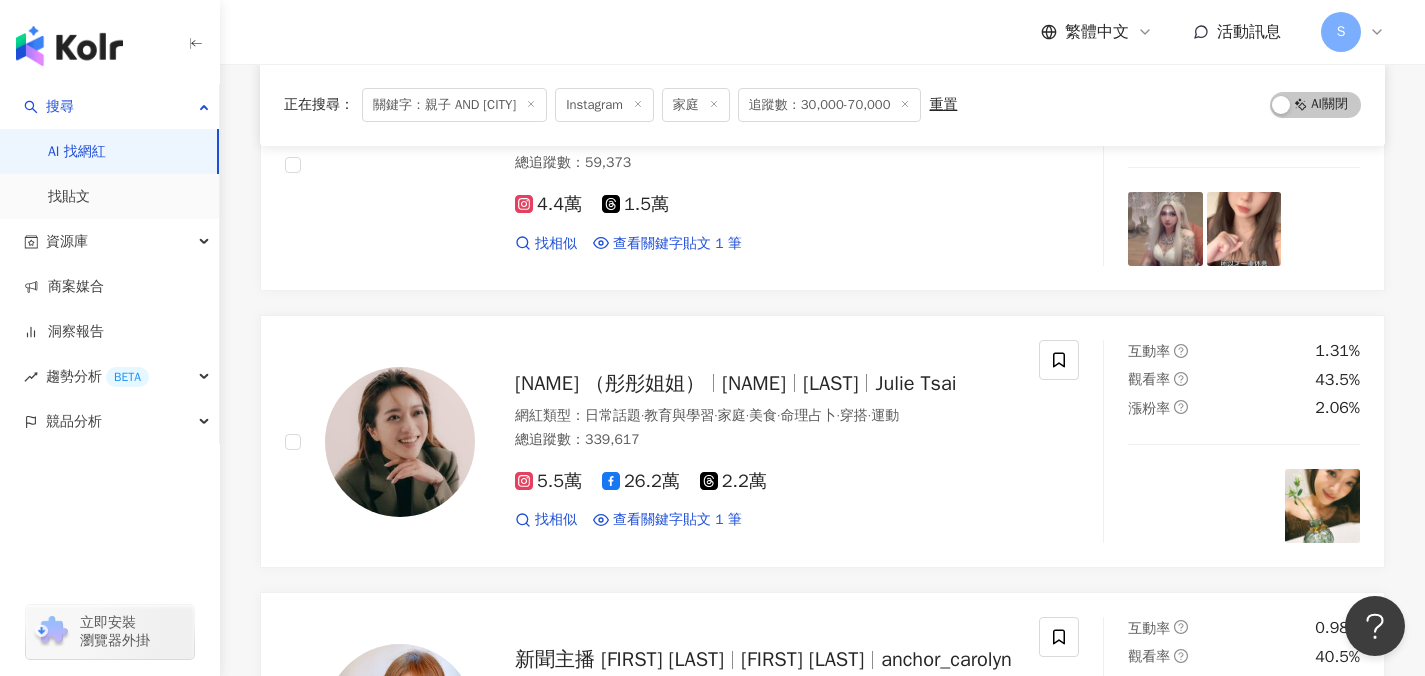 scroll, scrollTop: 867, scrollLeft: 0, axis: vertical 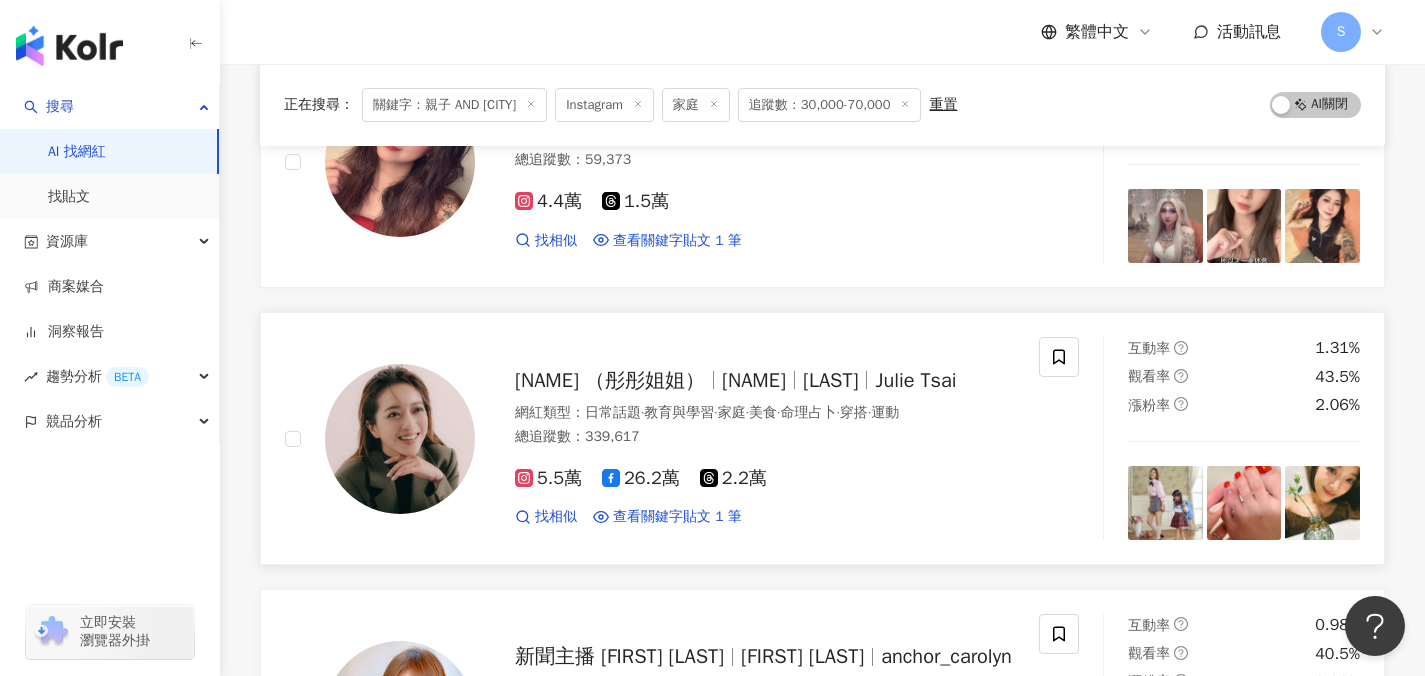click on "網紅類型 ： 日常話題  ·  教育與學習  ·  家庭  ·  美食  ·  命理占卜  ·  穿搭  ·  運動 總追蹤數 ： 339,617" at bounding box center (765, 427) 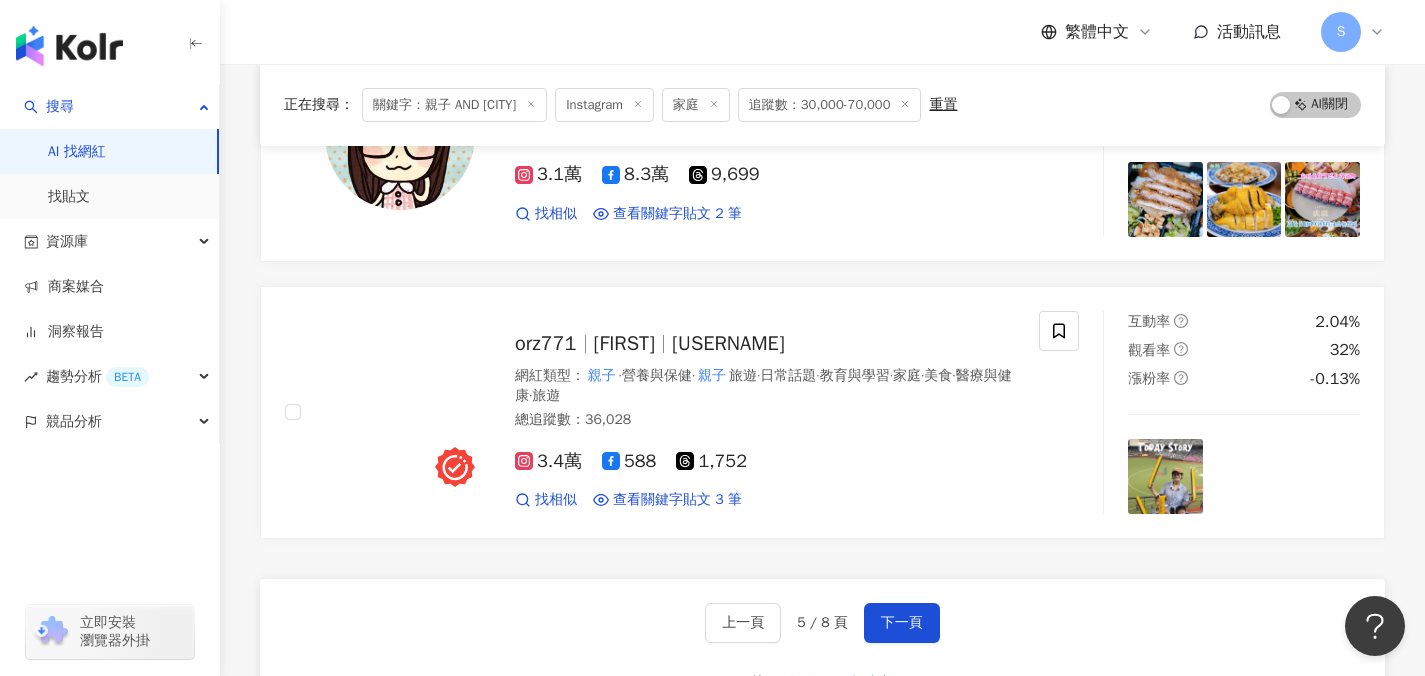 scroll, scrollTop: 3111, scrollLeft: 0, axis: vertical 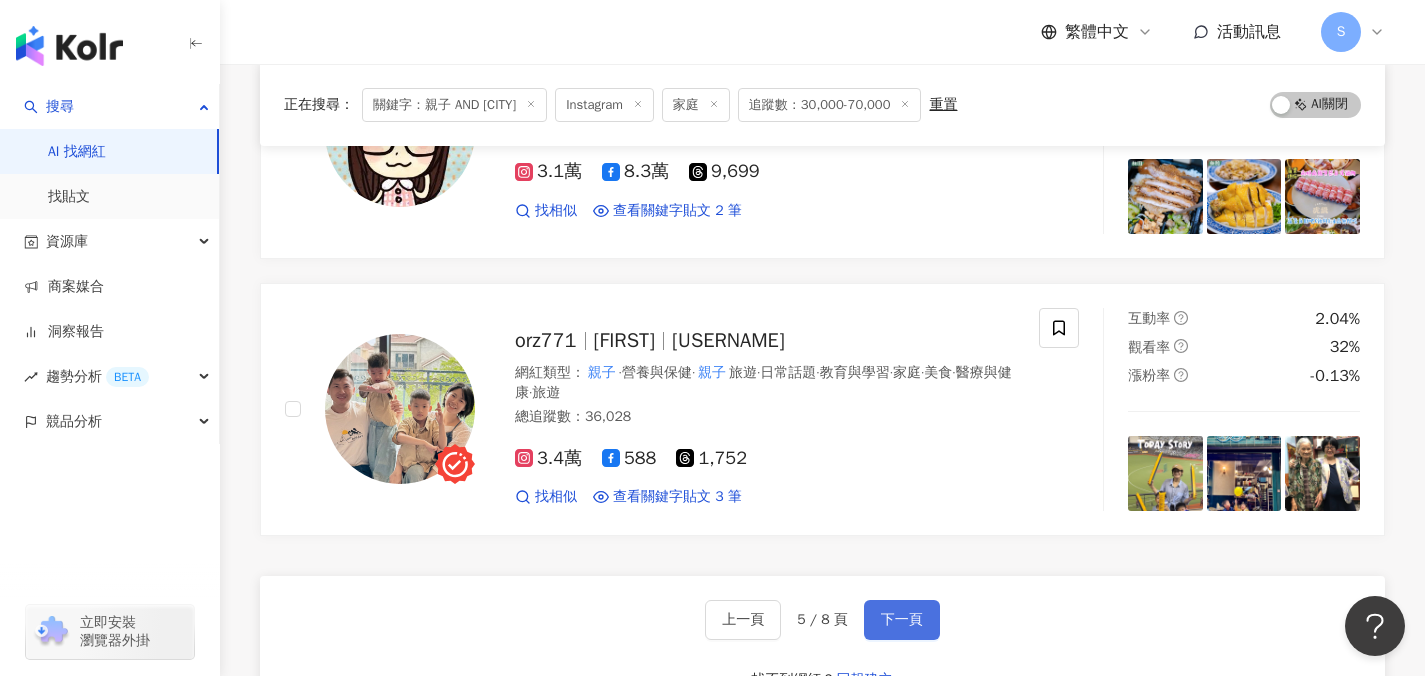 click on "下一頁" at bounding box center [902, 620] 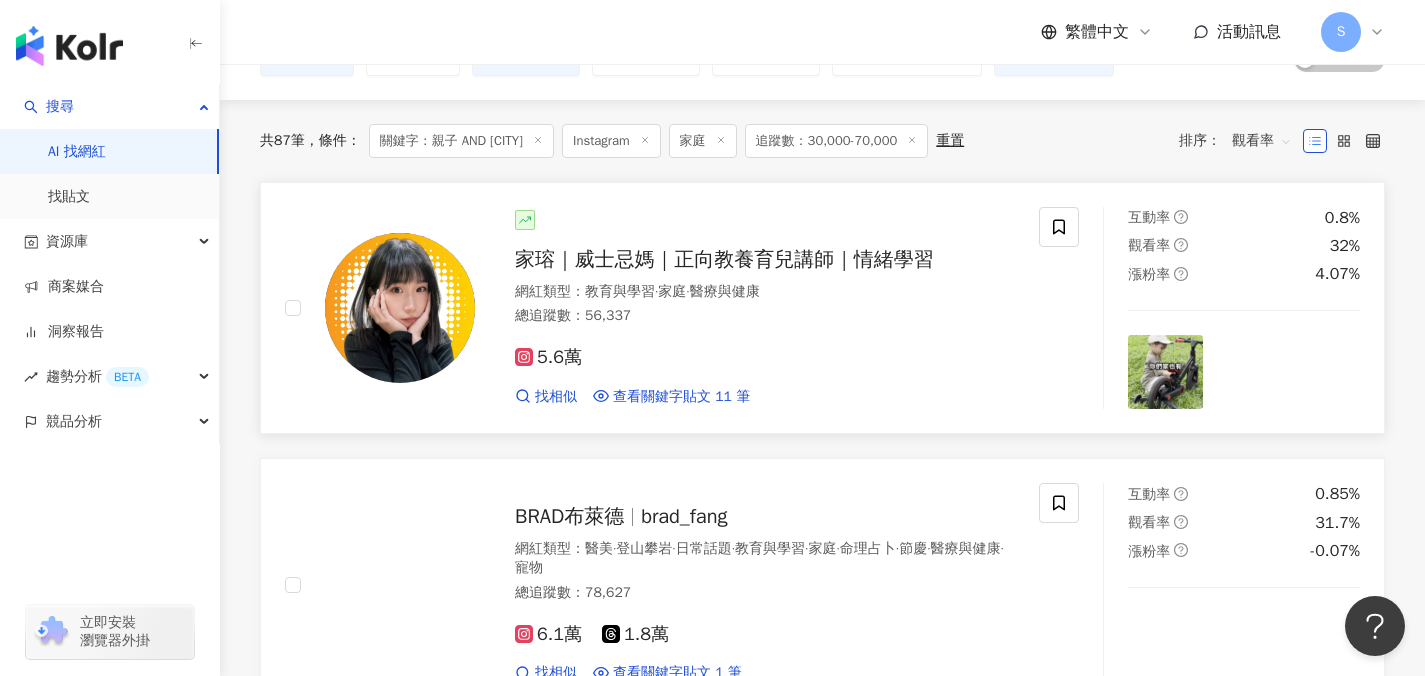 scroll, scrollTop: 164, scrollLeft: 0, axis: vertical 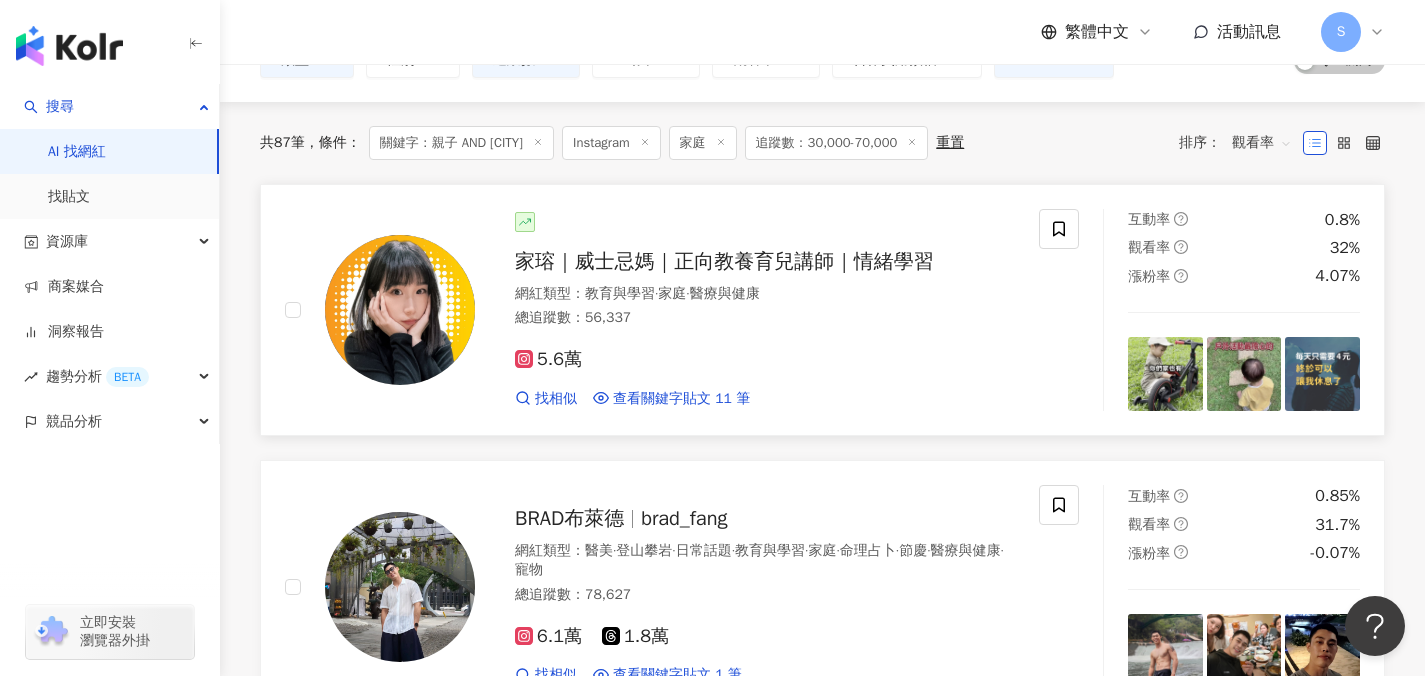 click on "5.6萬 找相似 查看關鍵字貼文 11 筆 2025/2/21 ，讓更多孩子可以被正向對待
🔗 想改善 親子 關係，主頁預約教養諮詢
孩子需要的 2025/2/17 每次的鬥爭，都是提升 親子 關係的機會
🫶🏻 想穩定育兒，追蹤 @jhouse_forkids_
✈️ 歡迎分享，讓更多孩子可以被正向對待
🔗 想改善 親子 關係，主頁預約教養諮詢
想知道
我現在是怎麼穩住自己的
留言「小眼睛」我們一起學
—
💝 2025年首場【正向教養實戰營】
重新調整課程內容，重新出發！
讓你兩天就掌握教養關鍵！
📅 時間：4/26-27 ＆ 6/28-29（六日）
⏰ 09:30-17:30
📍 地點： 台北  & 台中
課程重點：
Day1：
溫和且堅定的用法
解析孩子的情緒根源
親子 溝通的黃金法則
如何設立有效界限
Day2：
探索原生家庭對教養的影響
覺察自己的冰山模式
轉化負面教養信念
親子 2025/2/16 ，讓更多孩子可以被正向對待
🔗 想改善 親子" at bounding box center [765, 370] 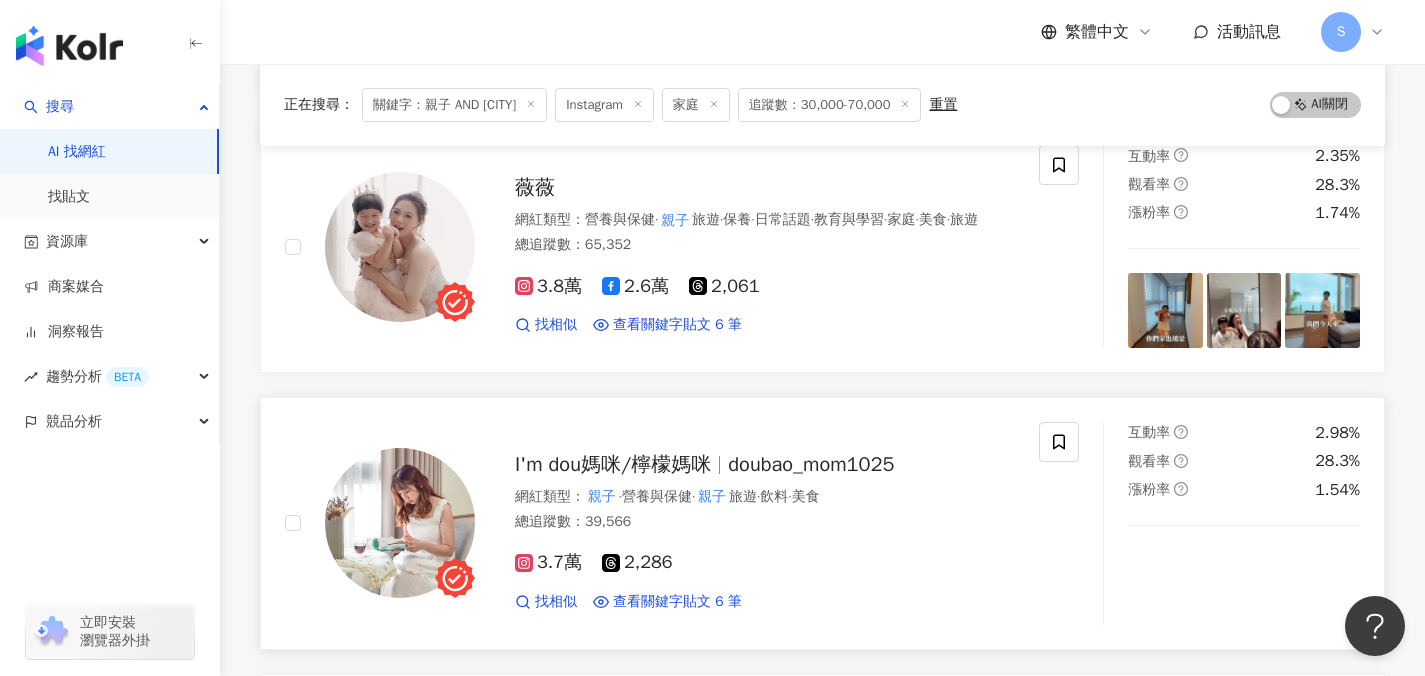 scroll, scrollTop: 786, scrollLeft: 0, axis: vertical 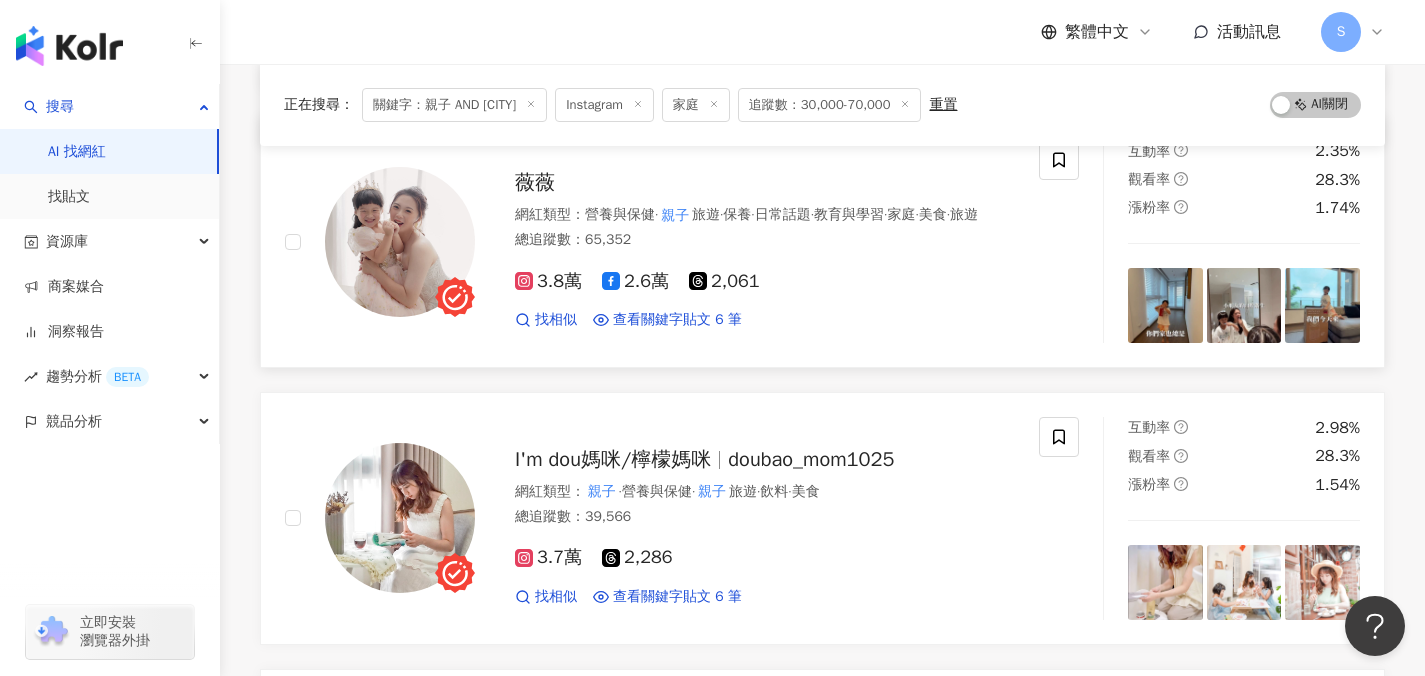 click on "網紅類型 ： 營養與保健  ·  親子 旅遊  ·  保養  ·  日常話題  ·  教育與學習  ·  家庭  ·  美食  ·  旅遊" at bounding box center [765, 215] 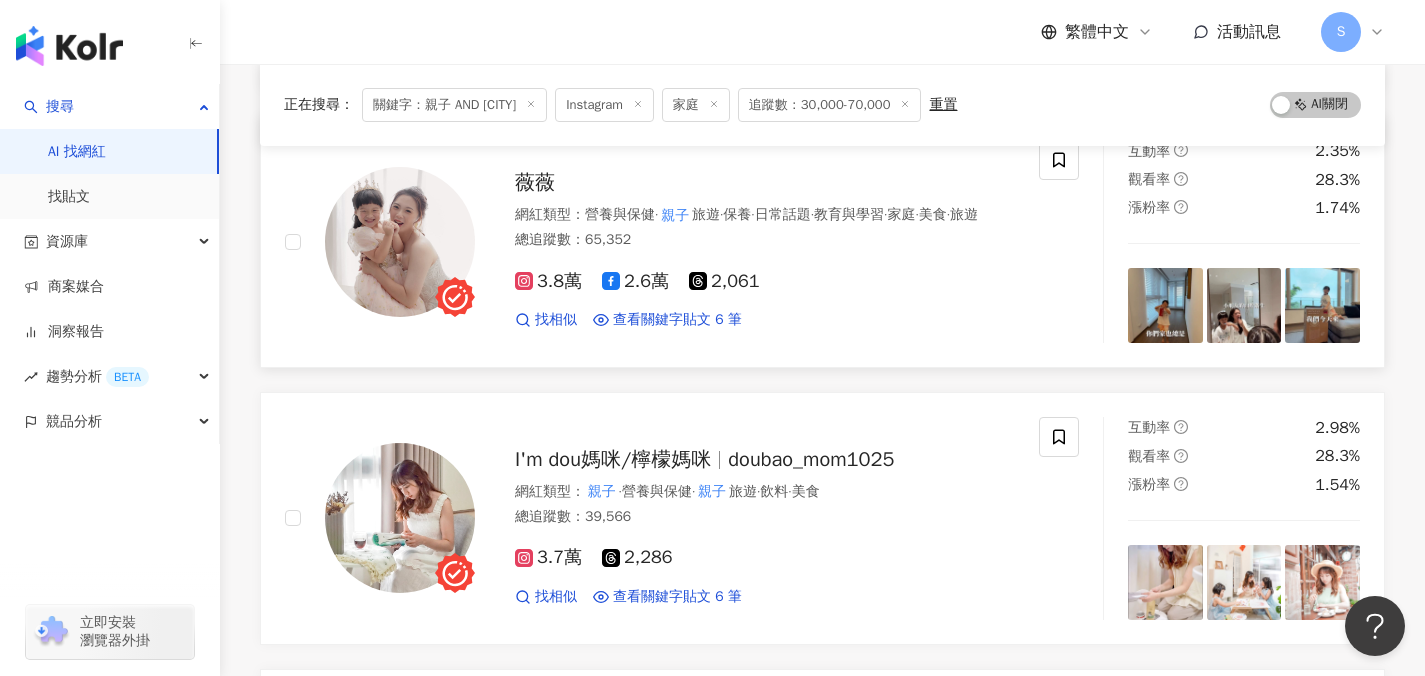click on "教育與學習" at bounding box center (849, 214) 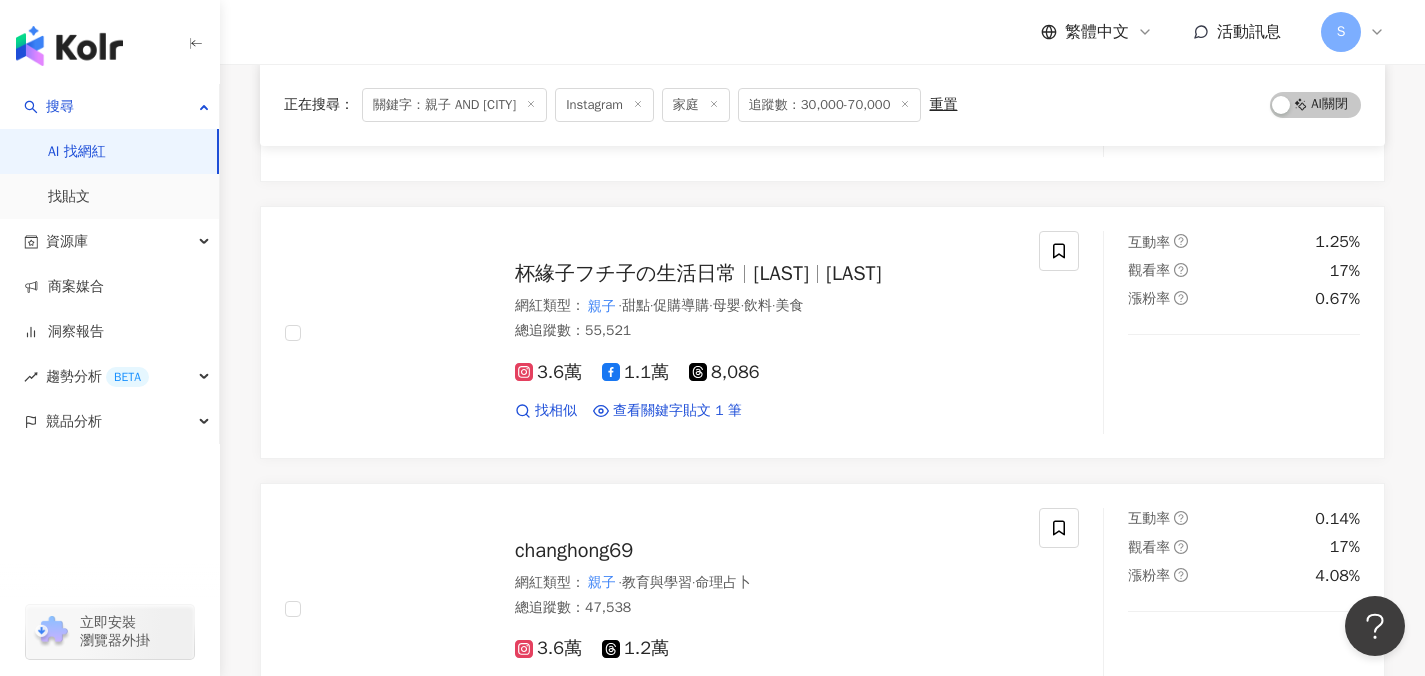 scroll, scrollTop: 2081, scrollLeft: 0, axis: vertical 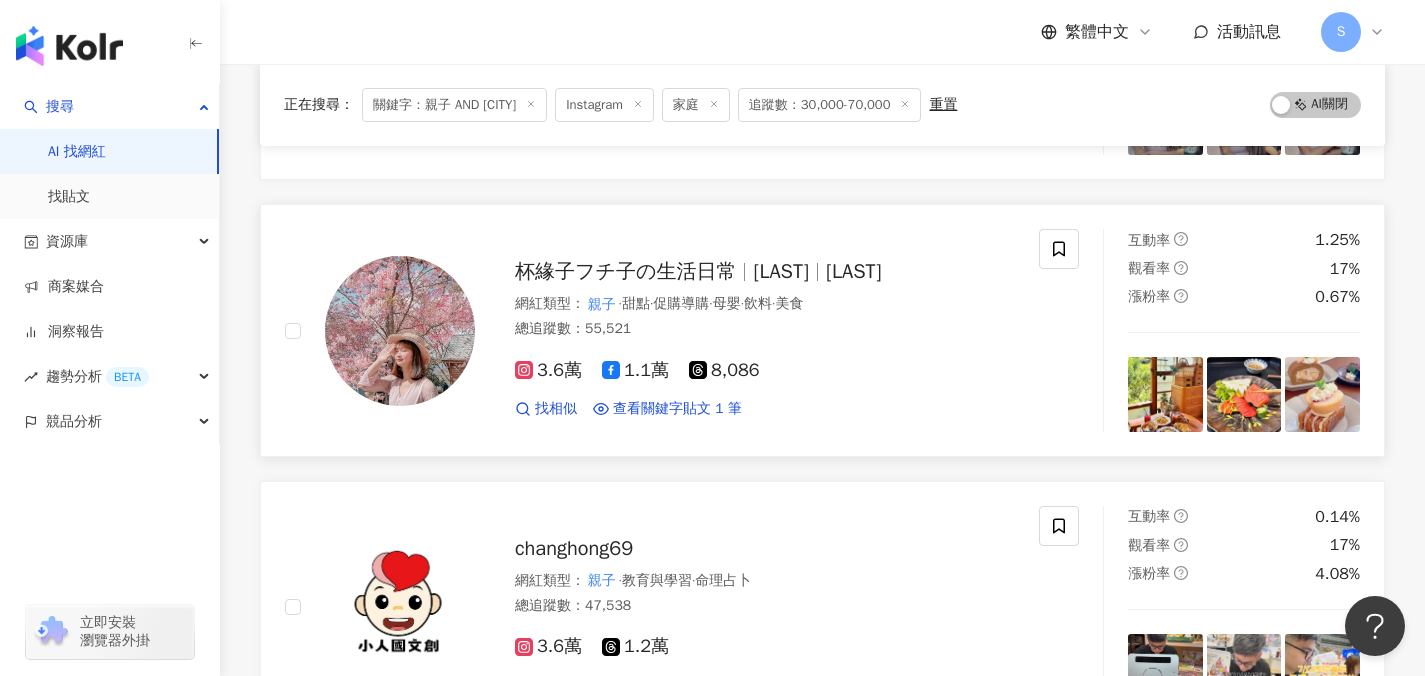 click on "3.6萬 1.1萬 8,086 找相似 查看關鍵字貼文 1 筆 2025/4/9 ️訂房專線 02-28629588
🏠 台北 市士林區菁山路101巷71弄16號
看更多" at bounding box center [765, 381] 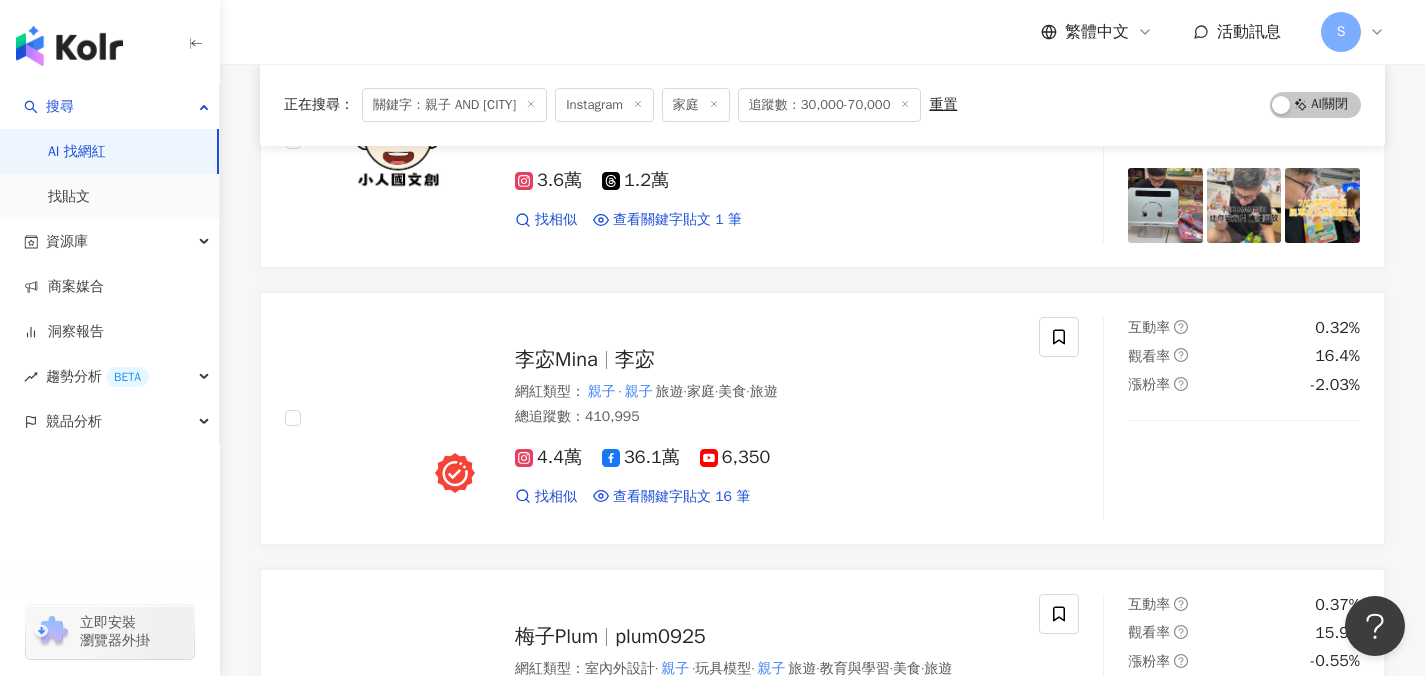 scroll, scrollTop: 2549, scrollLeft: 0, axis: vertical 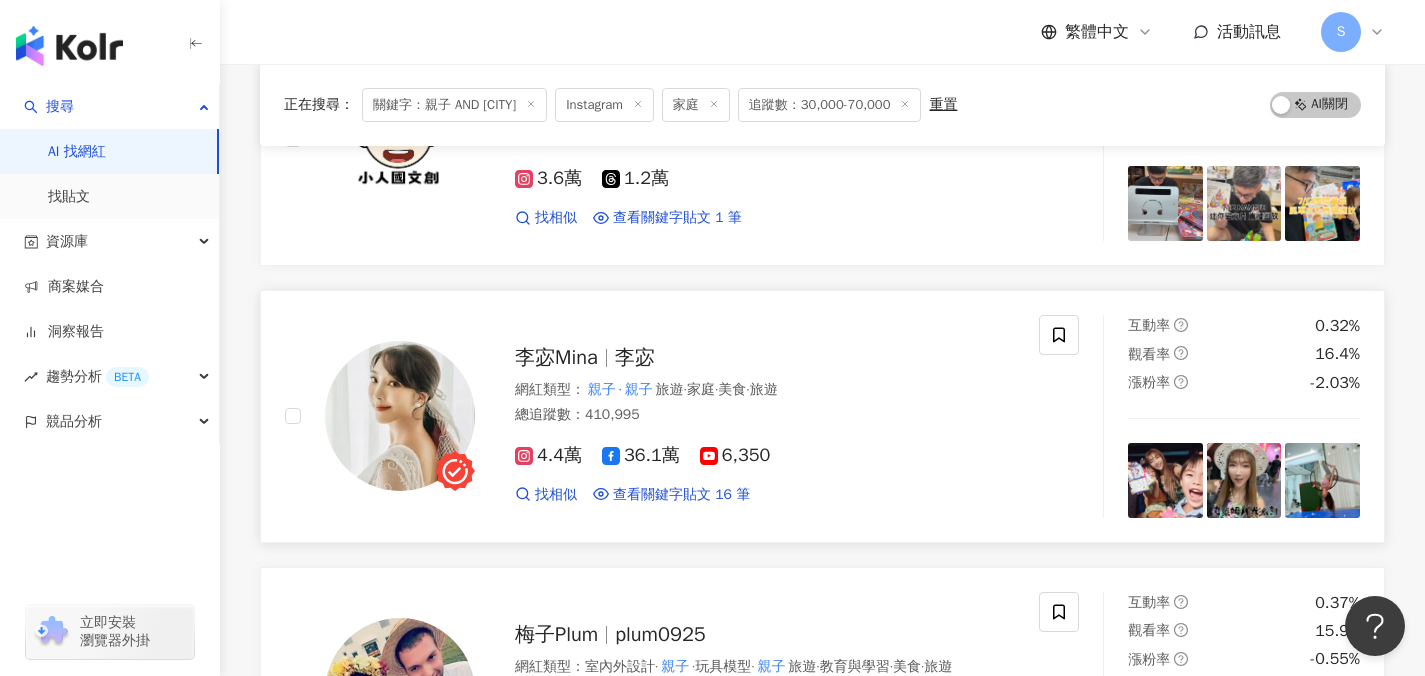 click on "李宓Mina 李宓 網紅類型 ： 親子  ·  親子 旅遊  ·  家庭  ·  美食  ·  旅遊 總追蹤數 ： 410,995 4.4萬 36.1萬 6,350 找相似 查看關鍵字貼文 16 筆 2025/7/21
#三寶出遊日記
#媽媽的相機變玩具
# 親子 出遊心得是下次平日再來
# 親子 景點  2025/7/20 一路到 8/31，建議平日來比較輕鬆！# 台北 展覽 # 親子 景點 #史萊姆實驗室 # 2025/7/18 🎨創作力全開的 親子 午後 ～The Escape Artist落跑藝術家！這天我和小瑋哥、王思佳、李岳一起帶孩子們來到超有氛圍的藝術空間 The Escape Artist，開啟一場畫畫＋放鬆的完美行程！希望小孩們的創作魂大爆發～而我則跟李岳PK挑戰畫美少女戰士🌙影片裡只有我的畫作～👉想看李岳畫的版本請鎖定節目《一起長大吧！》其他大人們也沒閒著，坐在旁邊一邊吃著甜點、喝著微醺小酒一邊聊天～完全就是「孩子超放電、大人超放鬆」的 親子 台北 親子 親子" at bounding box center [662, 416] 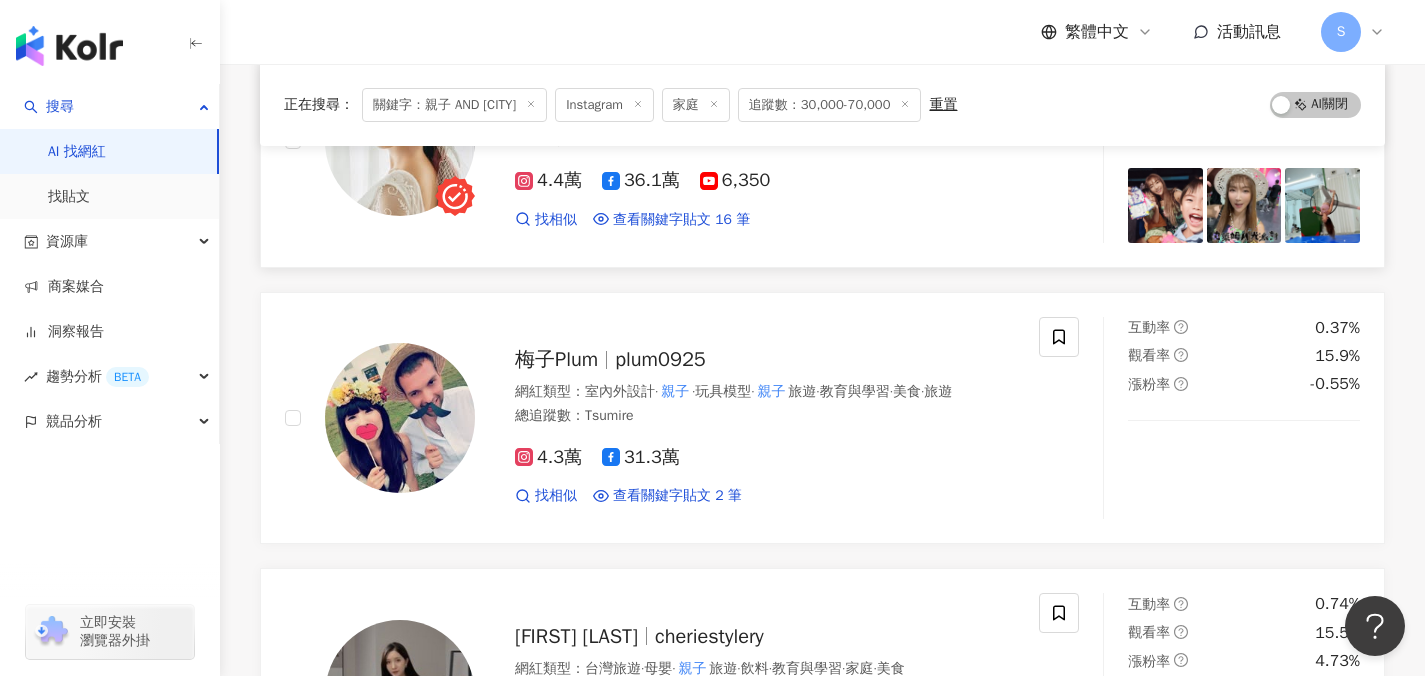 scroll, scrollTop: 2835, scrollLeft: 0, axis: vertical 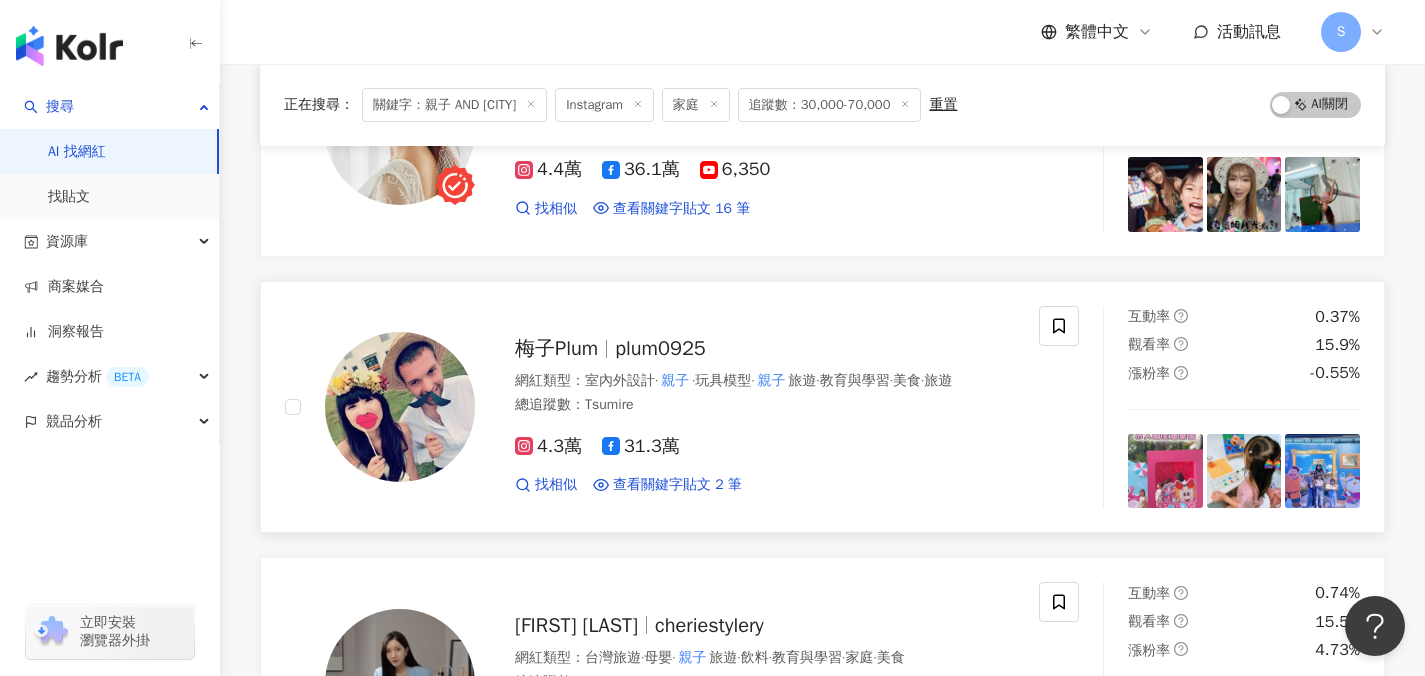 click on "4.3萬 31.3萬 找相似 查看關鍵字貼文 2 筆 2024/12/20 ▪️優惠價：$9,800 (此方案限平日 台北 拍攝)
*原價：$18,800
▪ 2024/9/15 日遊總行程分享🇻🇳
🔺第一天🔺
台北 →峴港→峴港風味餐→
PĀMA Bo  看更多" at bounding box center [765, 457] 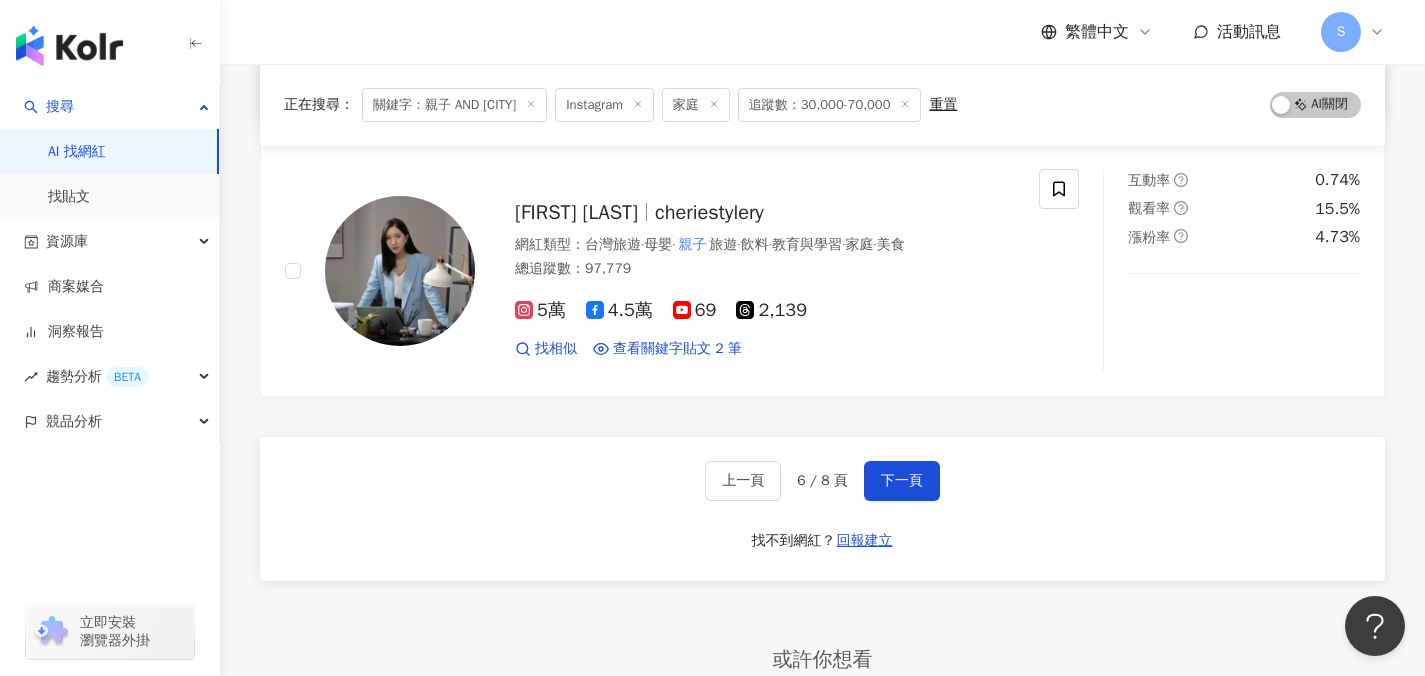 scroll, scrollTop: 3252, scrollLeft: 0, axis: vertical 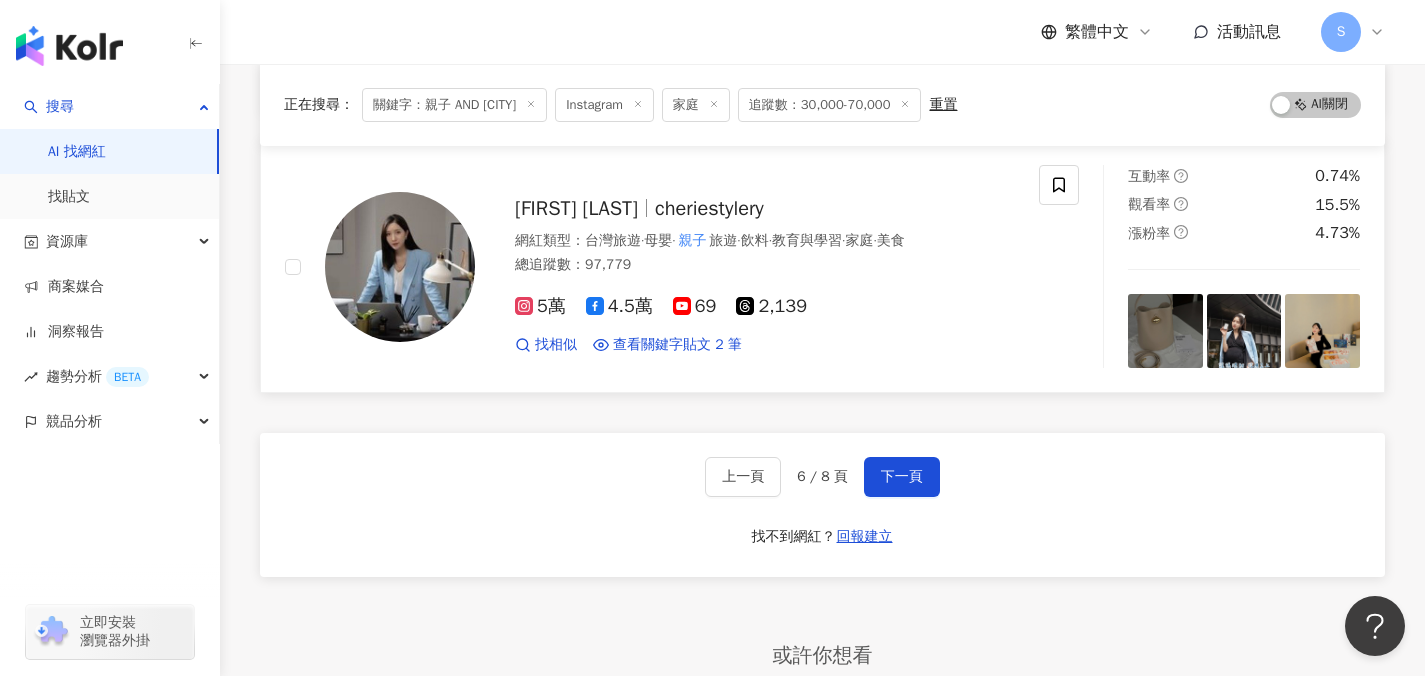 click on "萱妮 Cherie Stylery cheriestylery 網紅類型 ： 台灣旅遊  ·  母嬰  ·  親子 旅遊  ·  飲料  ·  教育與學習  ·  家庭  ·  美食 總追蹤數 ： 97,779 5萬 4.5萬 69 2,139 找相似 查看關鍵字貼文 2 筆 2025/7/21 舒適的用餐環境讓人可以放鬆就像約會
而且 親子 友善唷！有提供哺乳室和兒童餐具
帶孩 2025/5/15 座位很寬敞，人也不多
環境很乾淨安全適合 親子 同遊
可以和貓貓們近距離接觸
很多不  看更多 互動率 0.74% 觀看率 15.5% 漲粉率 4.73%" at bounding box center [822, 266] 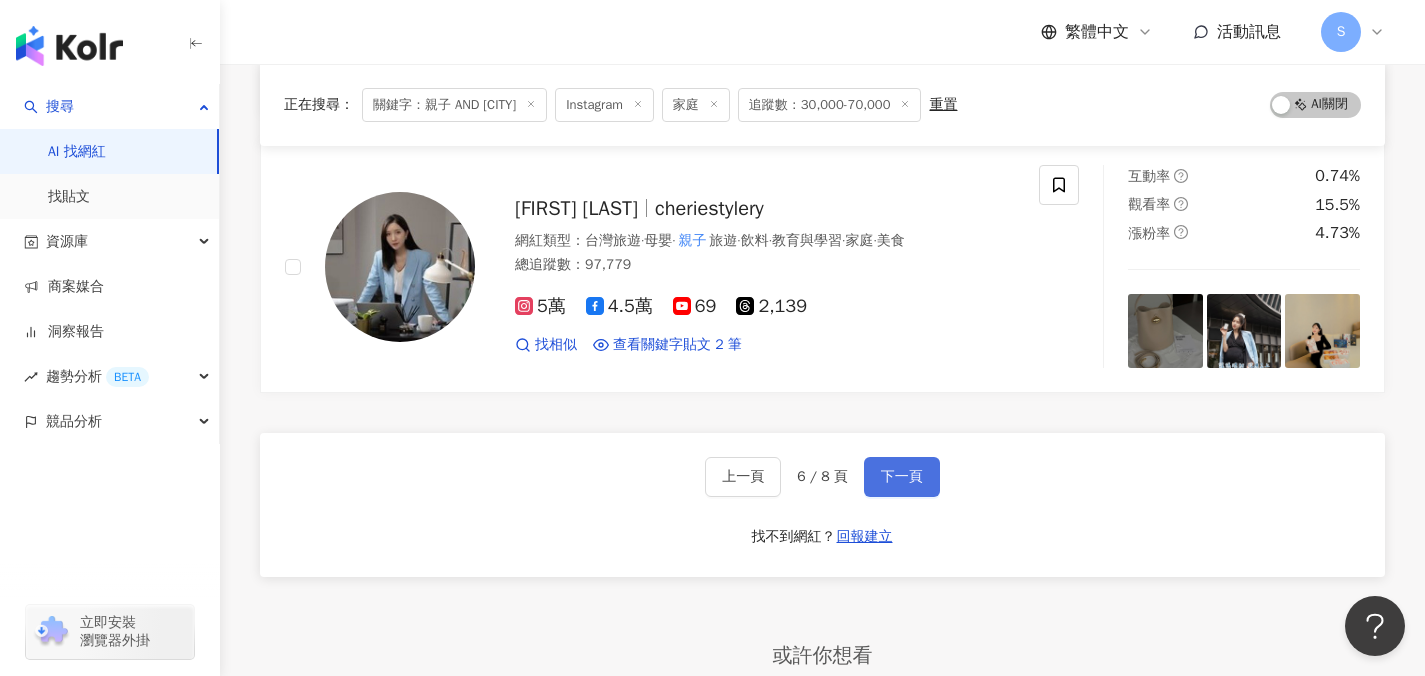 click on "下一頁" at bounding box center (902, 477) 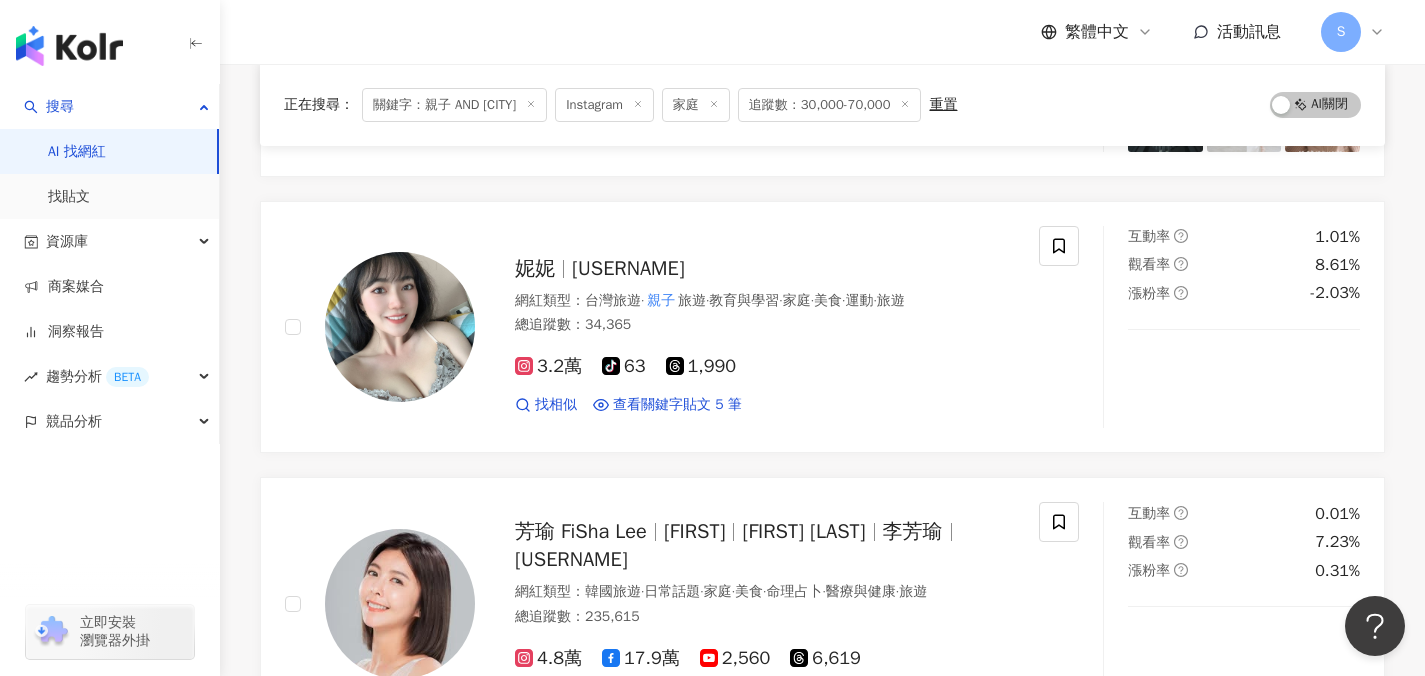 scroll, scrollTop: 1693, scrollLeft: 0, axis: vertical 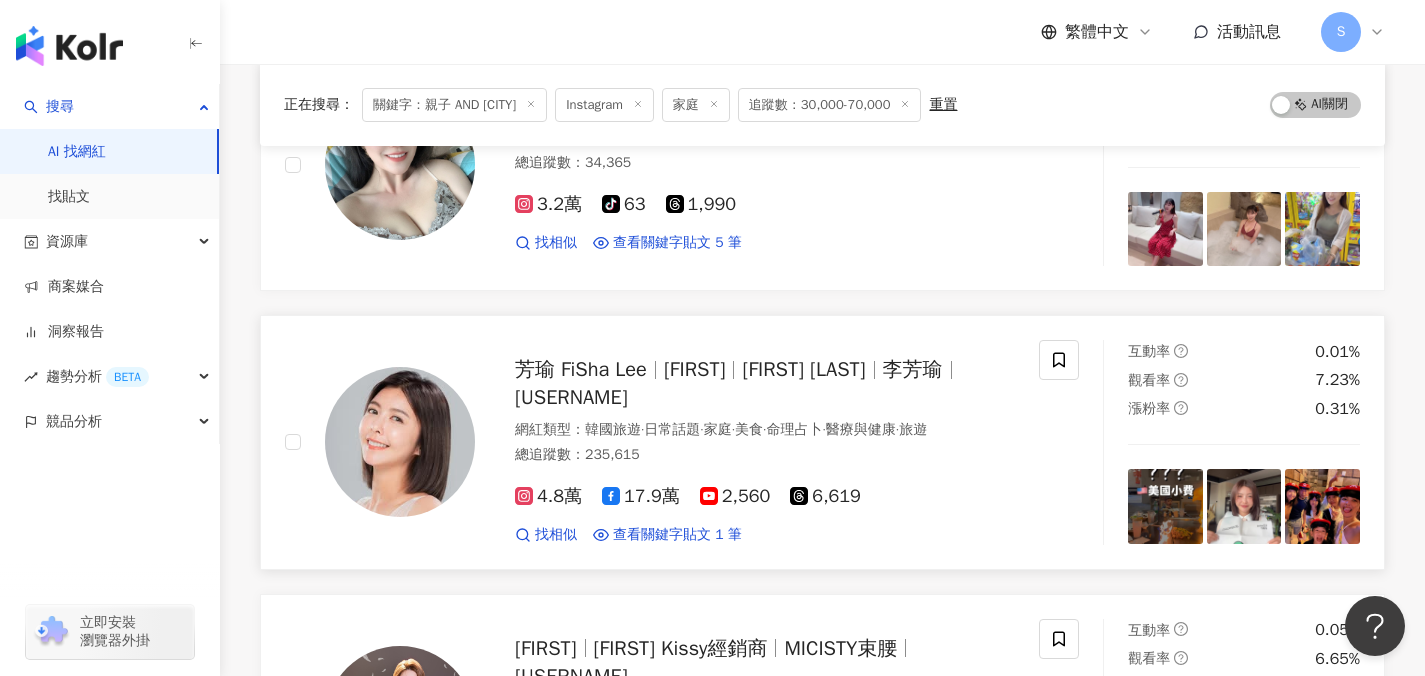 click on "芳瑜 FiSha Lee 芳瑜 FiSha Lee 李芳瑜 fisha821 網紅類型 ： 韓國旅遊  ·  日常話題  ·  家庭  ·  美食  ·  命理占卜  ·  醫療與健康  ·  旅遊 總追蹤數 ： 235,615 4.8萬 17.9萬 2,560 6,619 找相似 查看關鍵字貼文 1 筆 2024/8/10 老張更是從松山機場親自駕馭F 16徜徉在 台北 的天空👍👍👍
一切的一切真的太  看更多 互動率 0.01% 觀看率 7.23% 漲粉率 0.31%" at bounding box center (822, 442) 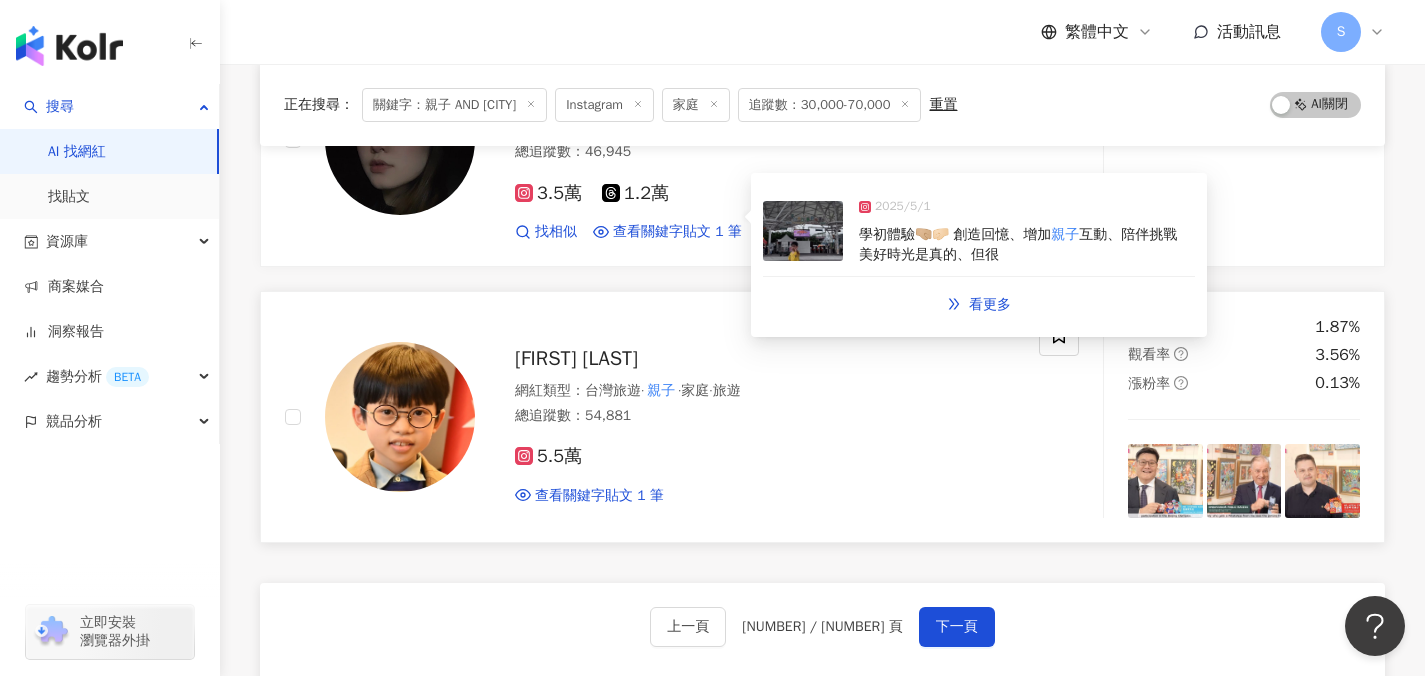 scroll, scrollTop: 3276, scrollLeft: 0, axis: vertical 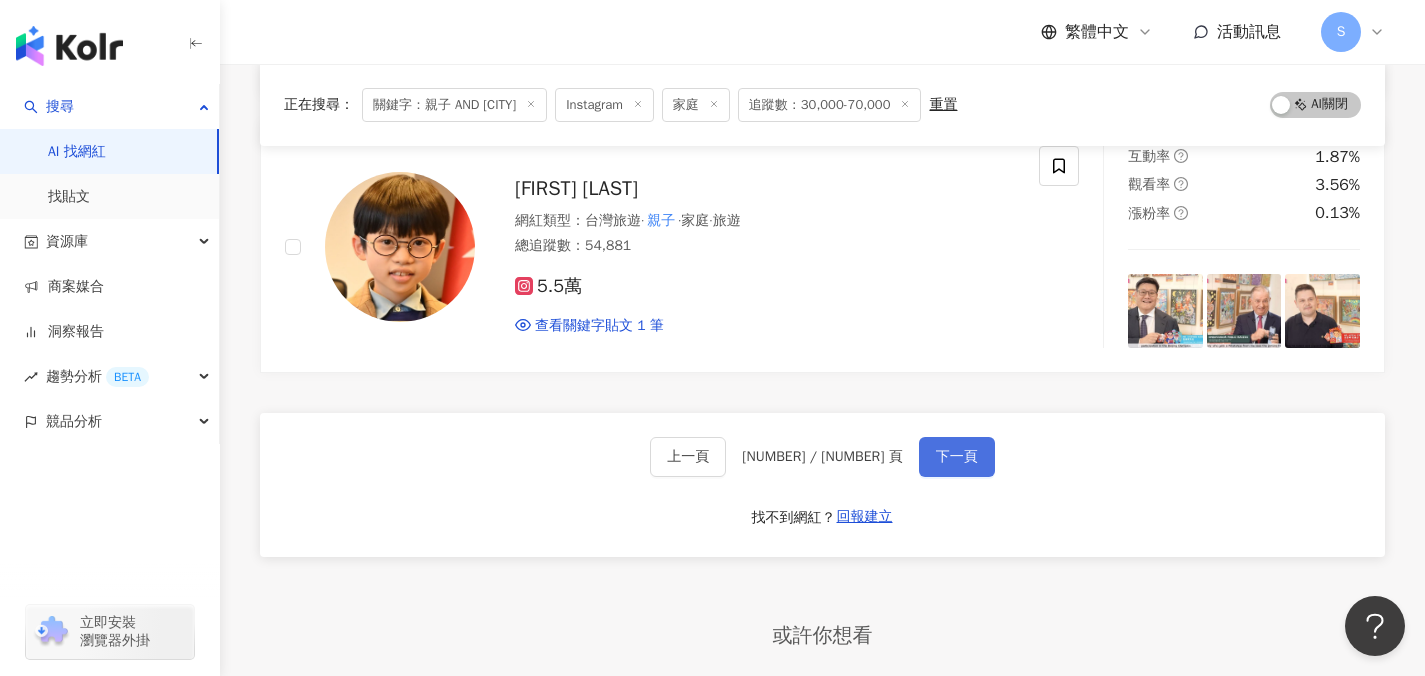click on "下一頁" at bounding box center [957, 457] 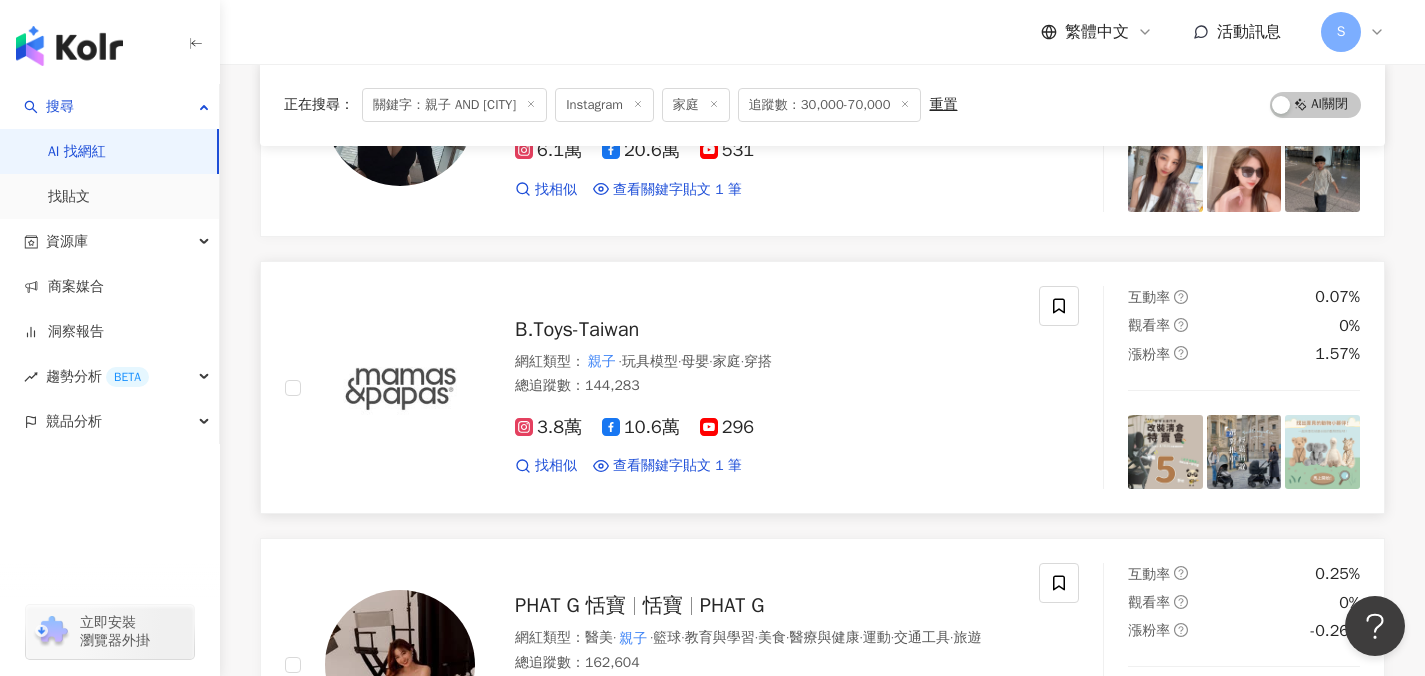 scroll, scrollTop: 362, scrollLeft: 0, axis: vertical 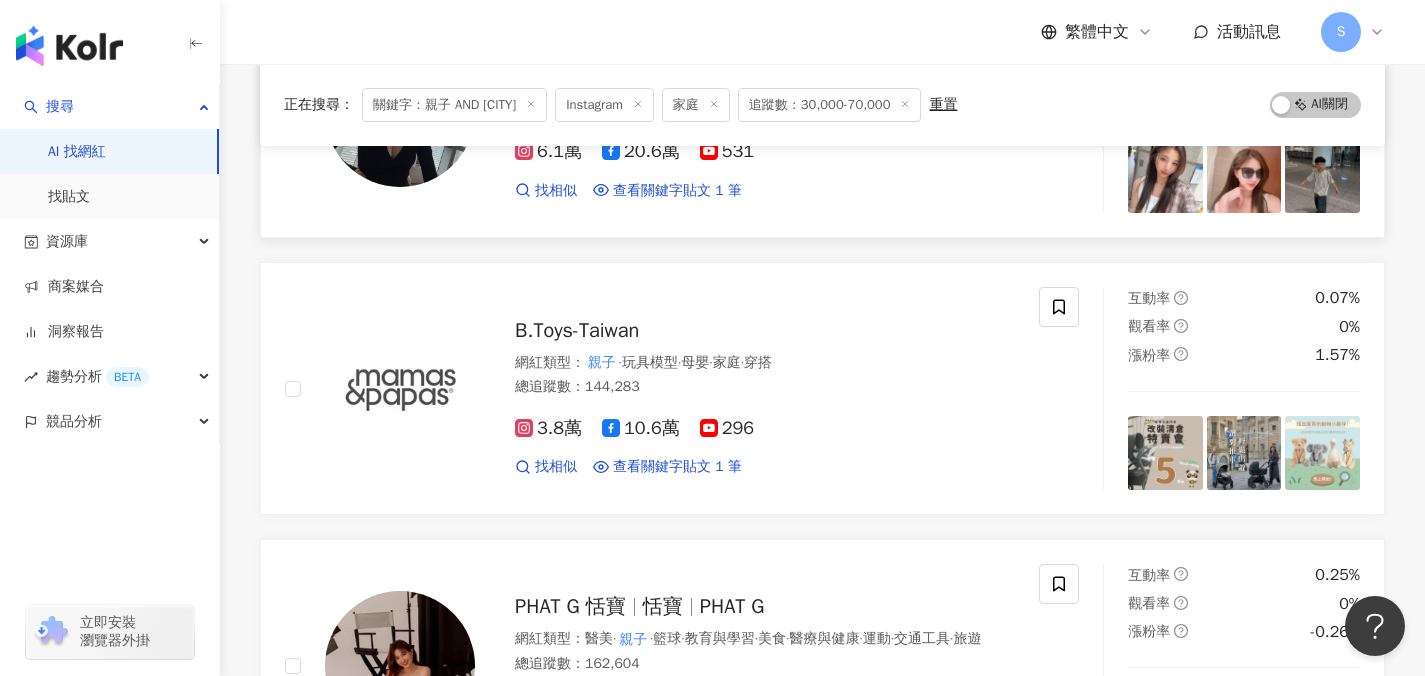 click on "波波 Boo 啵 wooooow530 張Bobo 網紅類型 ： 日常話題  ·  家庭  ·  美食  ·  命理占卜  ·  旅遊 總追蹤數 ： 267,418 6.1萬 20.6萬 531 找相似 查看關鍵字貼文 1 筆 2025/5/30 ，好用好戴 騎車更安全！！！
畢竟身為 [CITY] 人 怎麼可能不騎車，
好的配備，保護  看更多 互動率 0.25% 觀看率 3.32% 漲粉率 -0.81%" at bounding box center [822, 112] 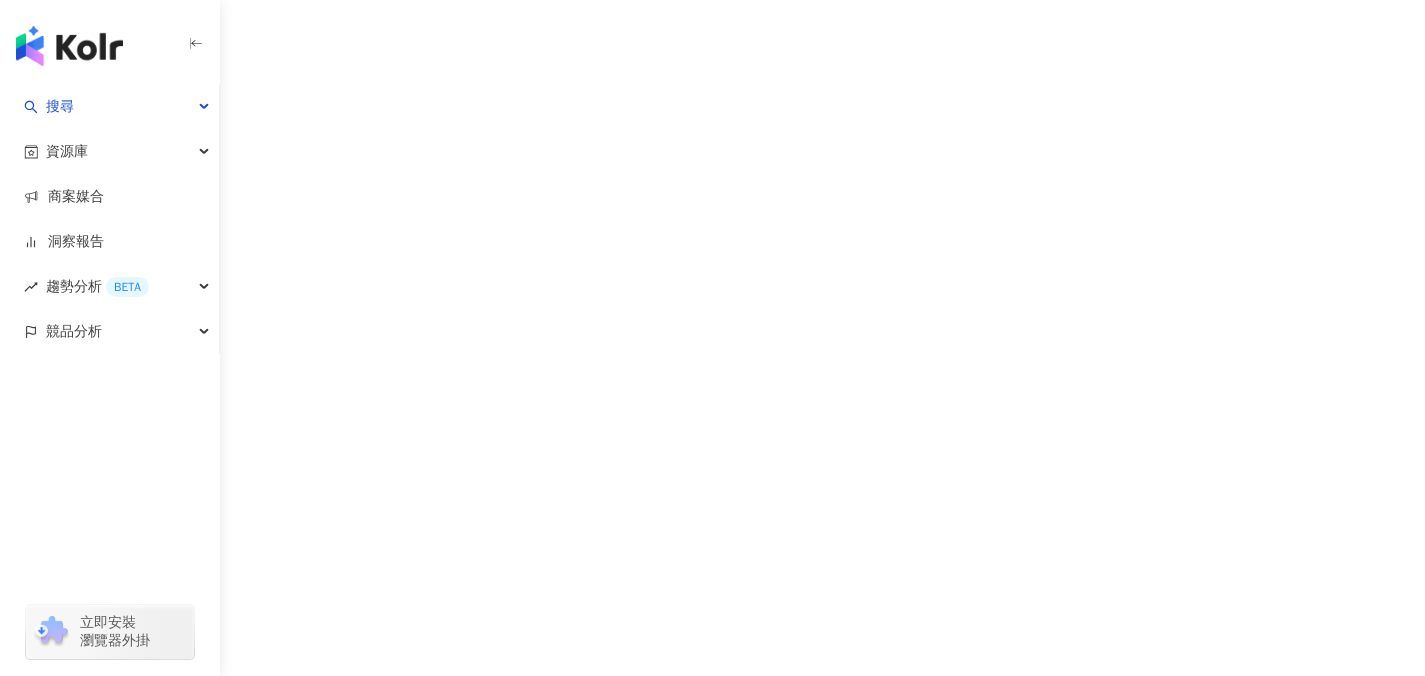 scroll, scrollTop: 0, scrollLeft: 0, axis: both 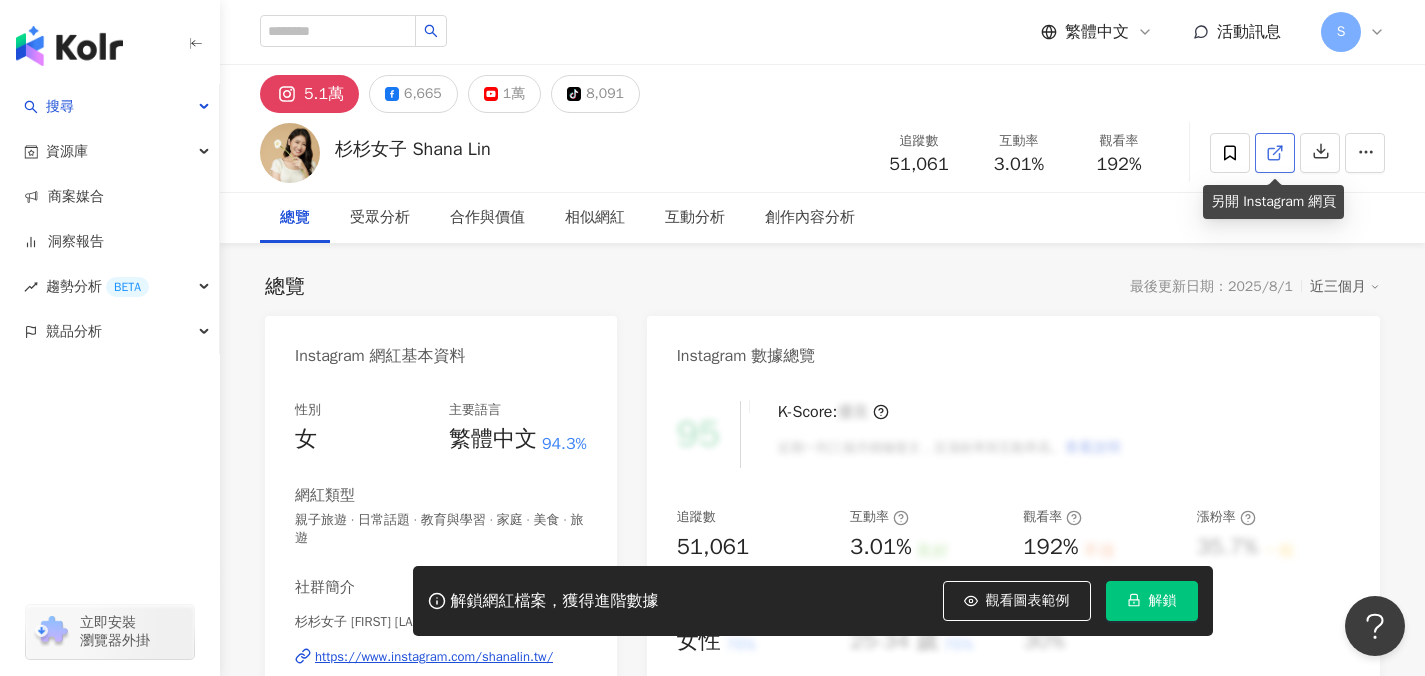 click at bounding box center [1275, 153] 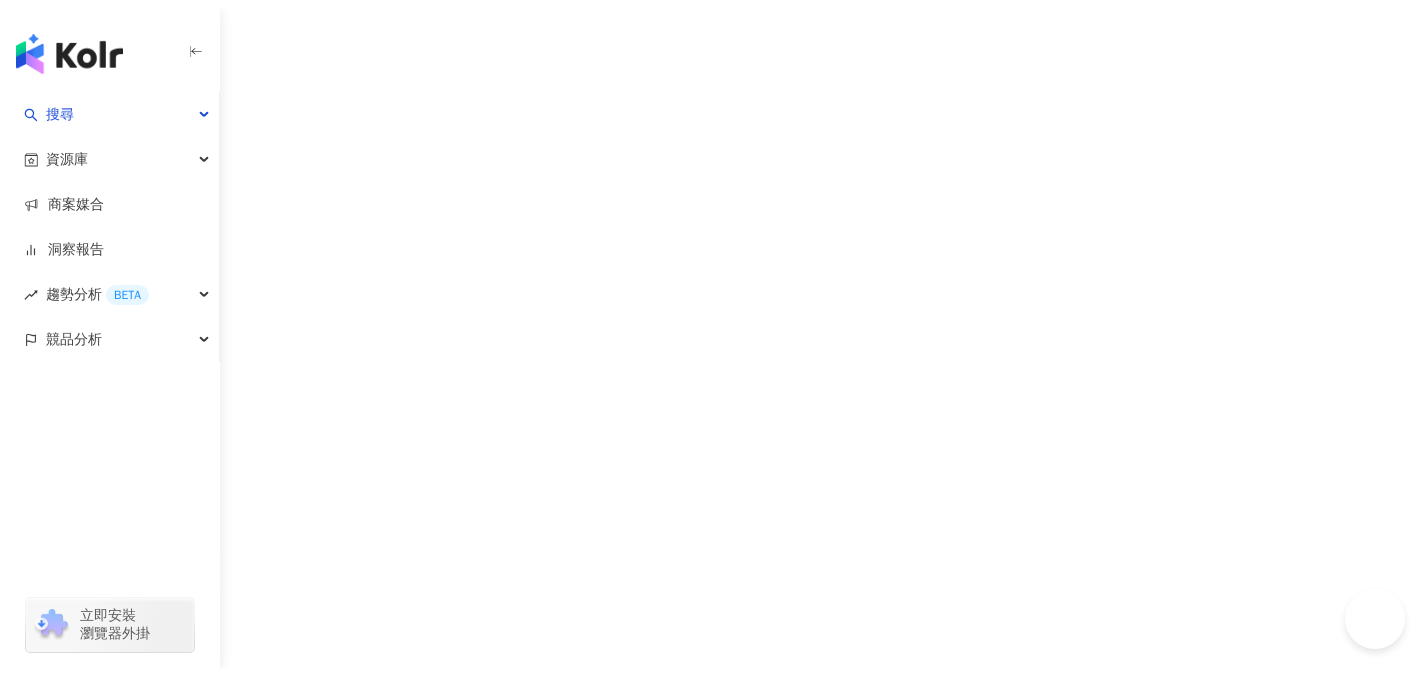scroll, scrollTop: 0, scrollLeft: 0, axis: both 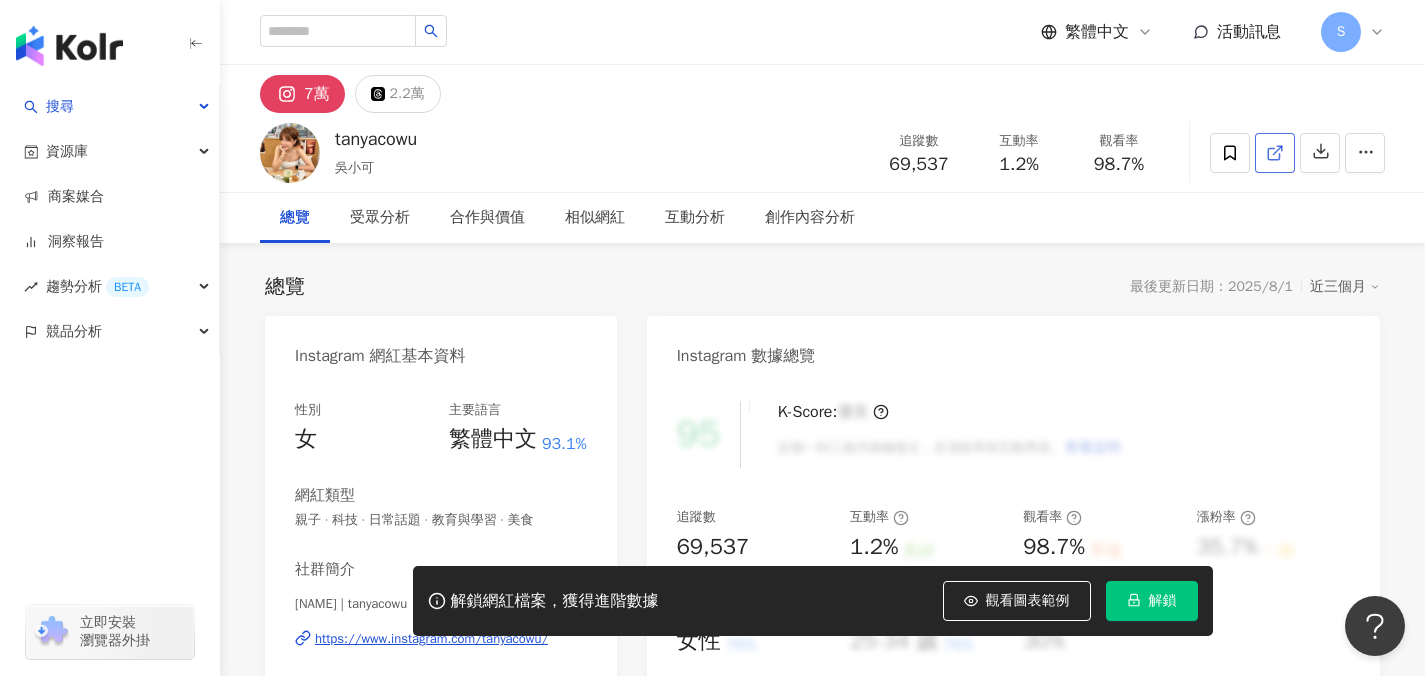 click at bounding box center [1275, 153] 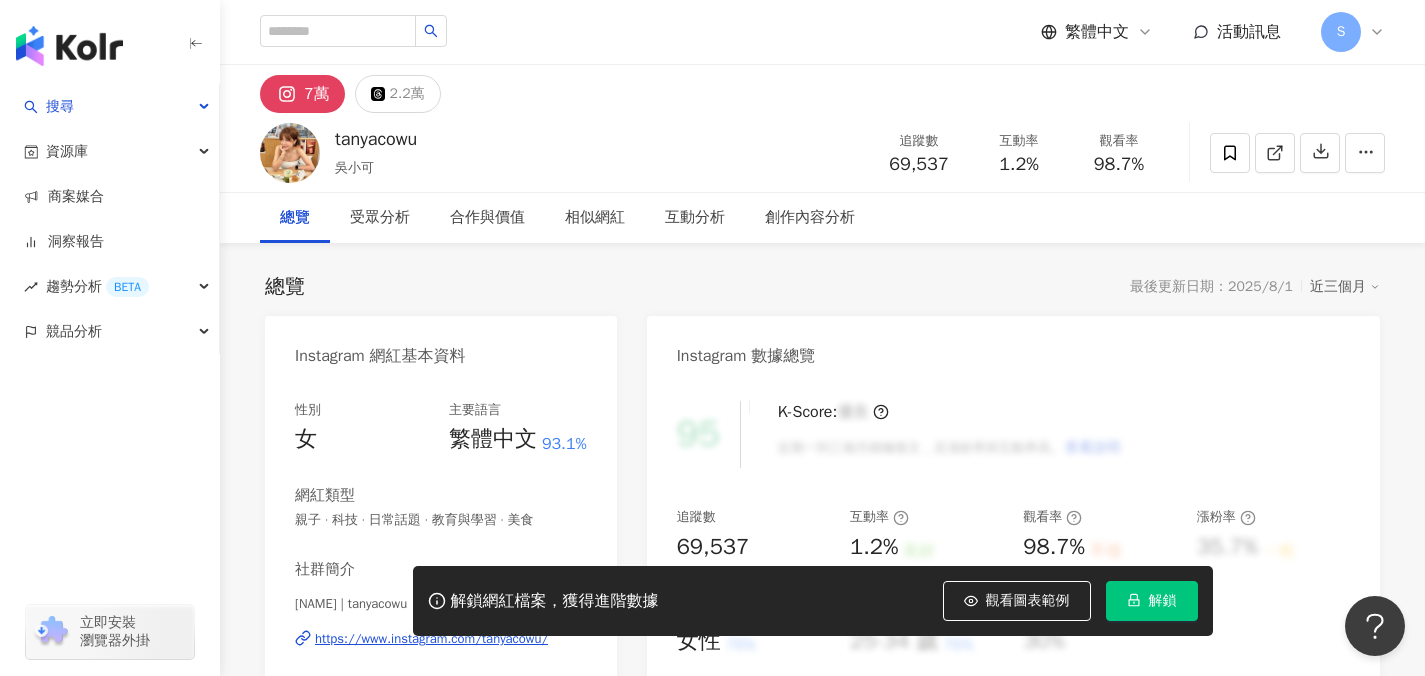 scroll, scrollTop: 187, scrollLeft: 0, axis: vertical 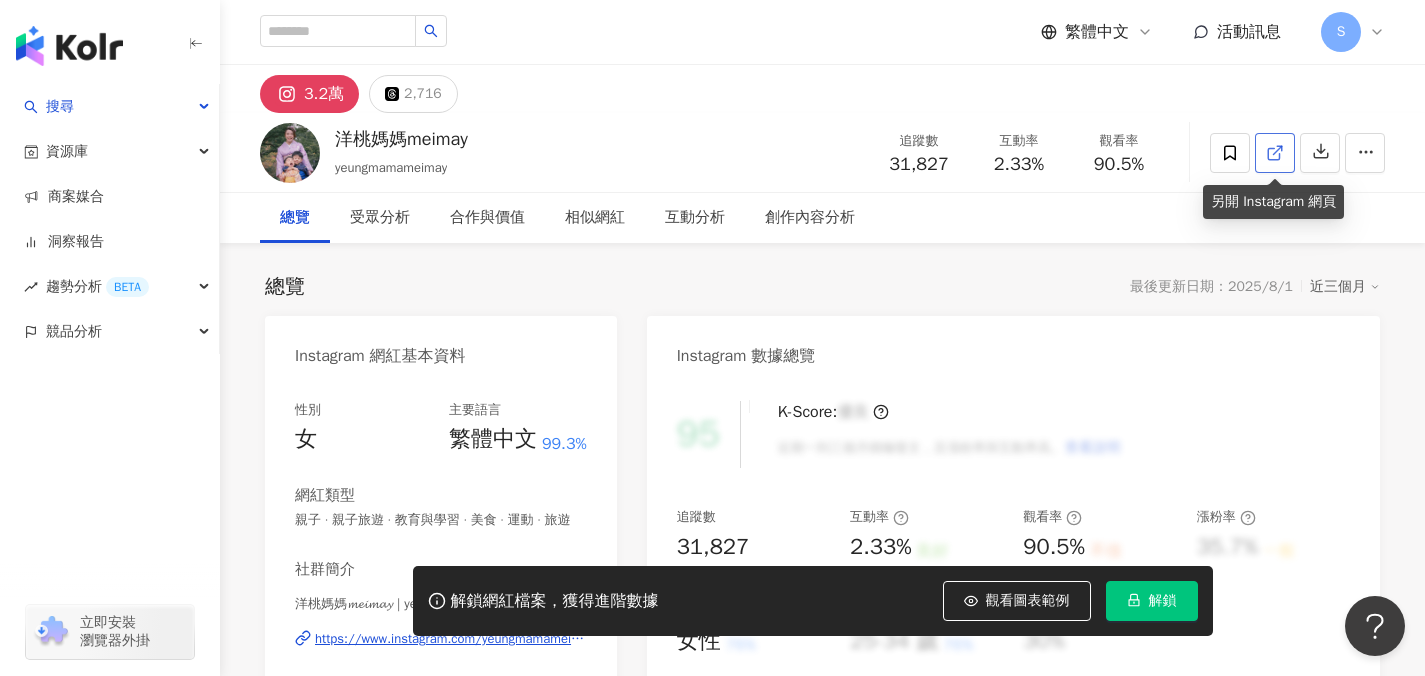 click 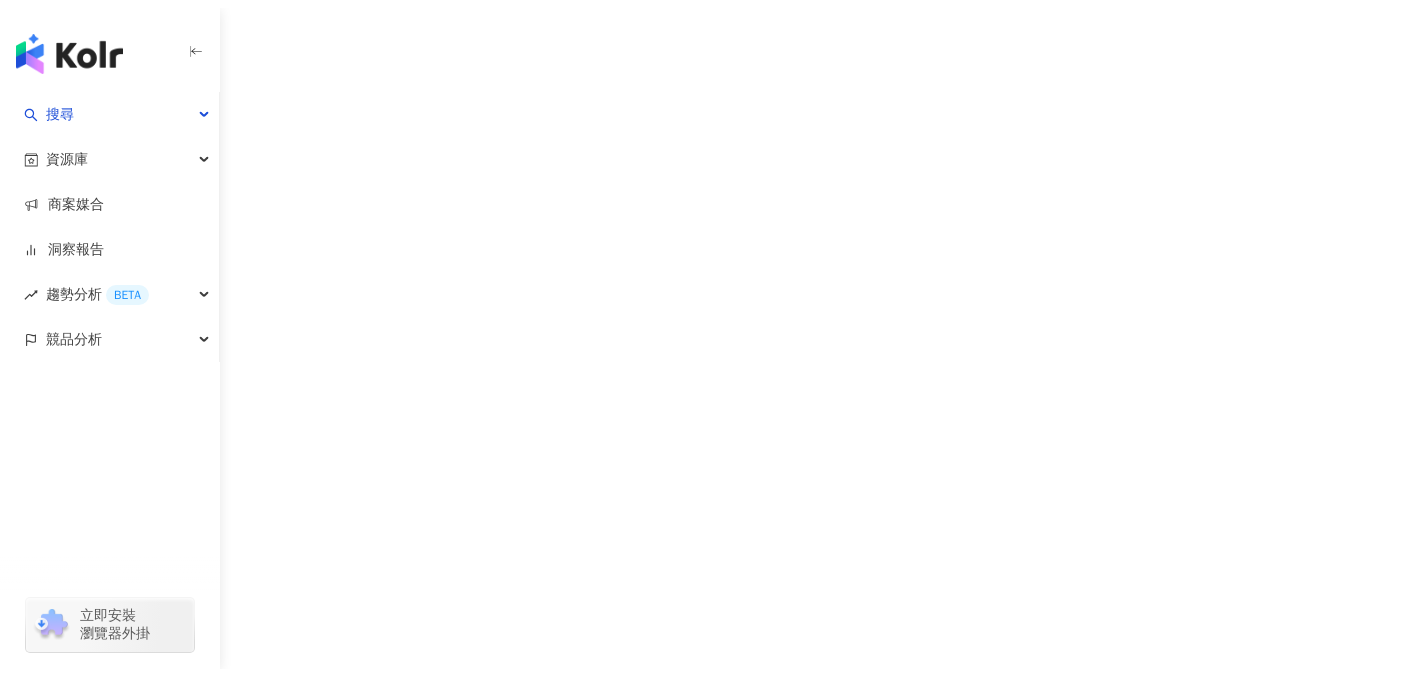scroll, scrollTop: 0, scrollLeft: 0, axis: both 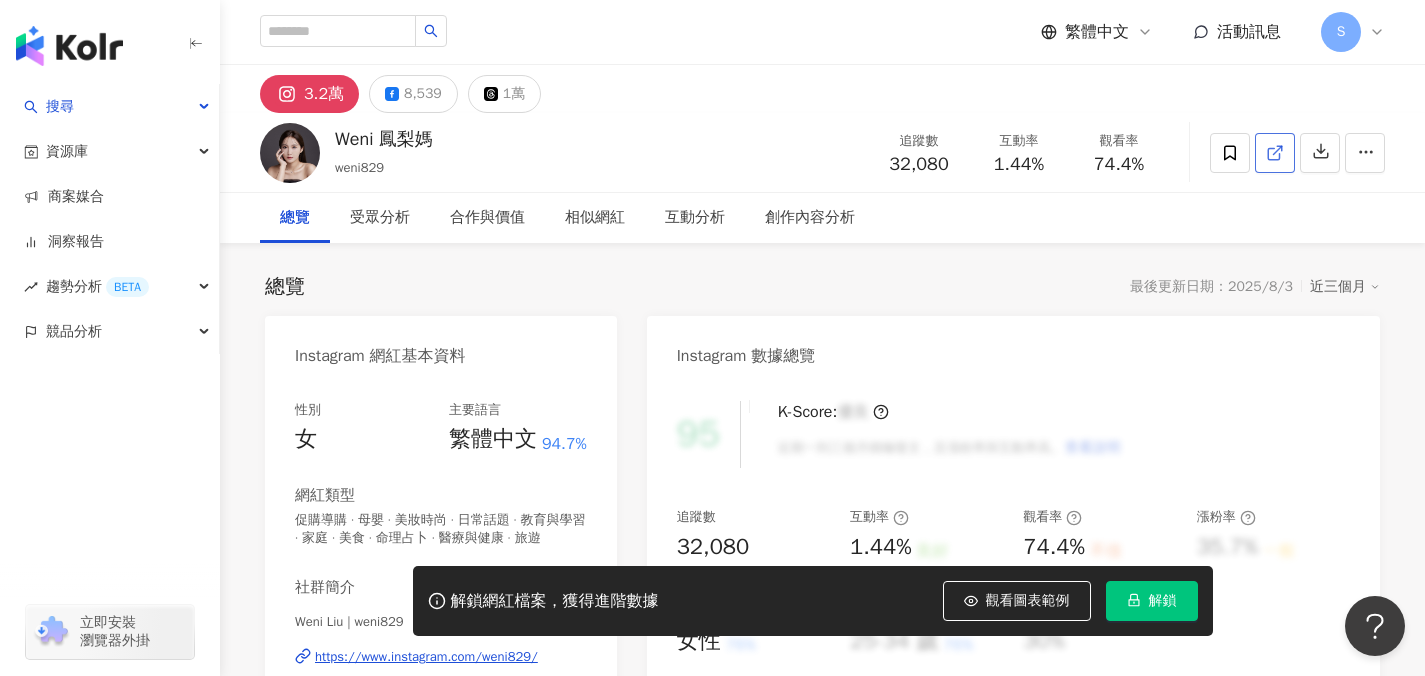 click 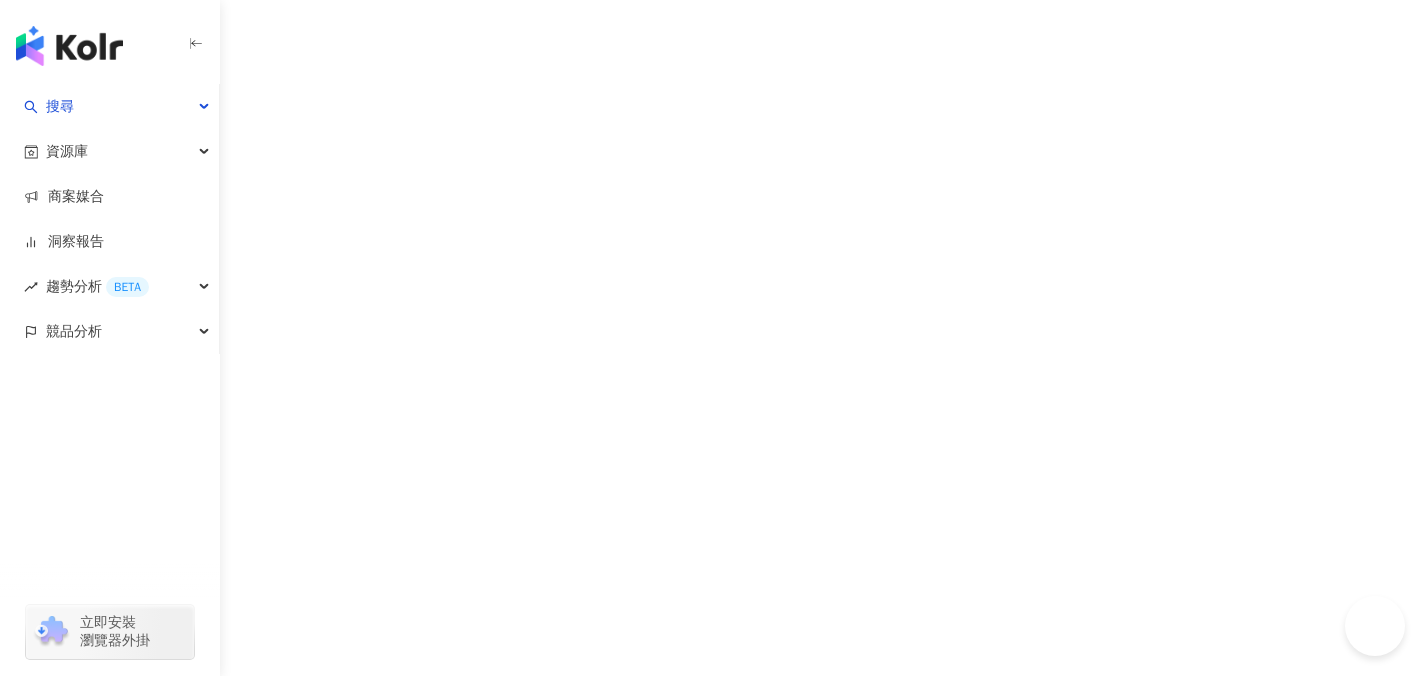 scroll, scrollTop: 0, scrollLeft: 0, axis: both 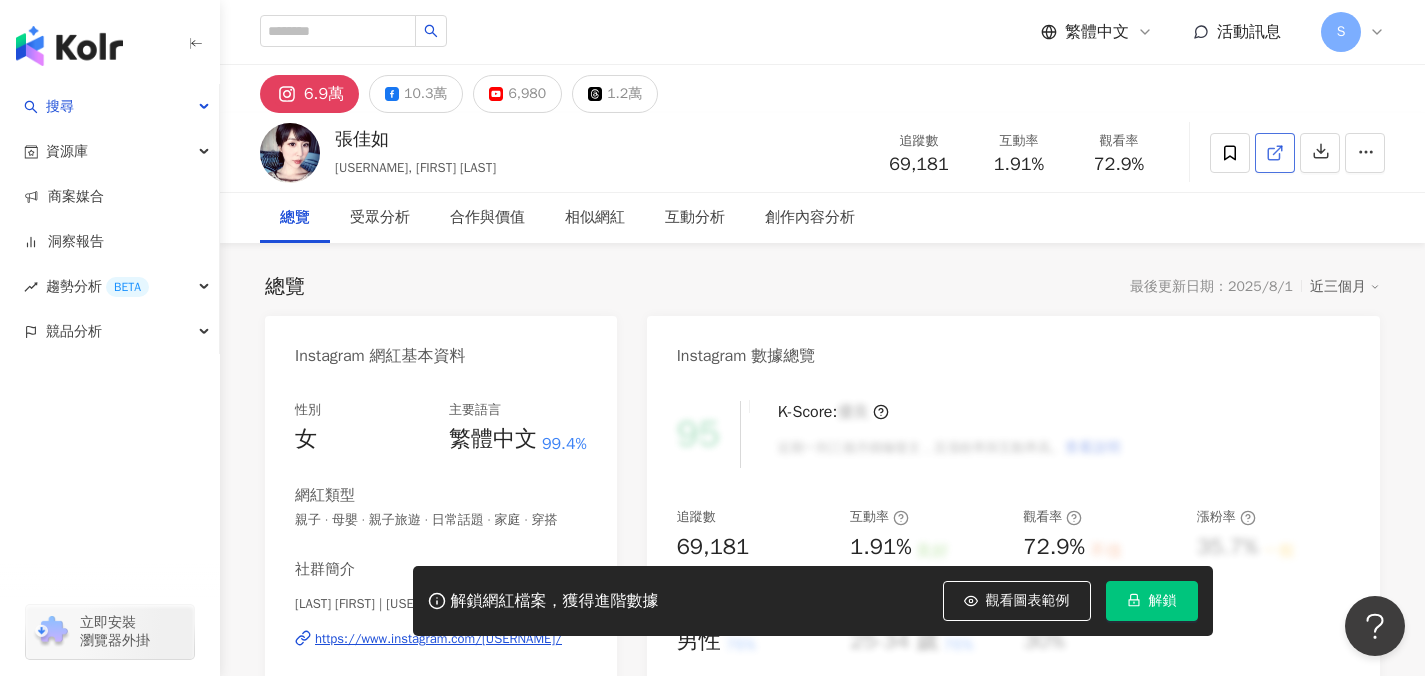 click 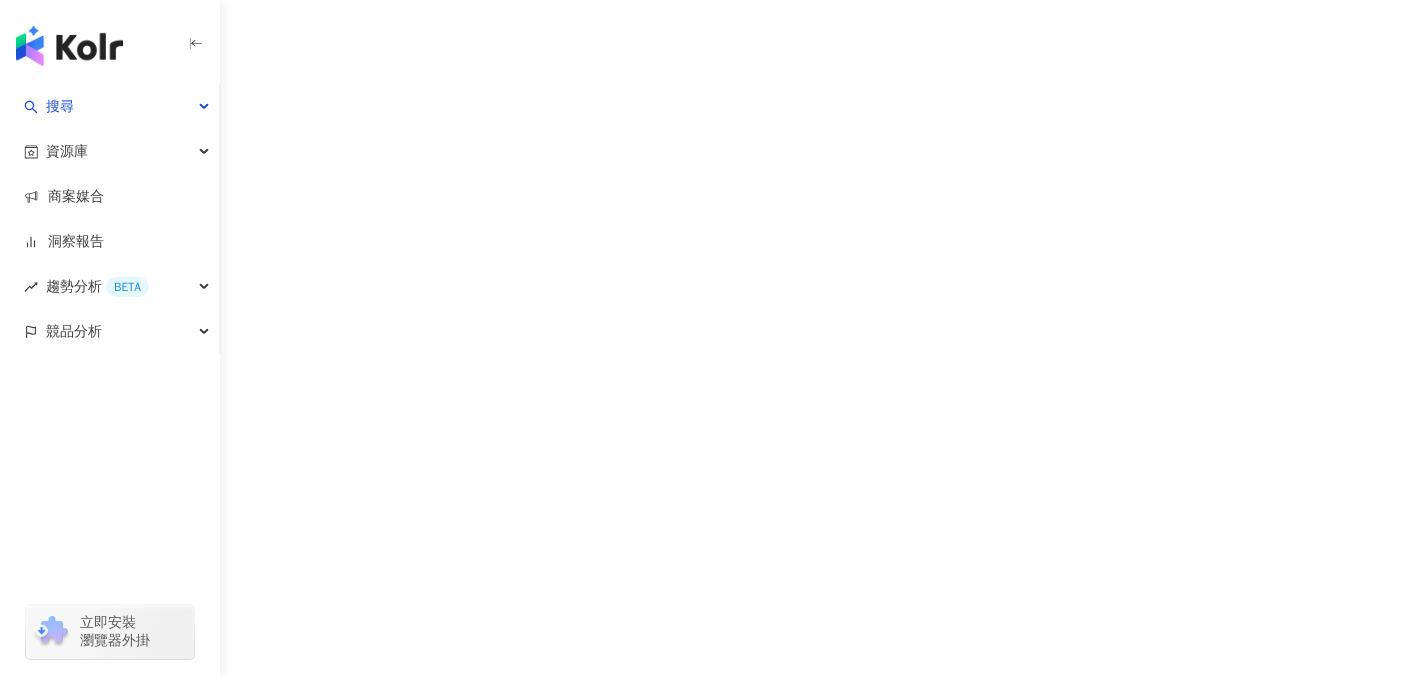 scroll, scrollTop: 0, scrollLeft: 0, axis: both 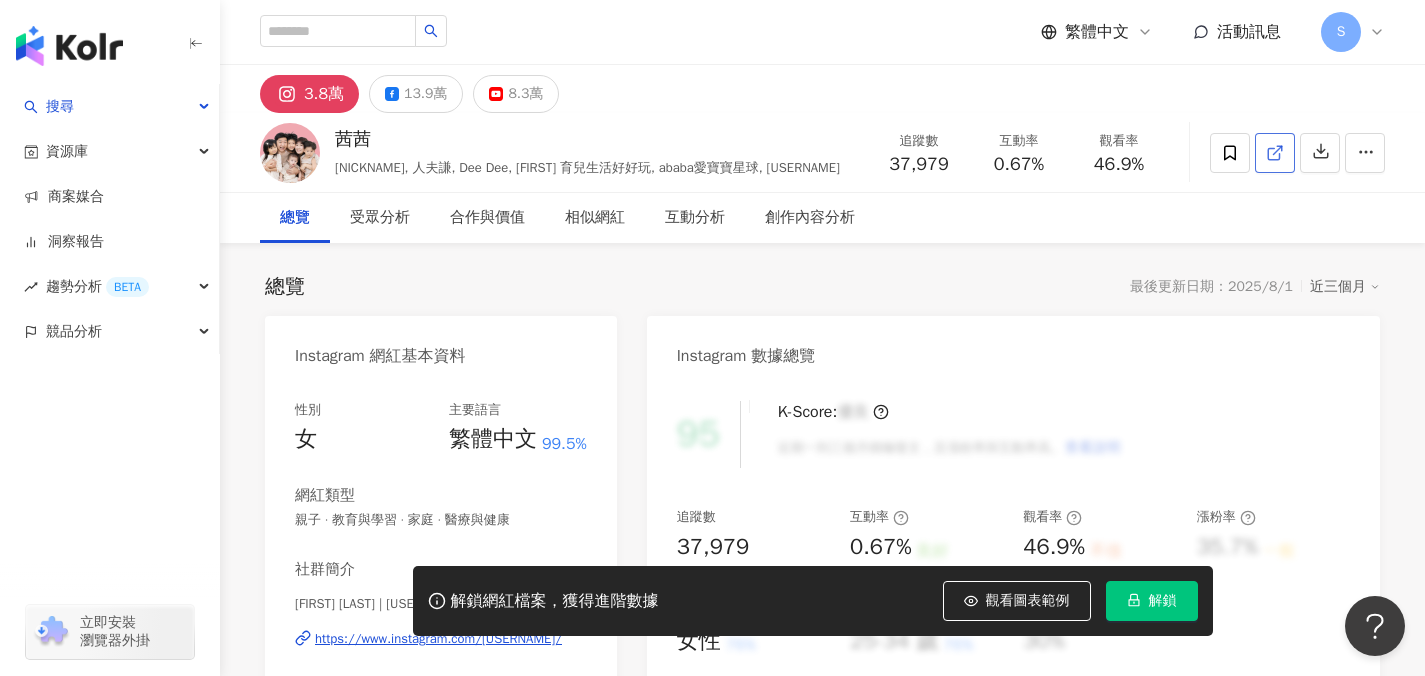 click 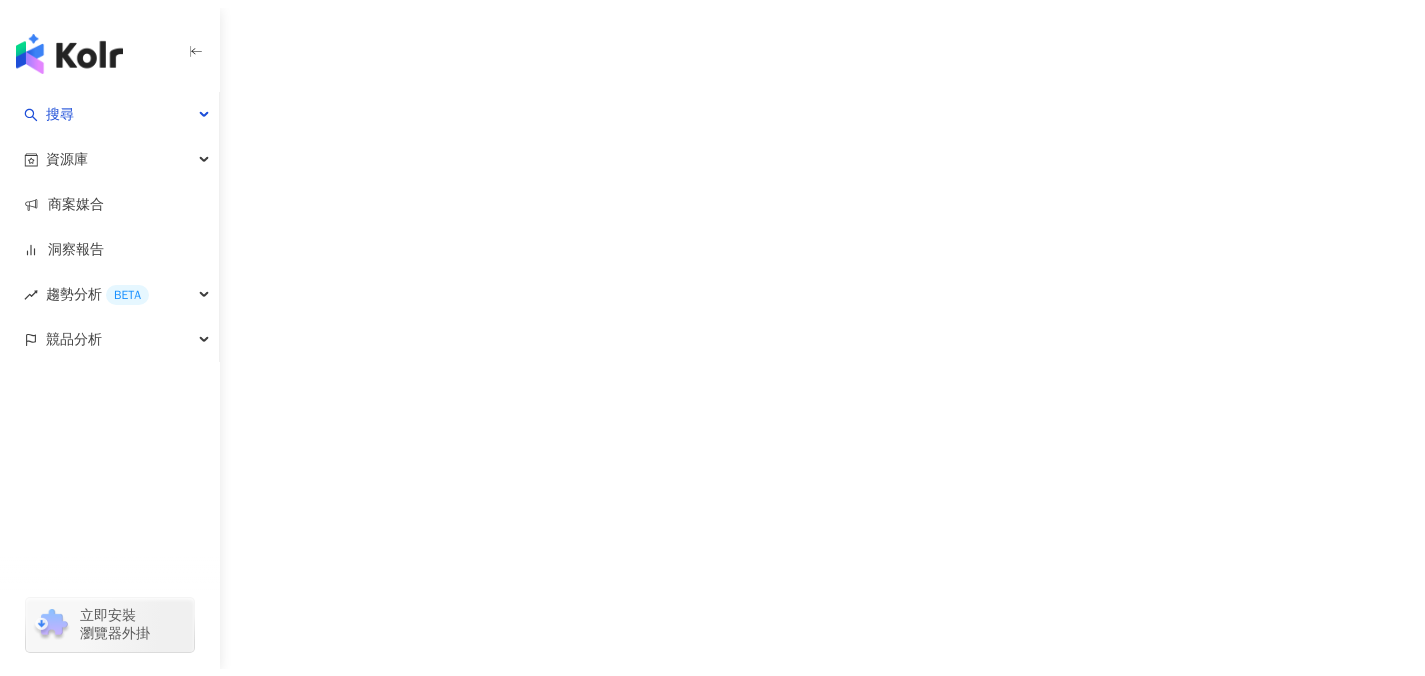 scroll, scrollTop: 0, scrollLeft: 0, axis: both 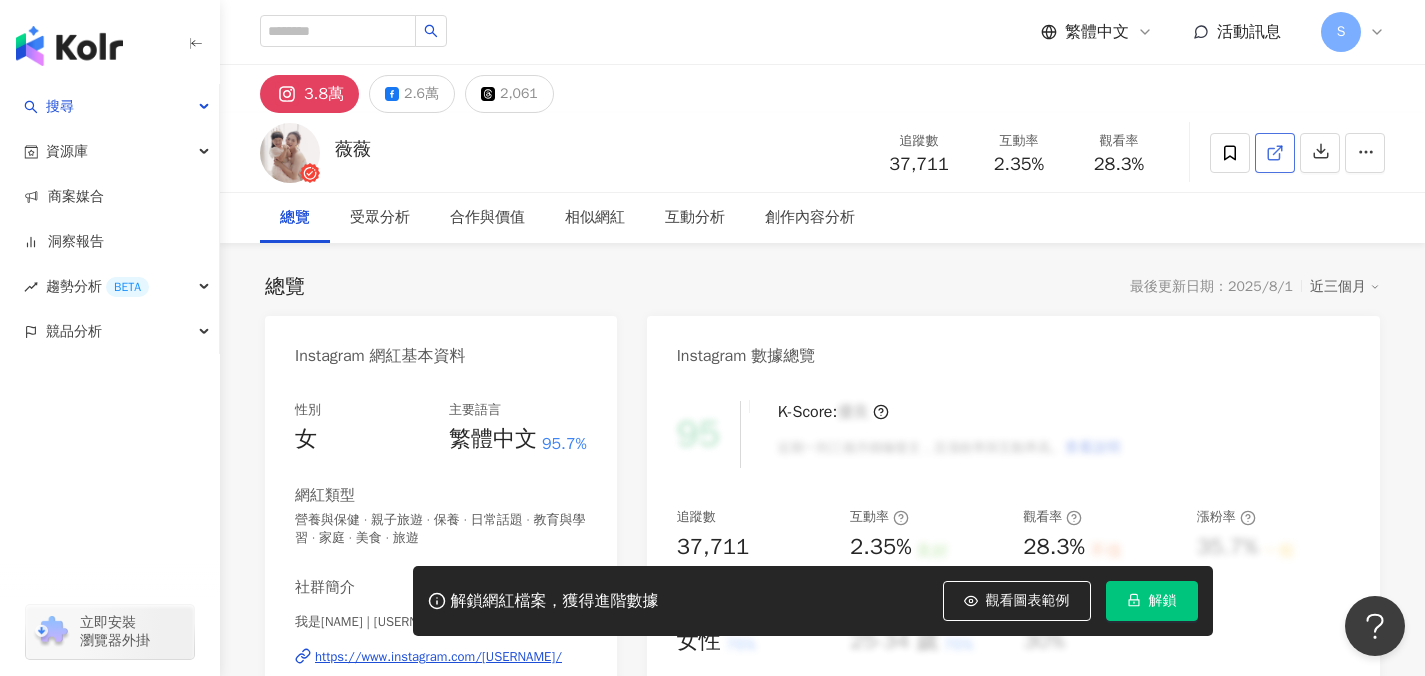 click at bounding box center (1275, 153) 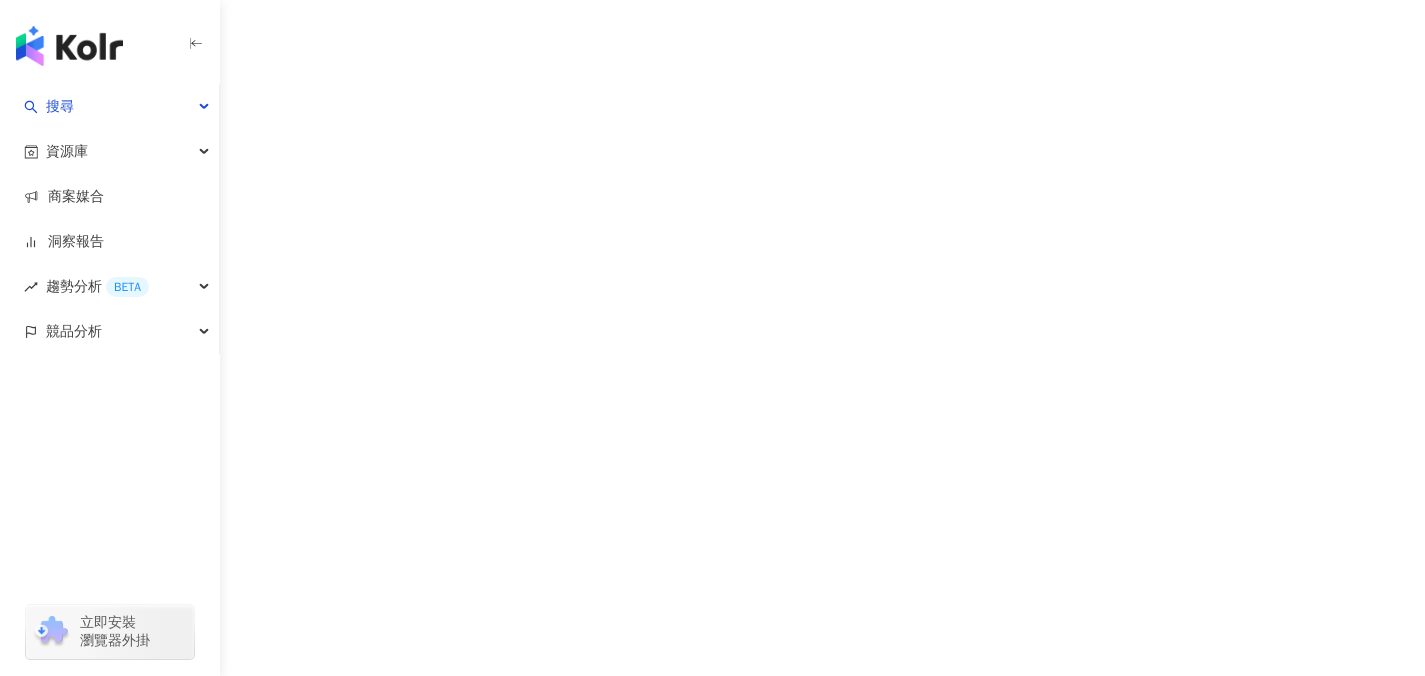 scroll, scrollTop: 0, scrollLeft: 0, axis: both 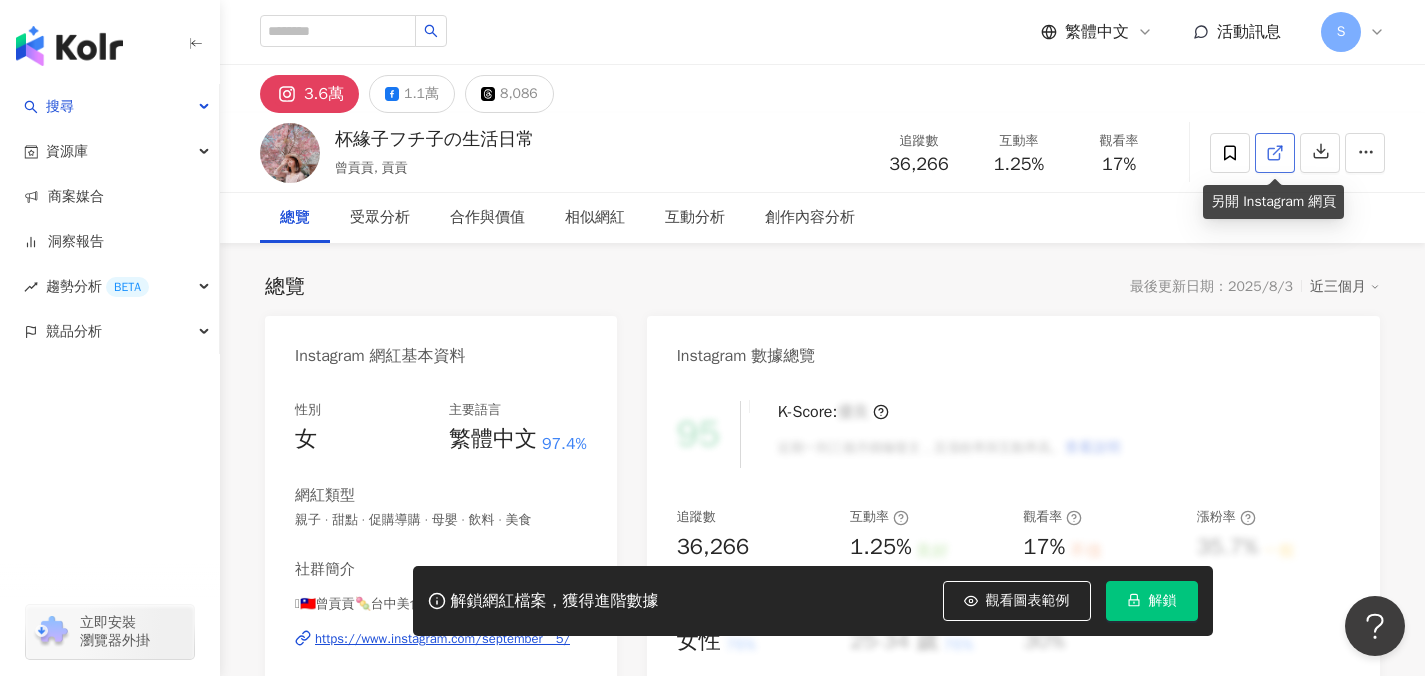 click 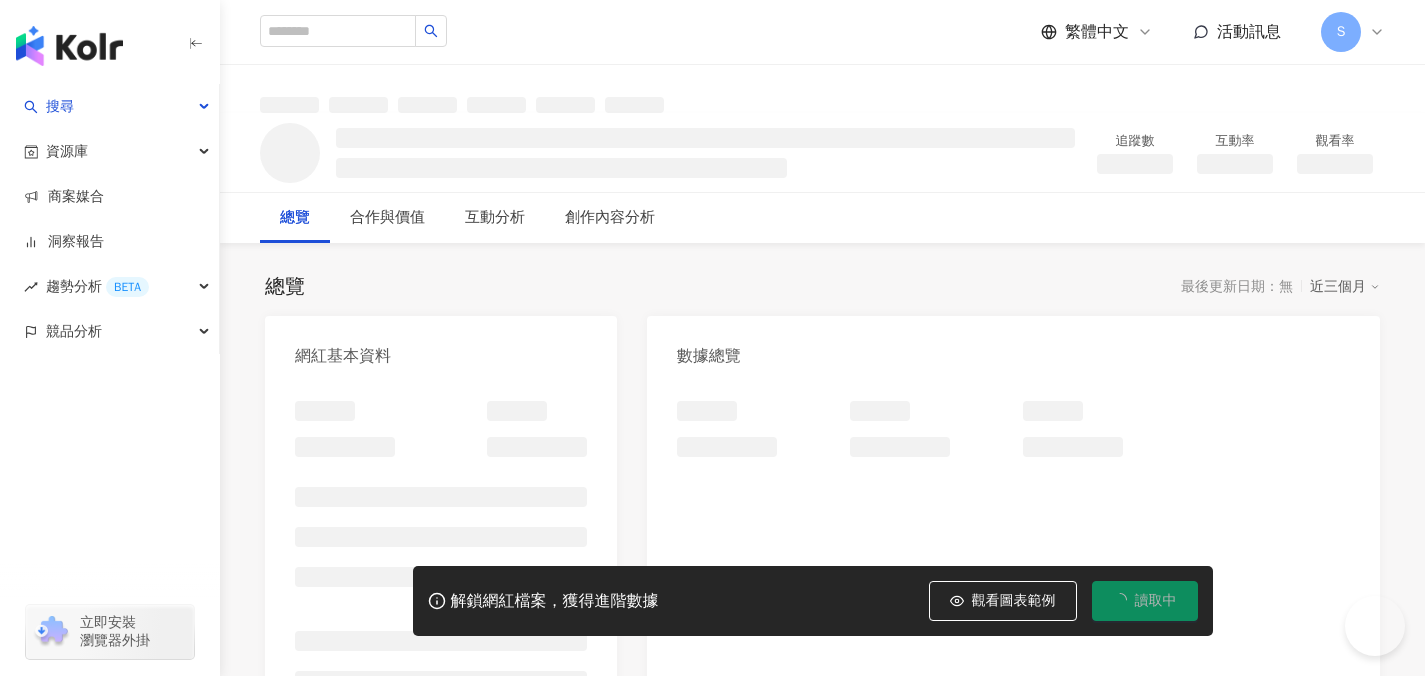 scroll, scrollTop: 0, scrollLeft: 0, axis: both 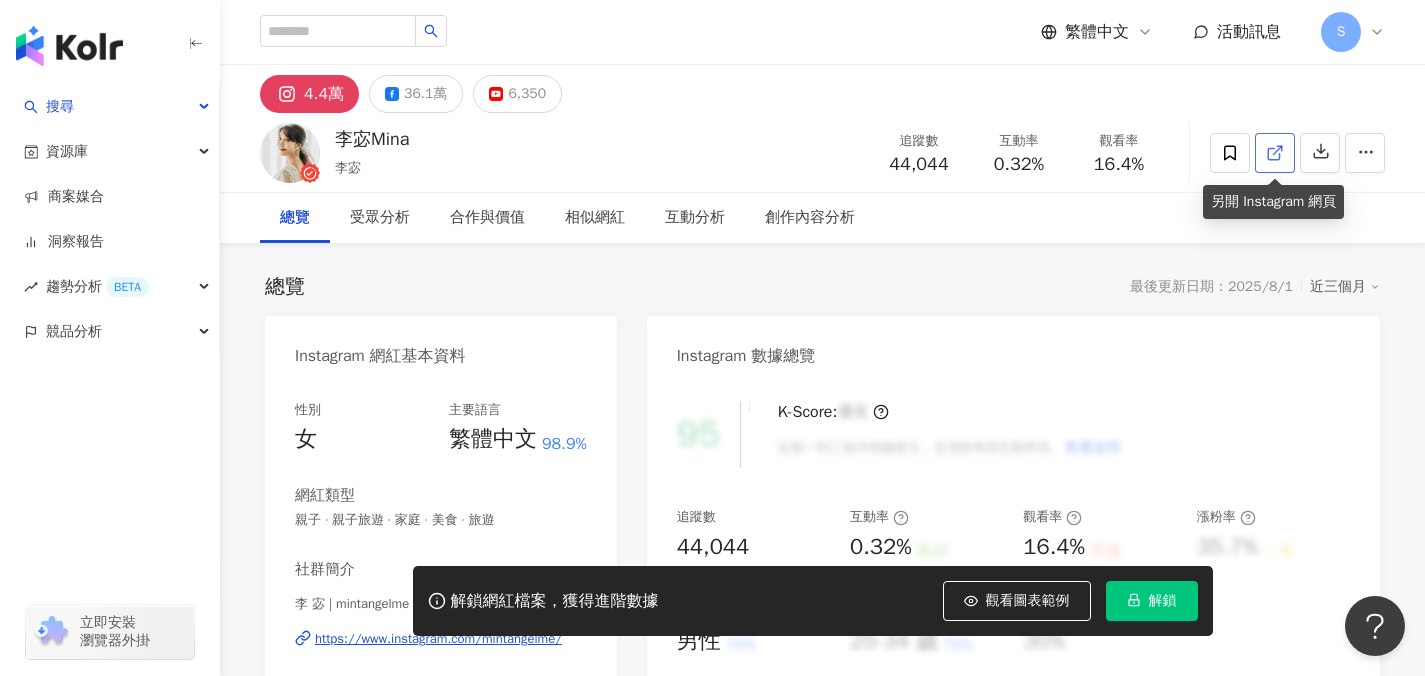 click 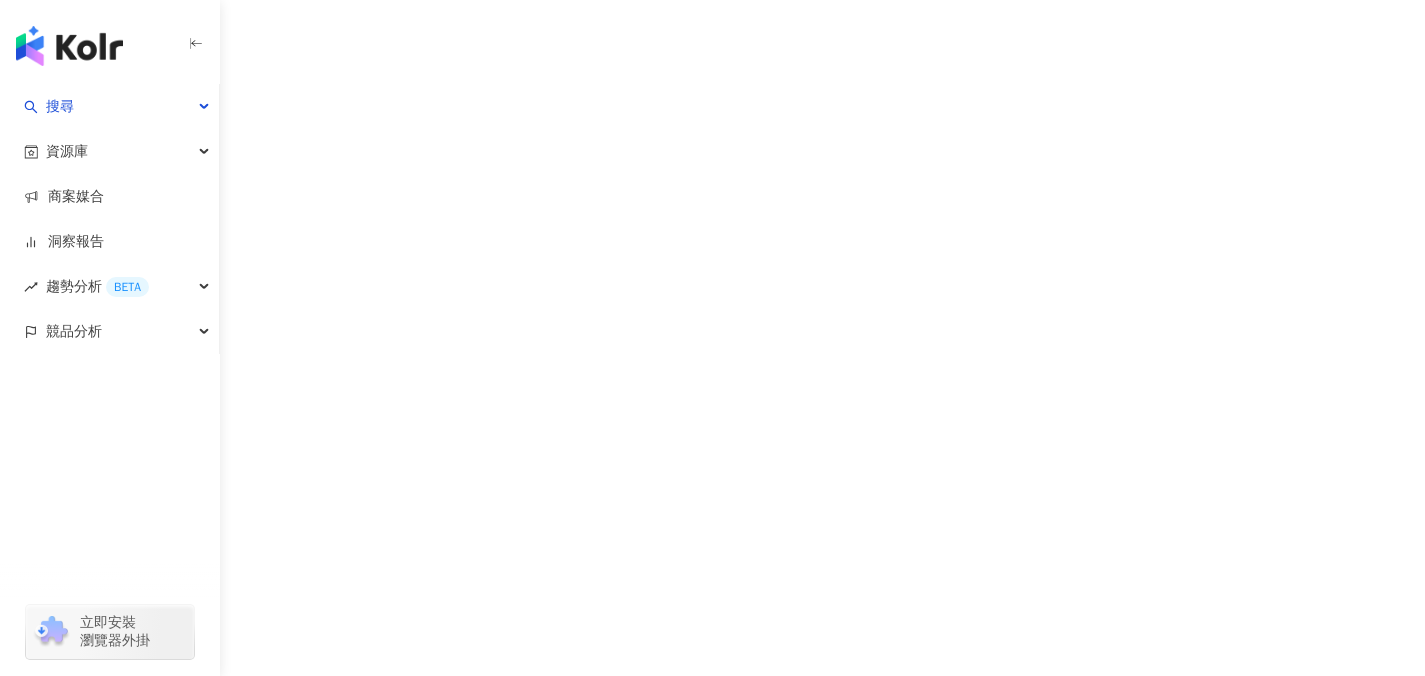 scroll, scrollTop: 0, scrollLeft: 0, axis: both 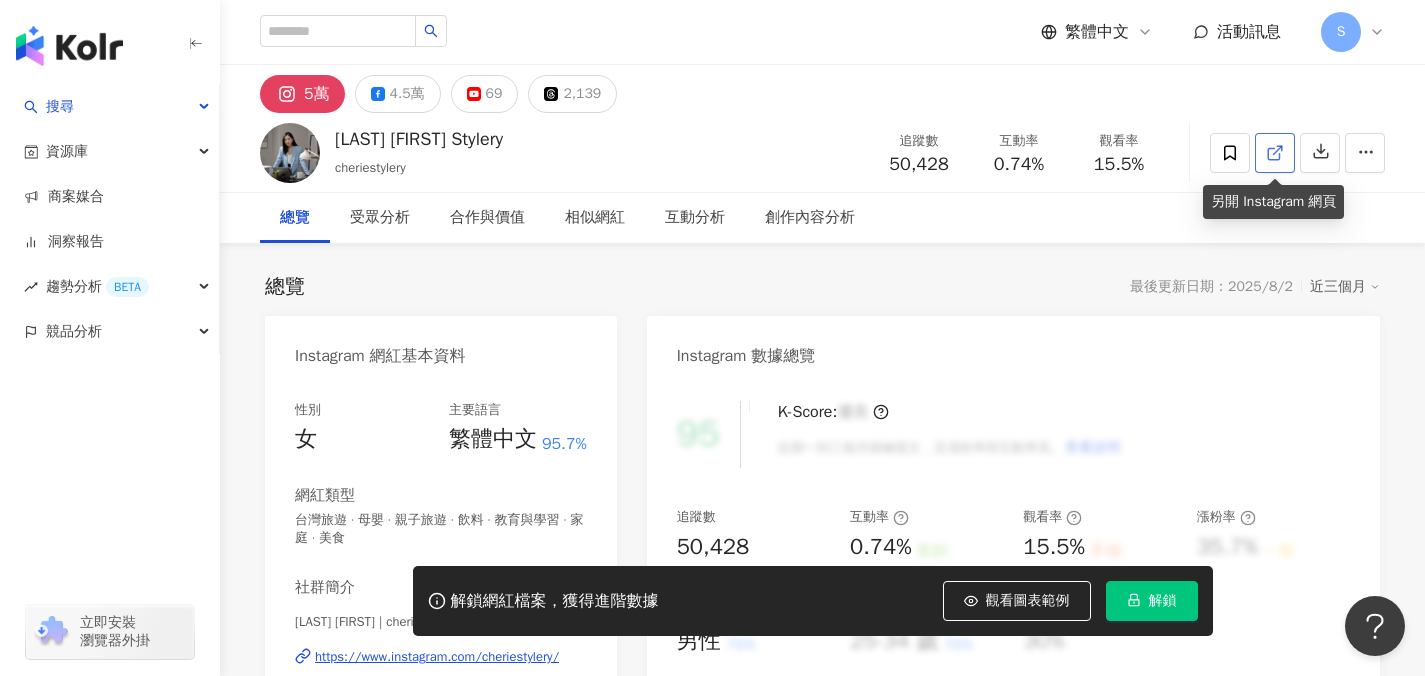 click 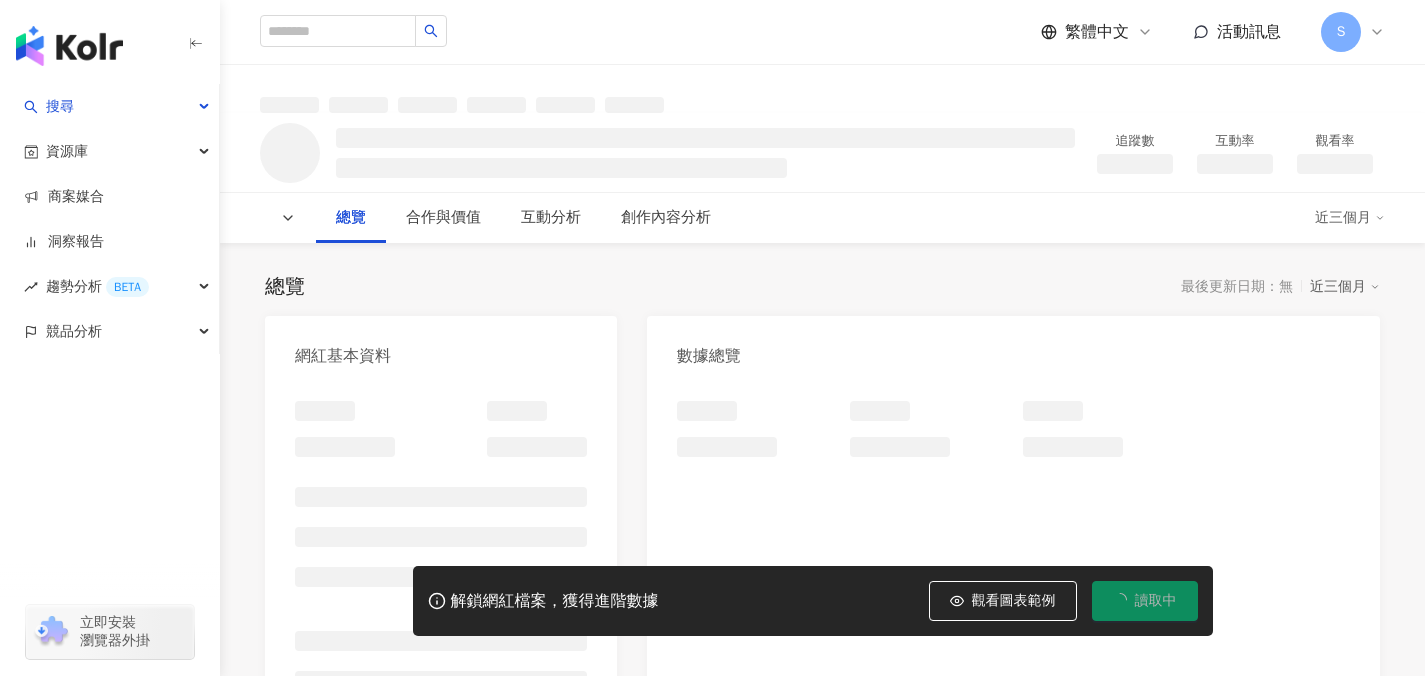 scroll, scrollTop: 0, scrollLeft: 0, axis: both 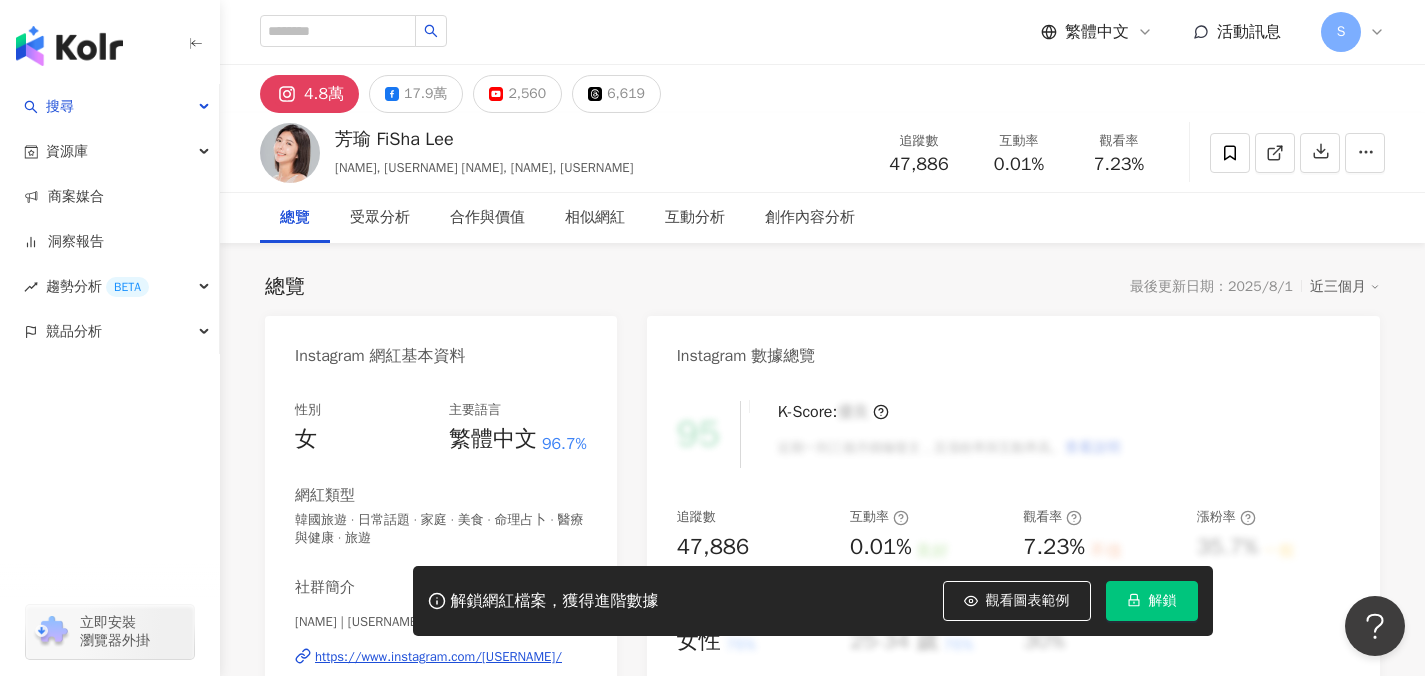 click 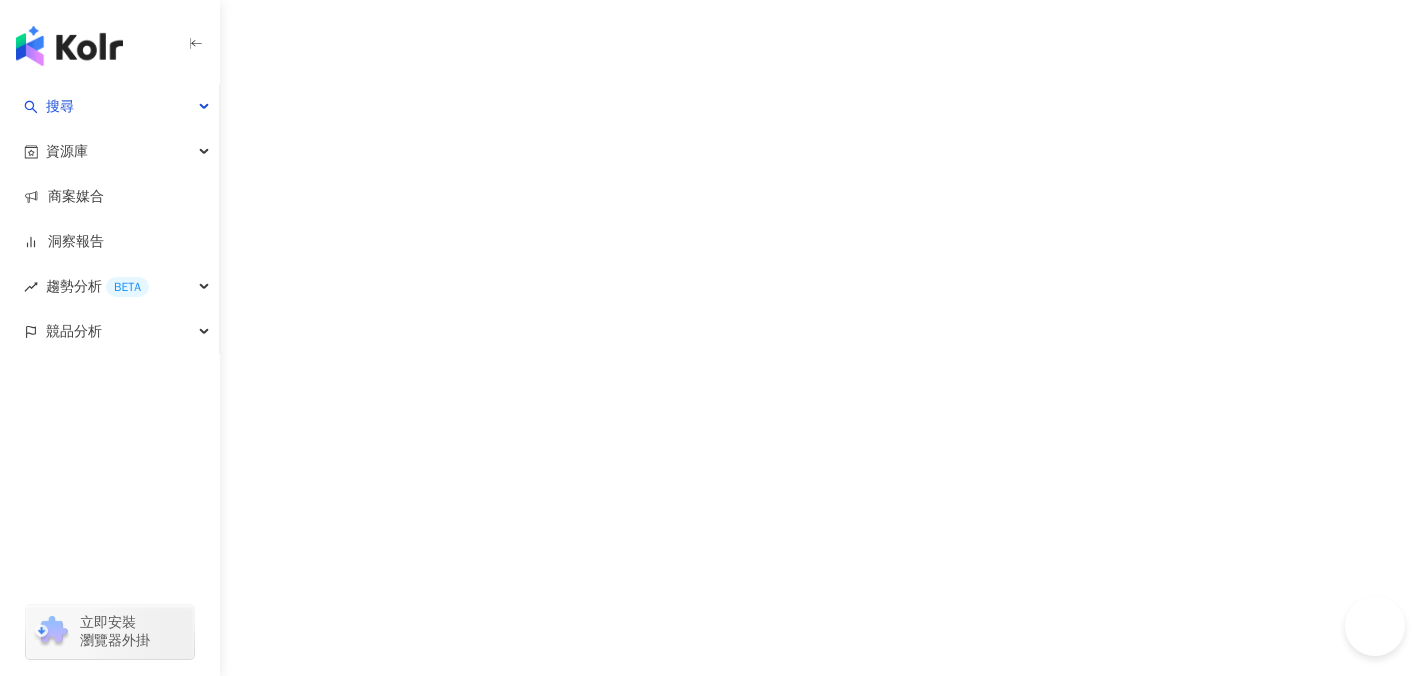 scroll, scrollTop: 0, scrollLeft: 0, axis: both 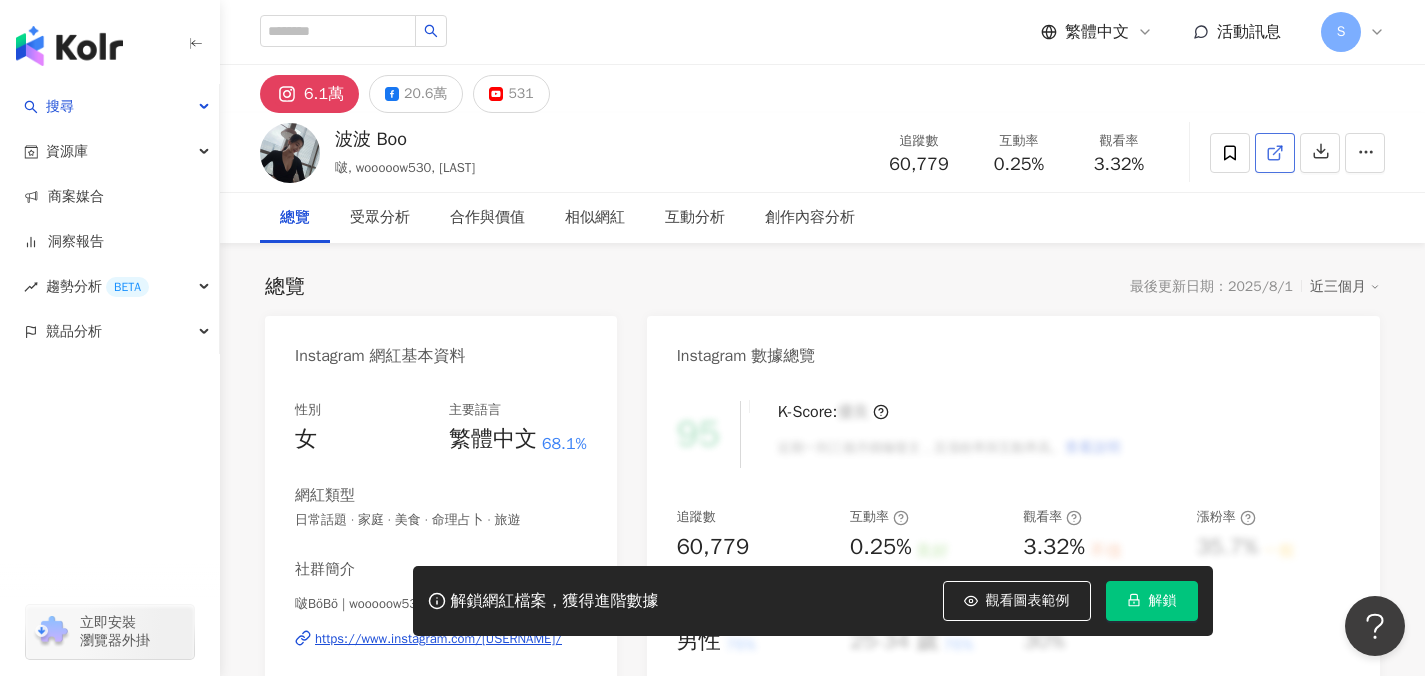 click at bounding box center [1275, 153] 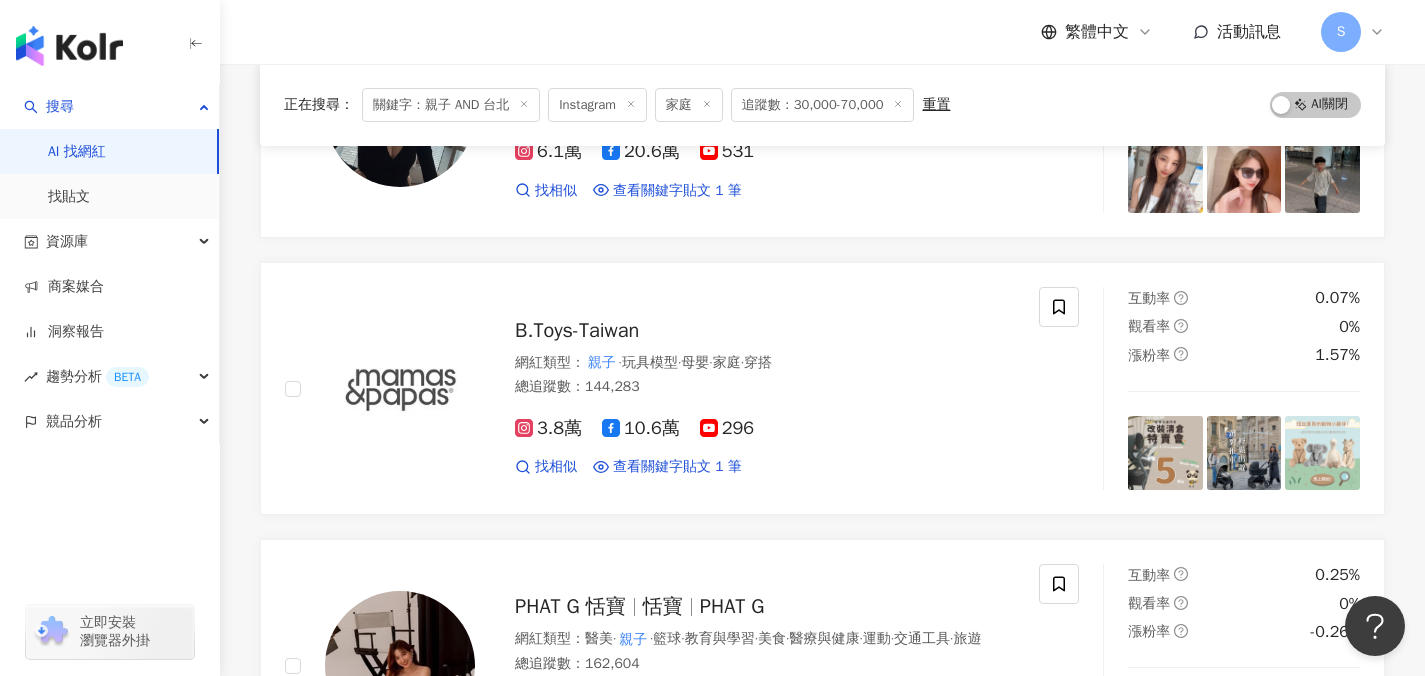 scroll, scrollTop: 0, scrollLeft: 0, axis: both 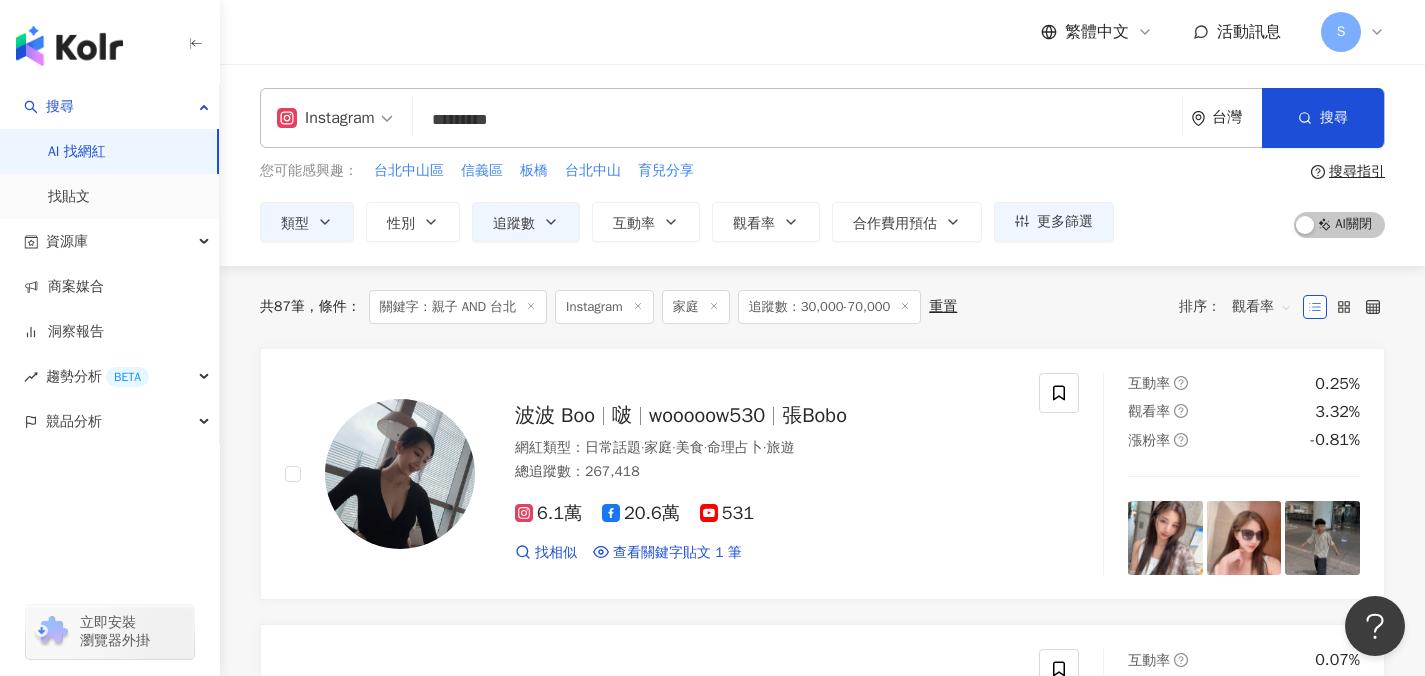 click on "您可能感興趣： 台北中山區  信義區  板橋  台北中山  育兒分享" at bounding box center (687, 171) 